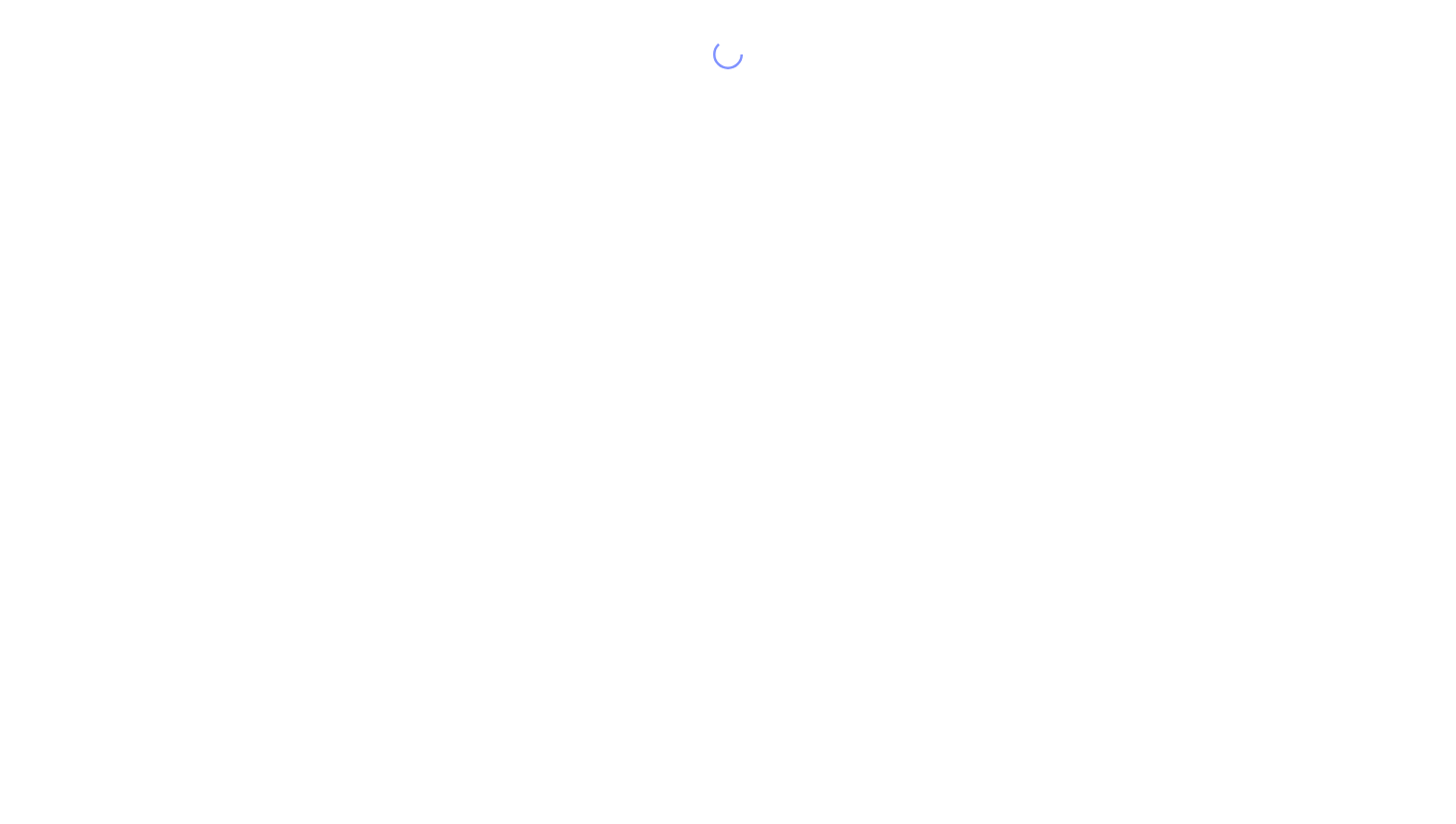 scroll, scrollTop: 0, scrollLeft: 0, axis: both 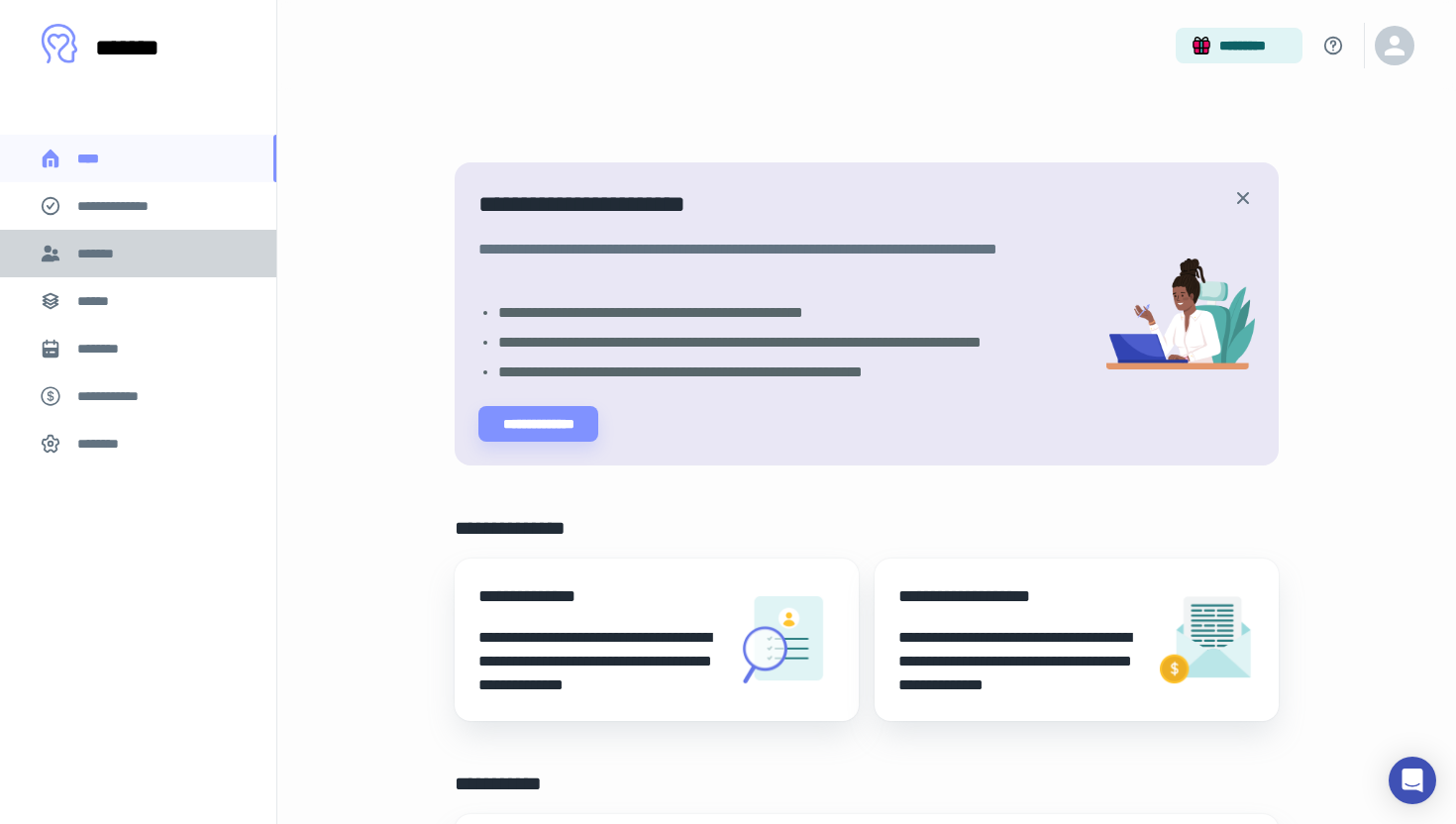 click on "*******" at bounding box center [99, 254] 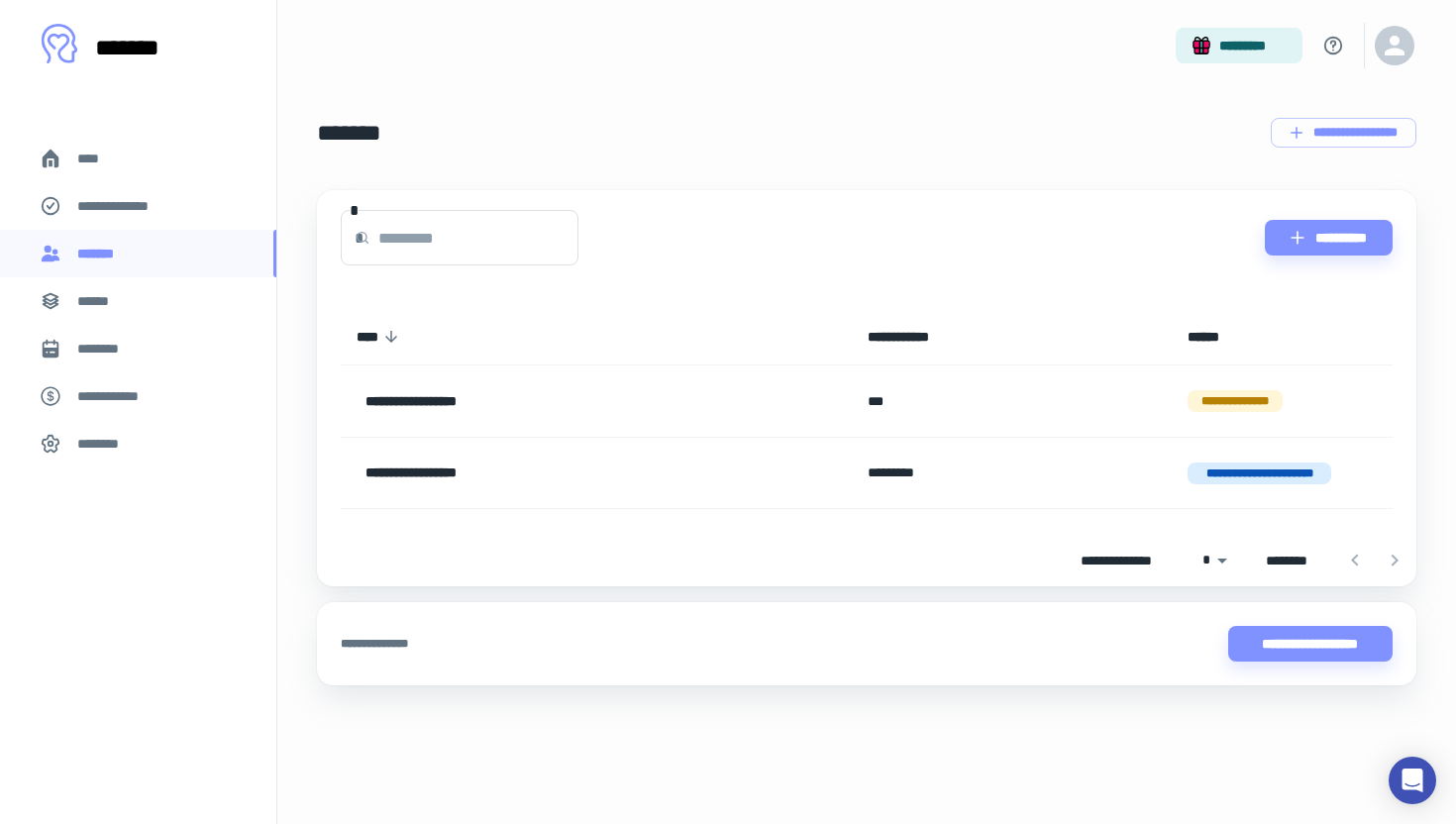 click on "****" at bounding box center [96, 158] 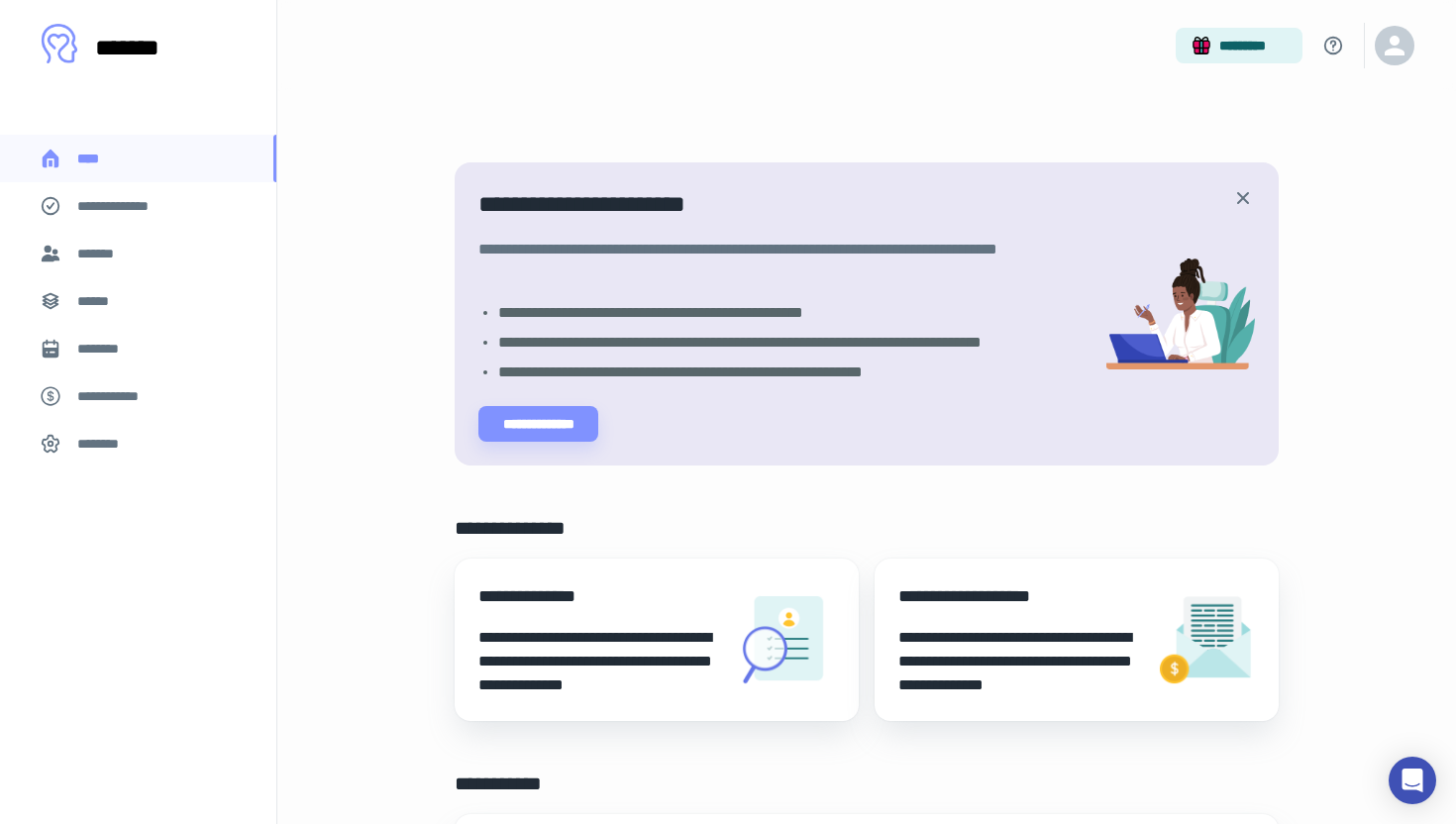 click on "******" at bounding box center [138, 301] 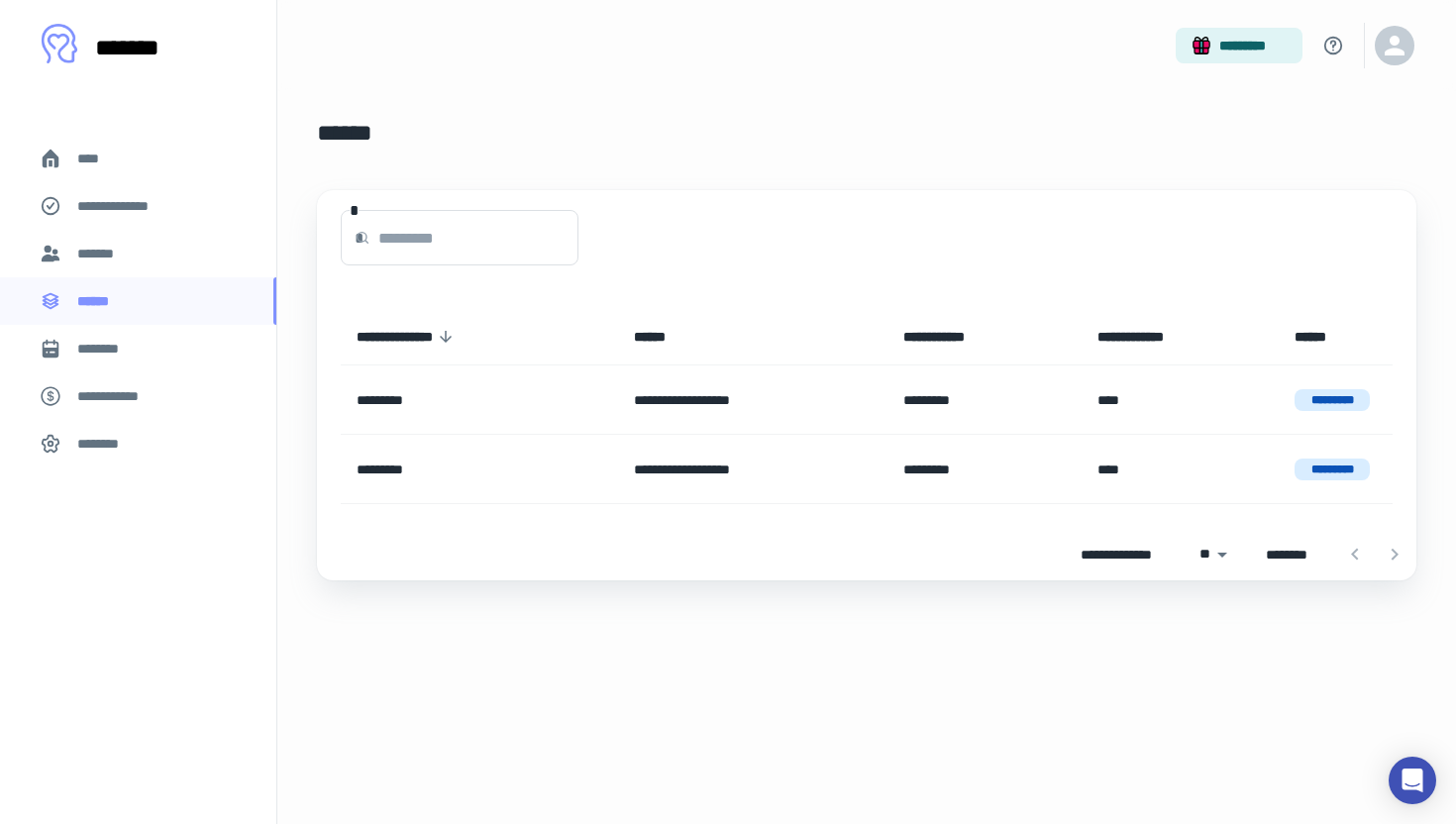 click at bounding box center (478, 238) 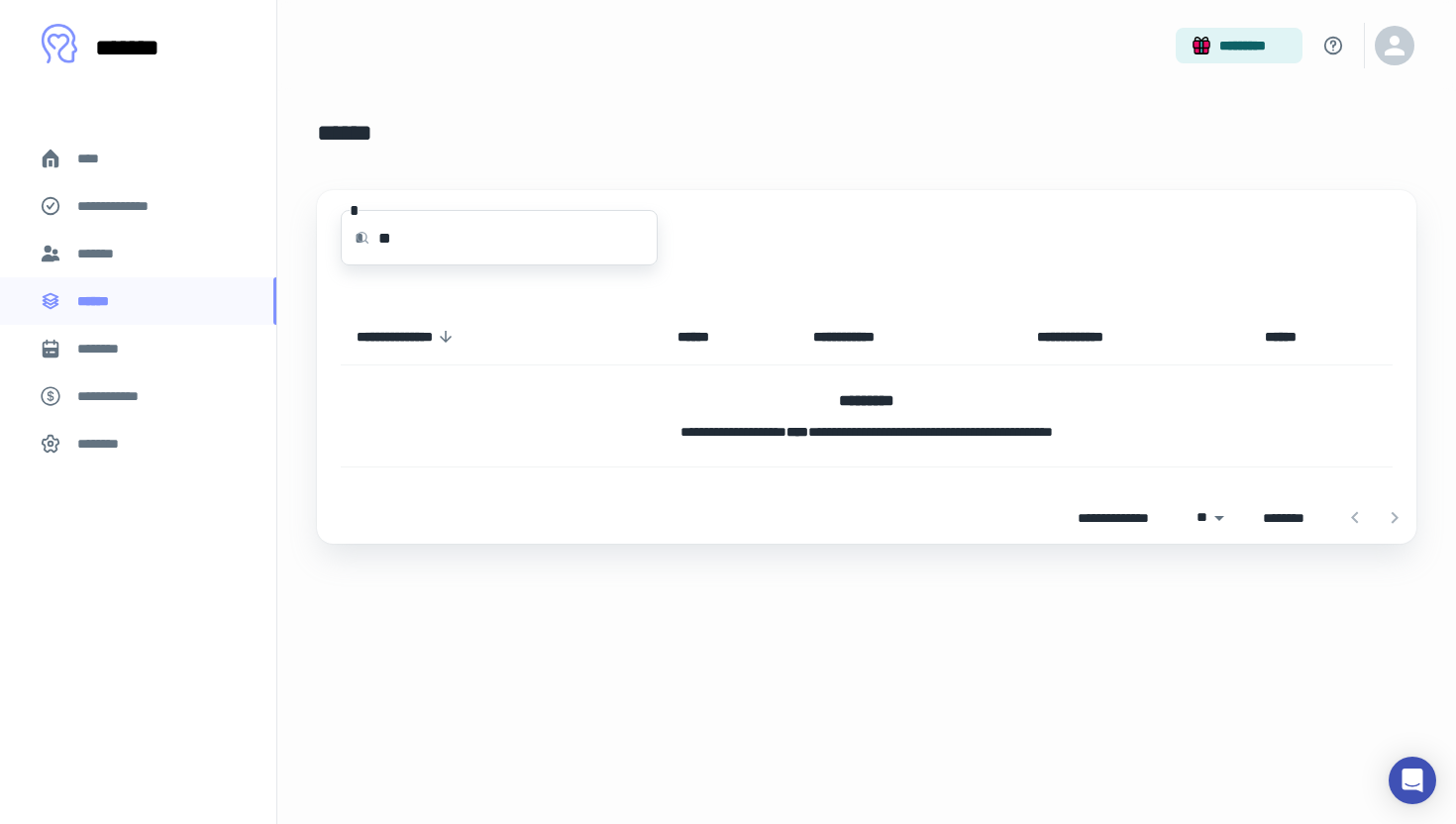 type on "*" 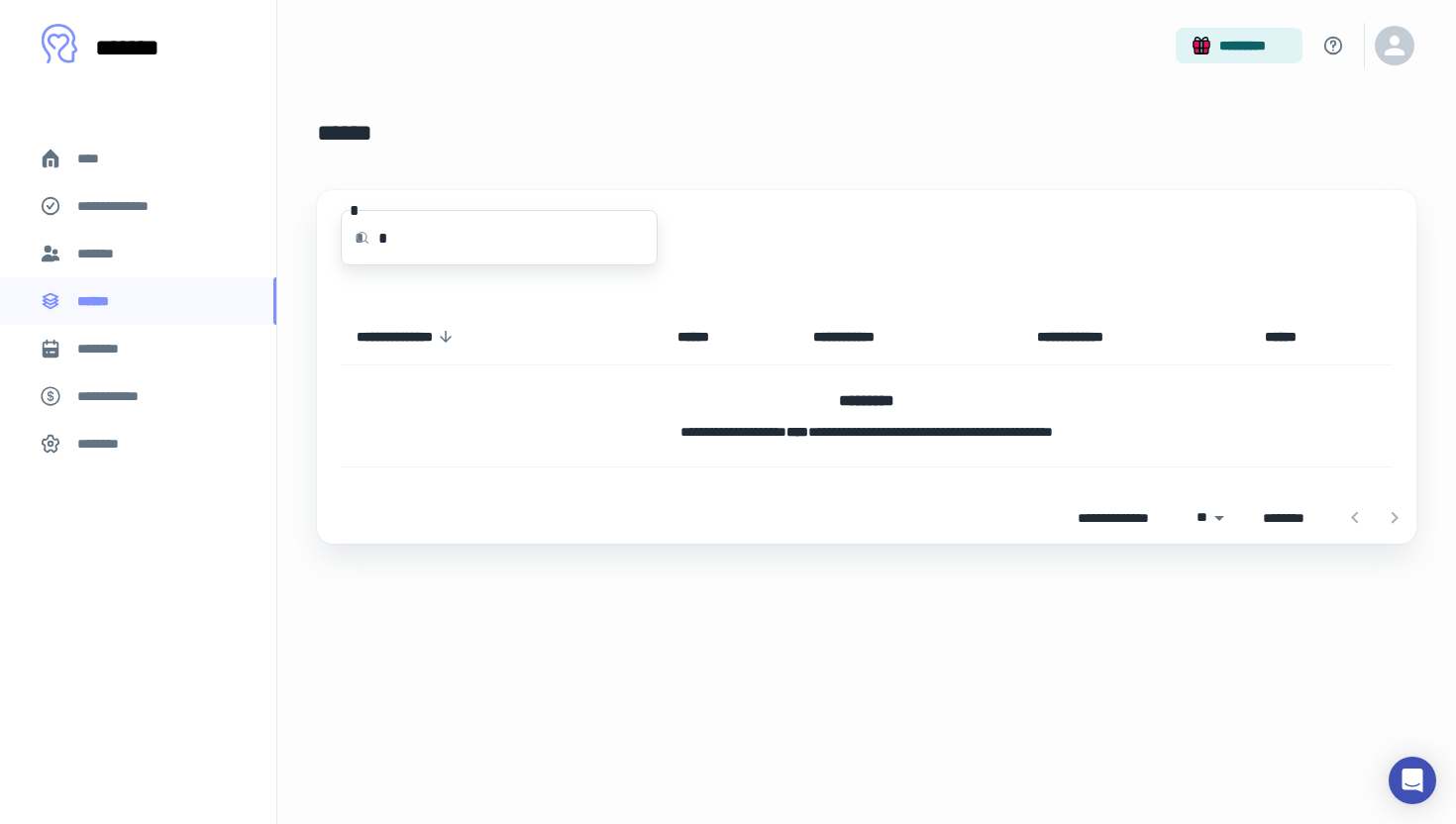 type 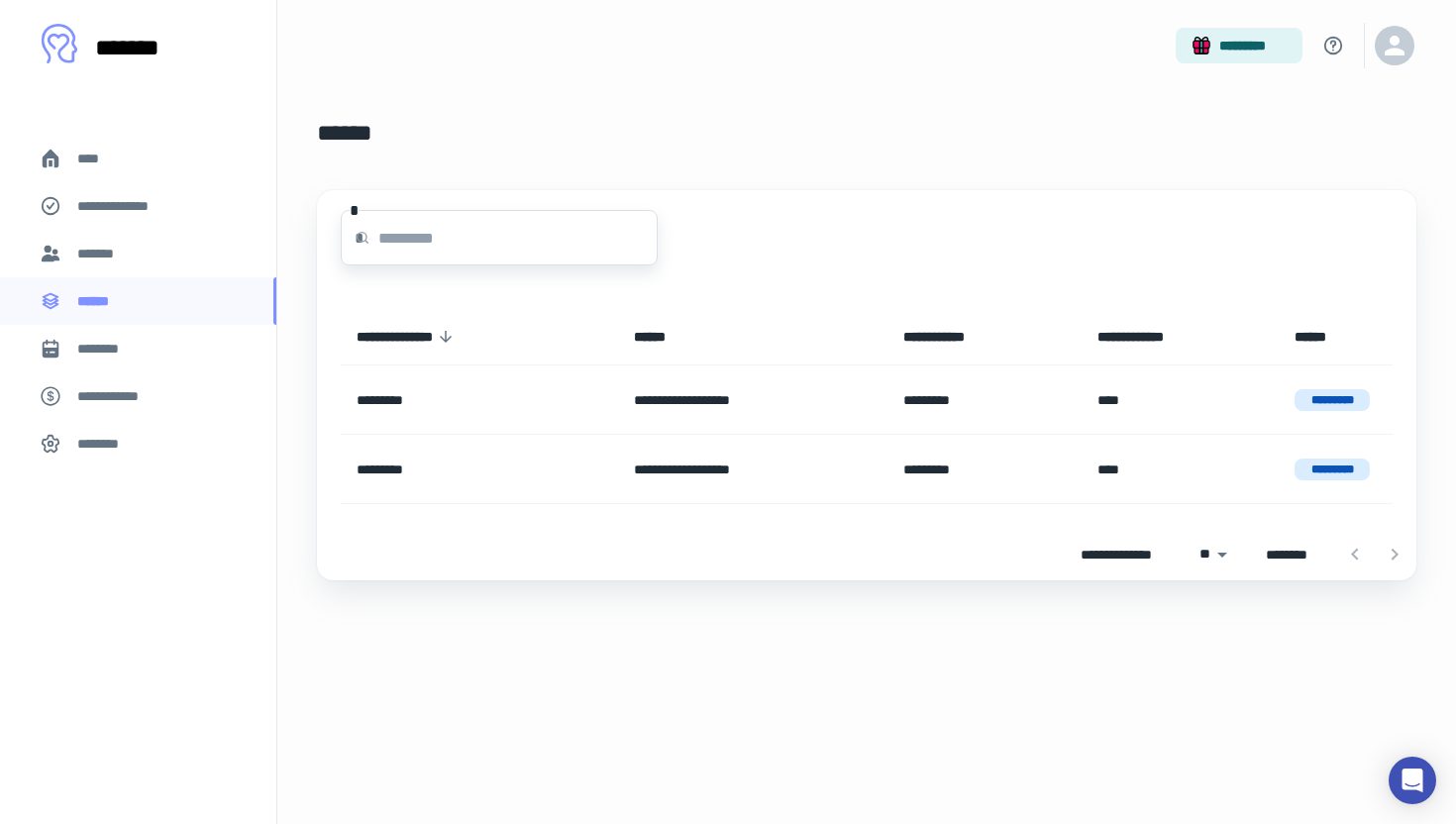 click on "****" at bounding box center [138, 158] 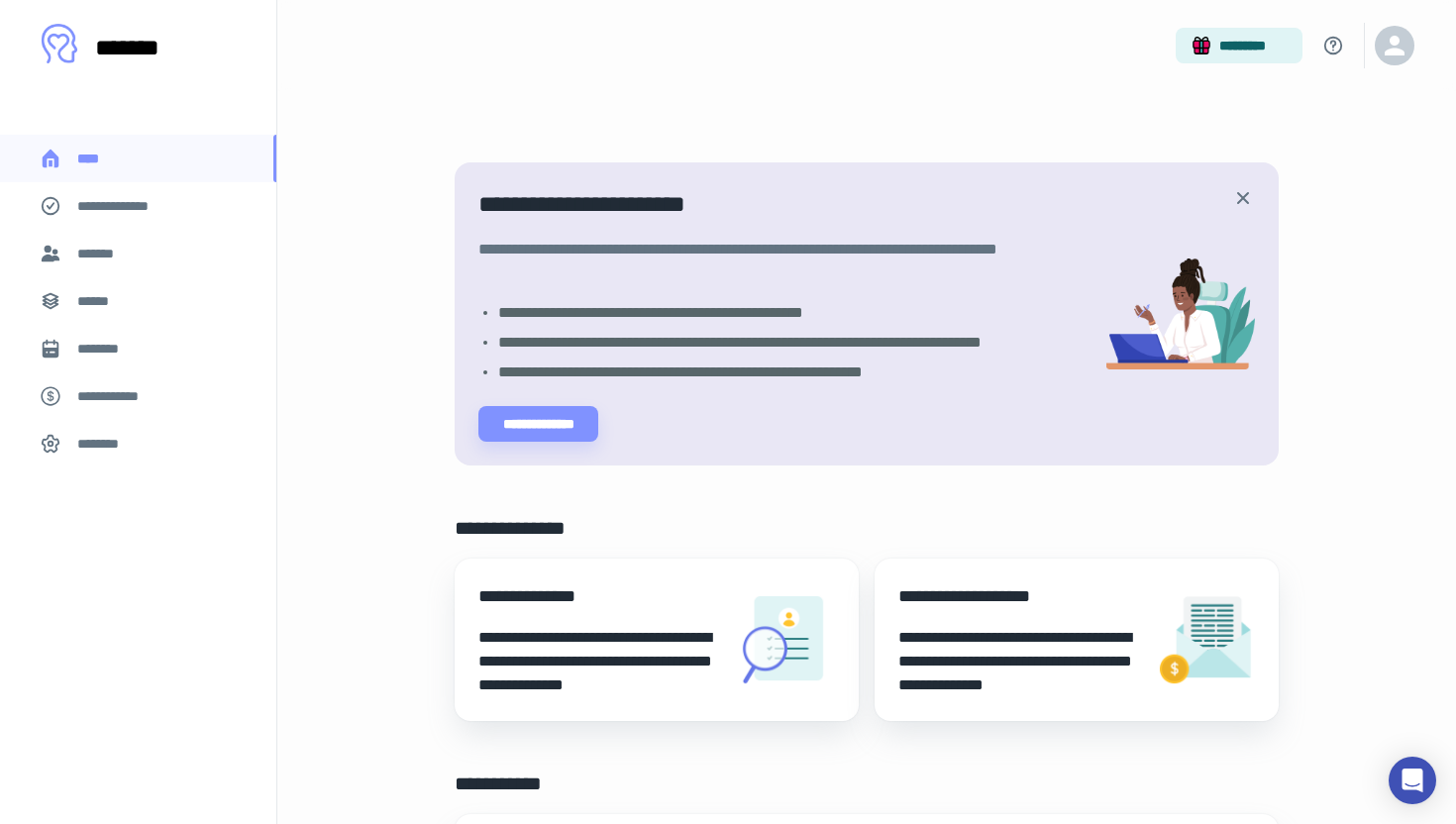 click on "**********" at bounding box center (1019, 596) 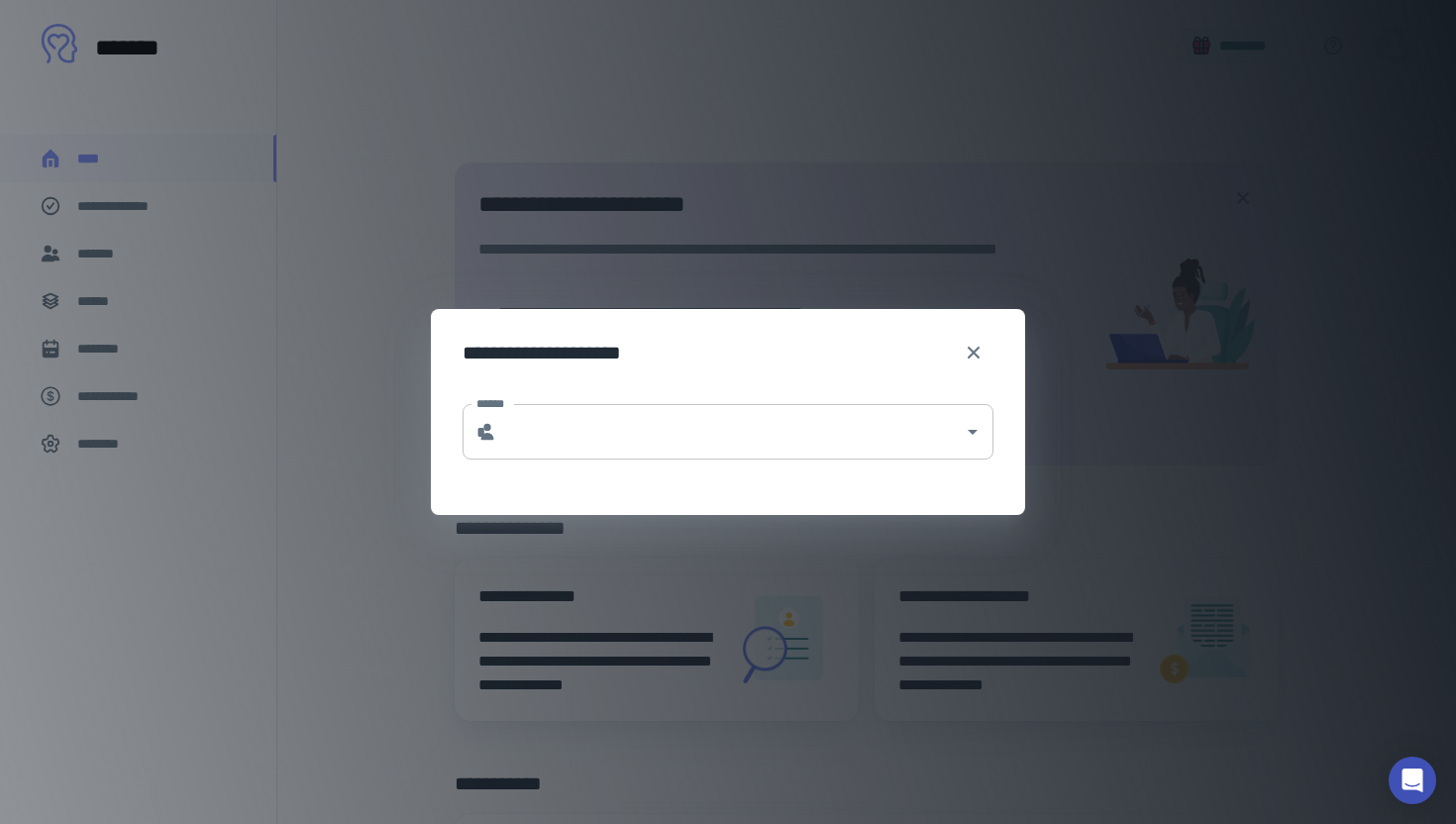 click on "******" at bounding box center [730, 432] 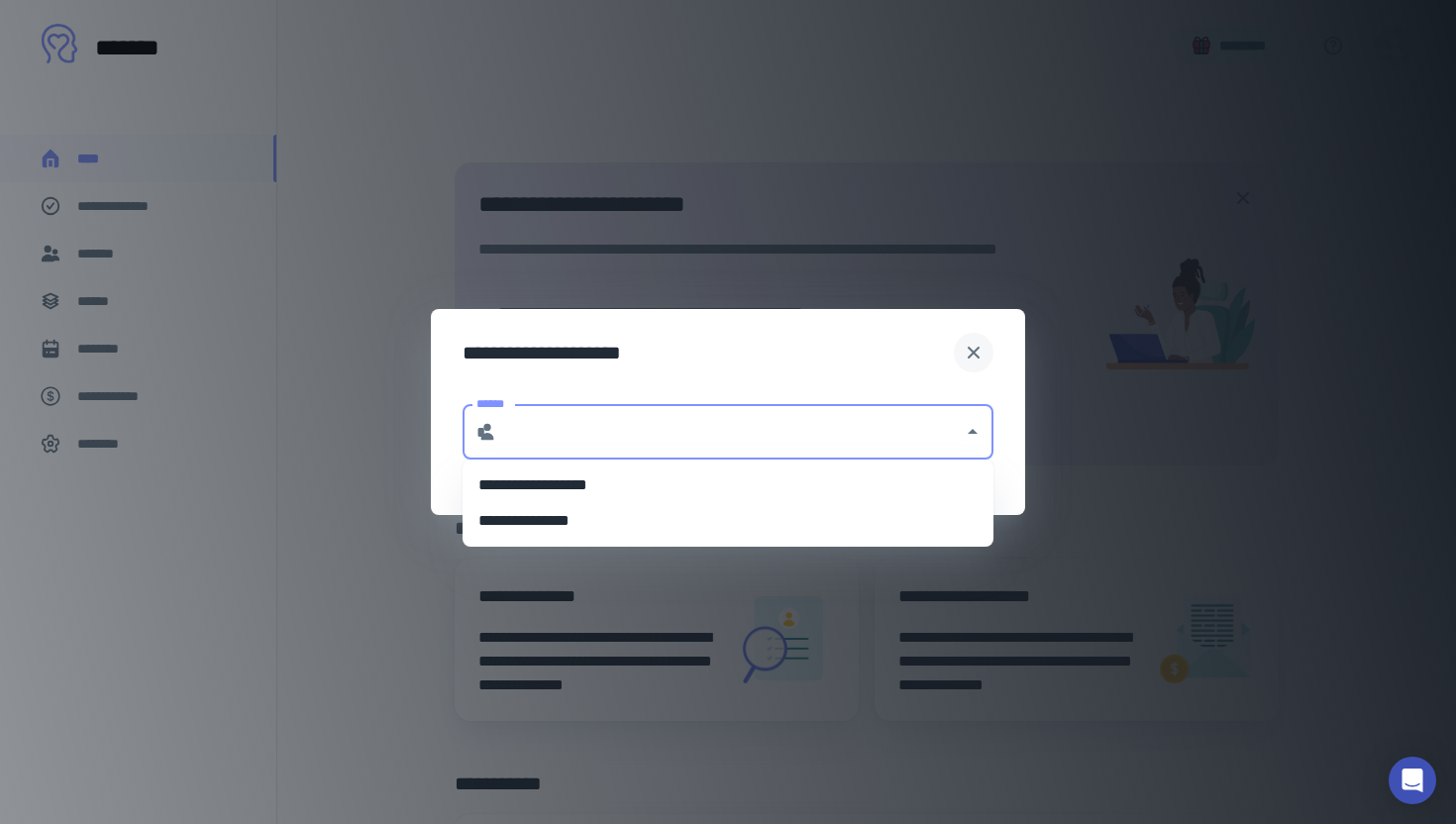 type on "**********" 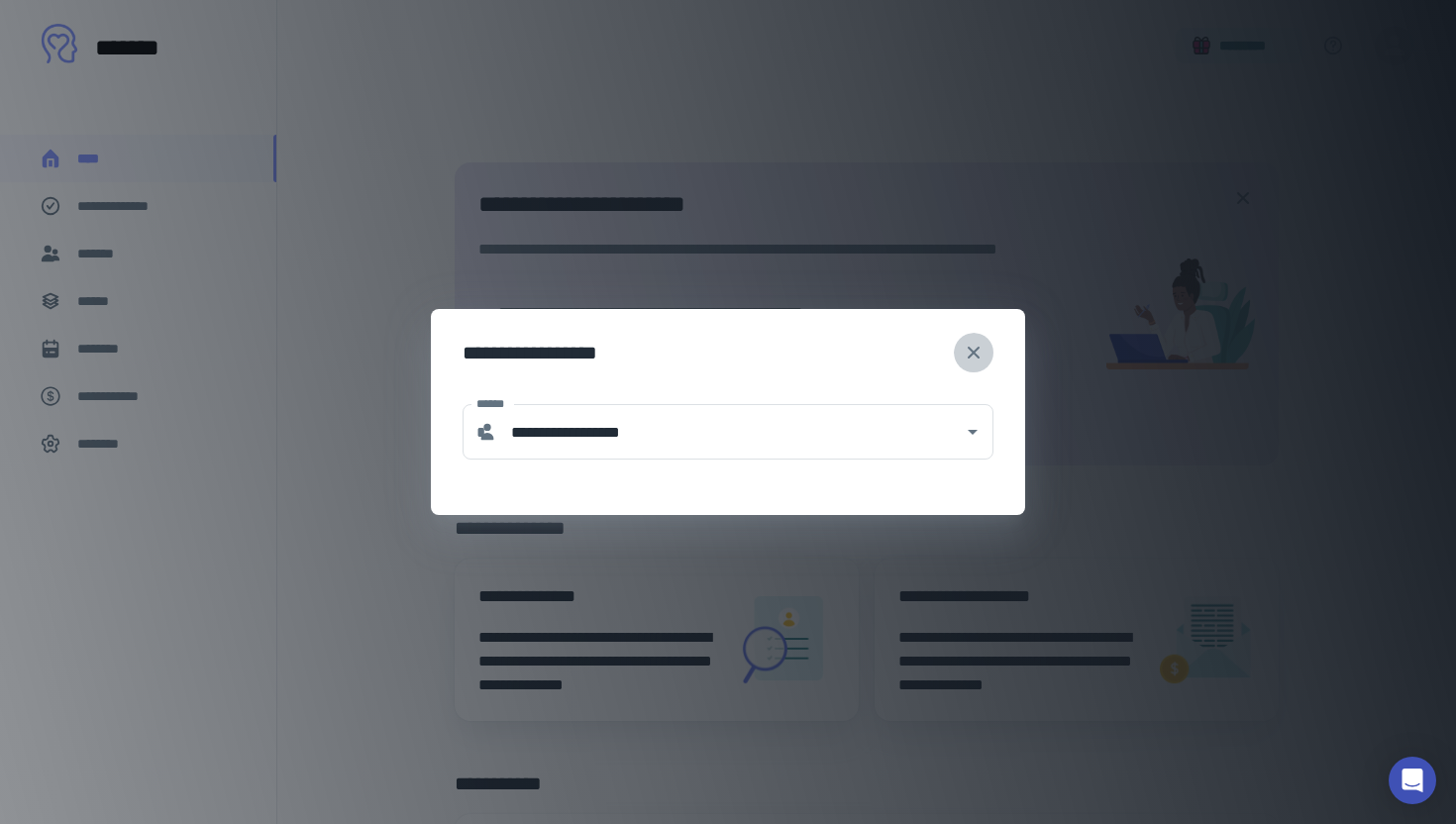 click 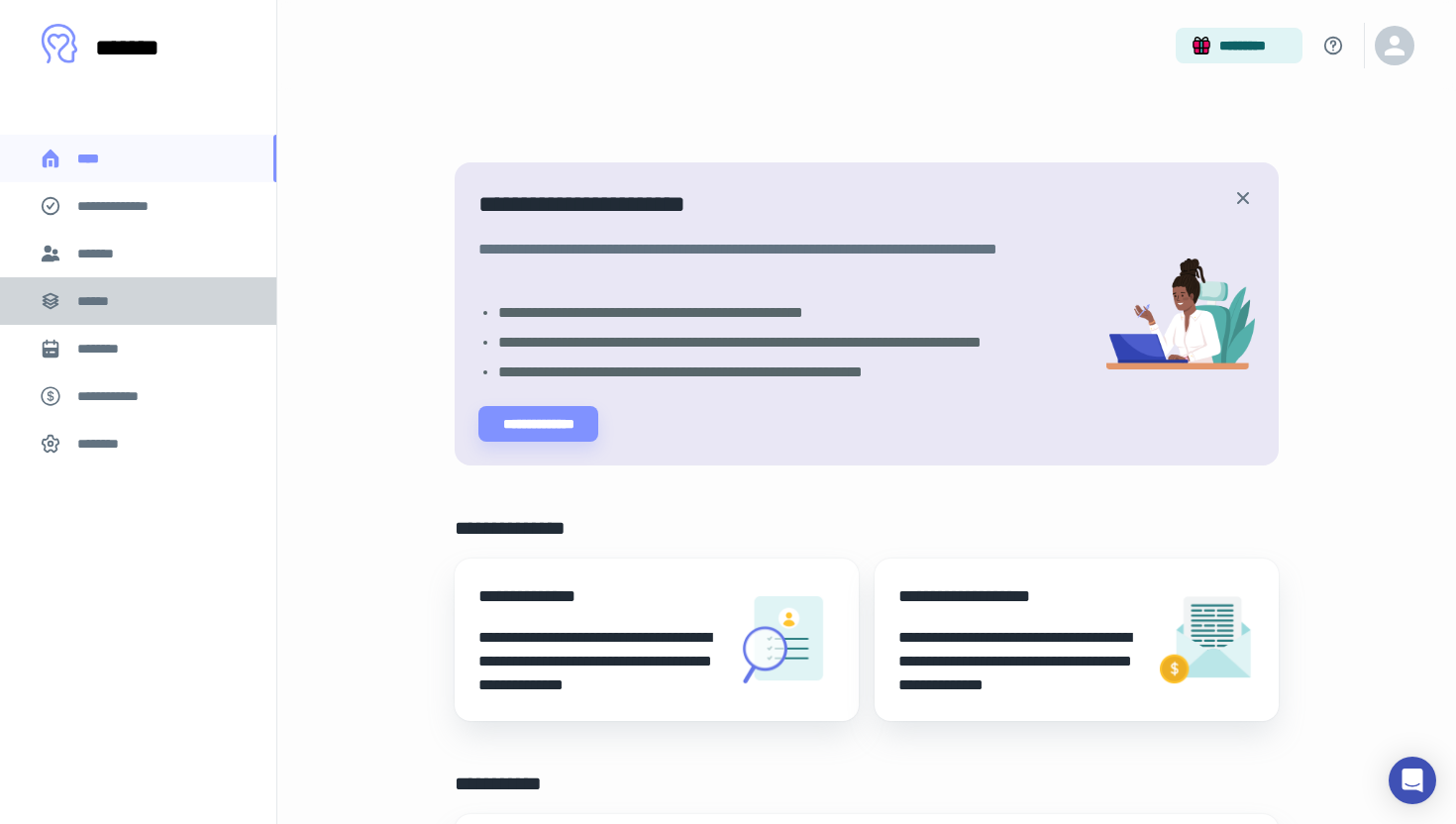 click on "******" at bounding box center (99, 301) 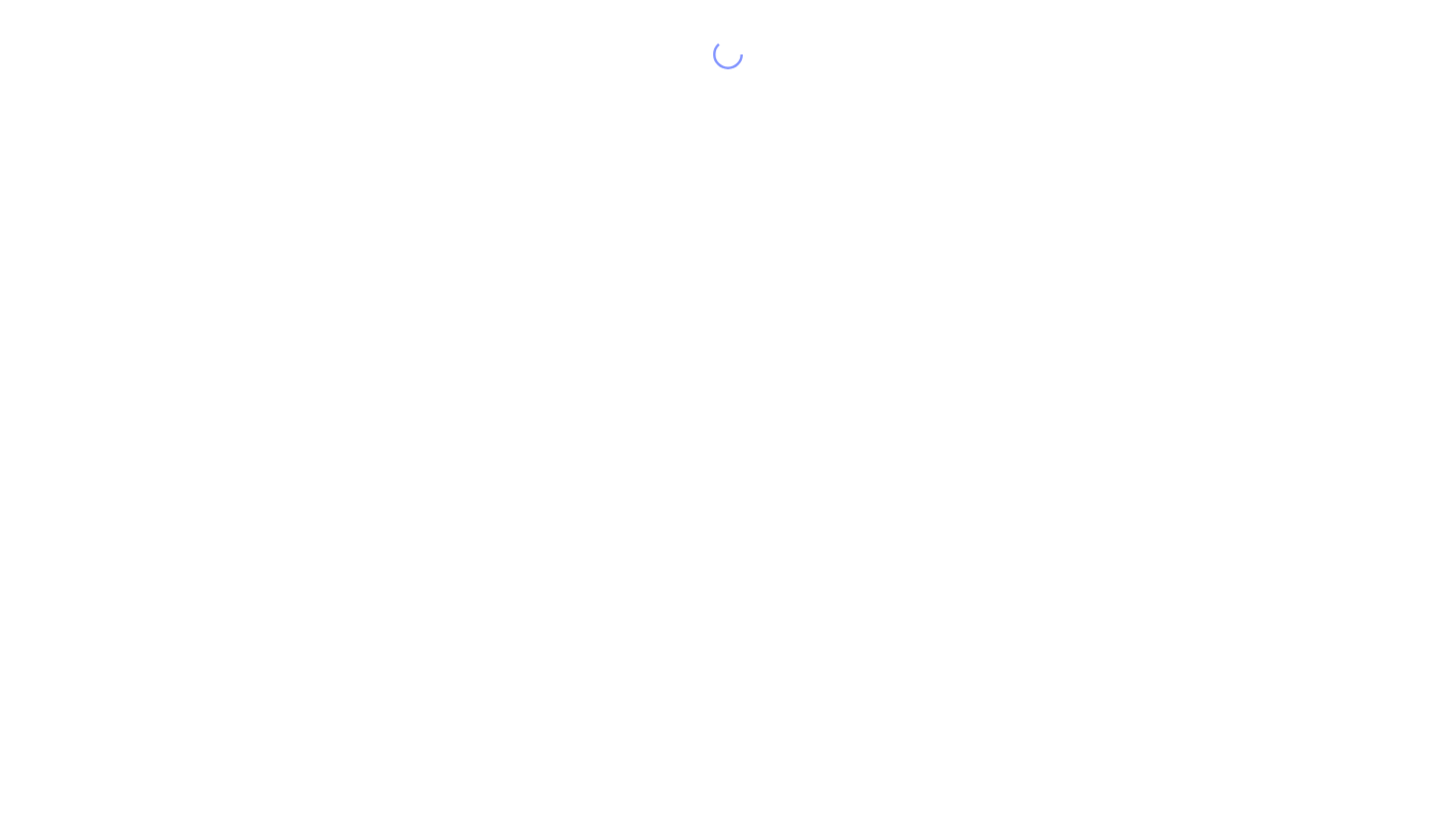 scroll, scrollTop: 0, scrollLeft: 0, axis: both 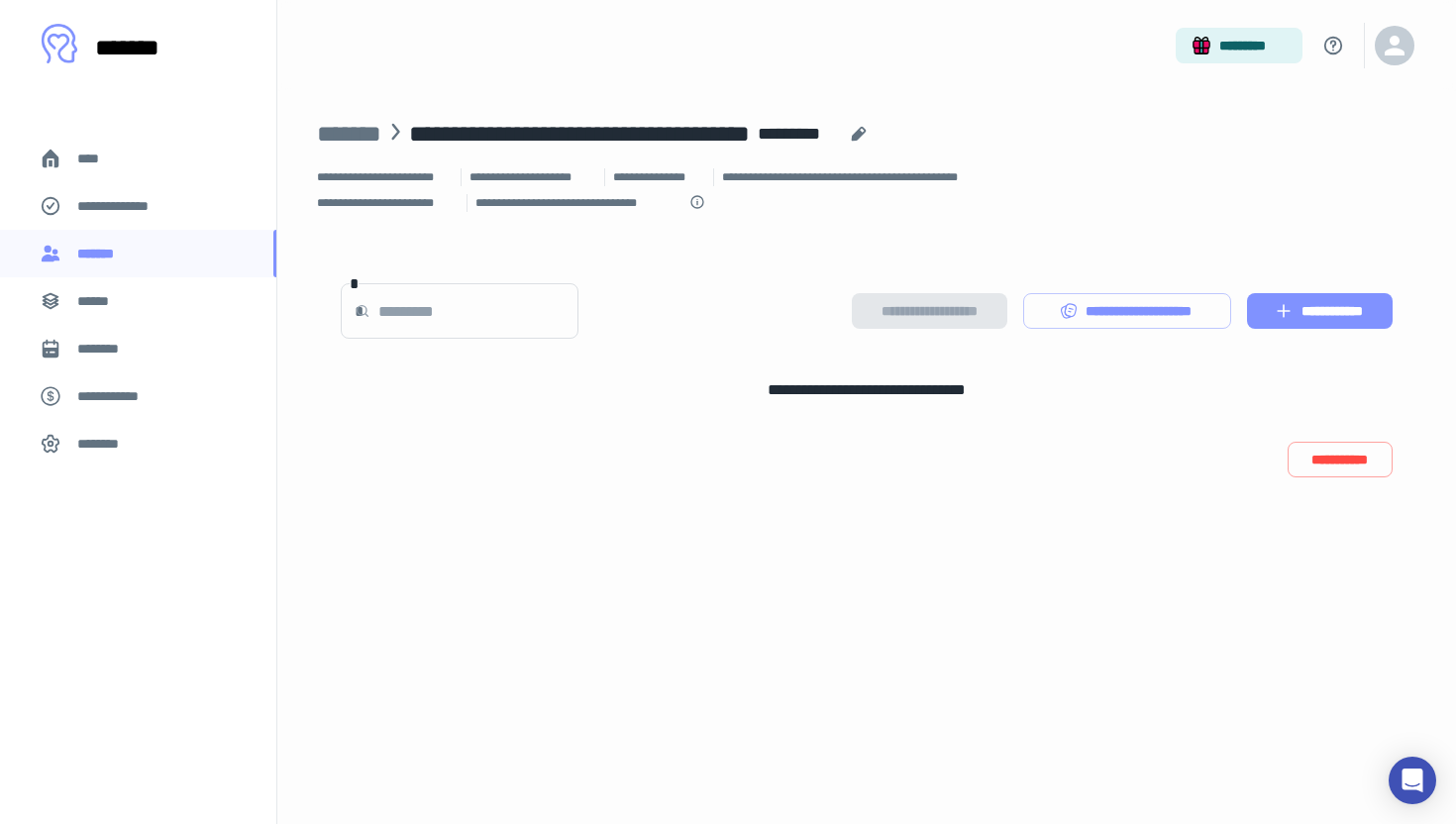 click on "**********" at bounding box center [1319, 311] 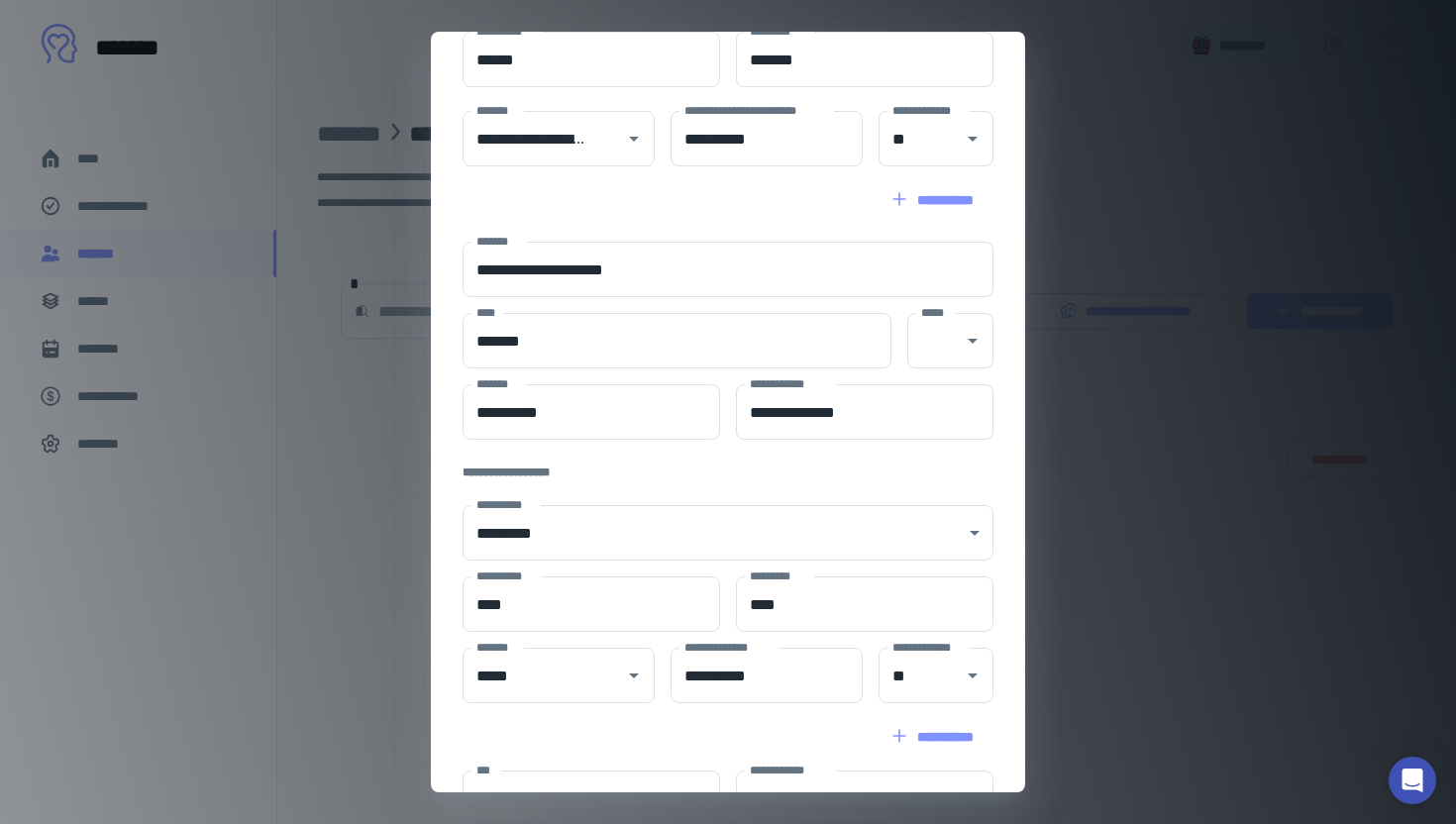 scroll, scrollTop: 505, scrollLeft: 0, axis: vertical 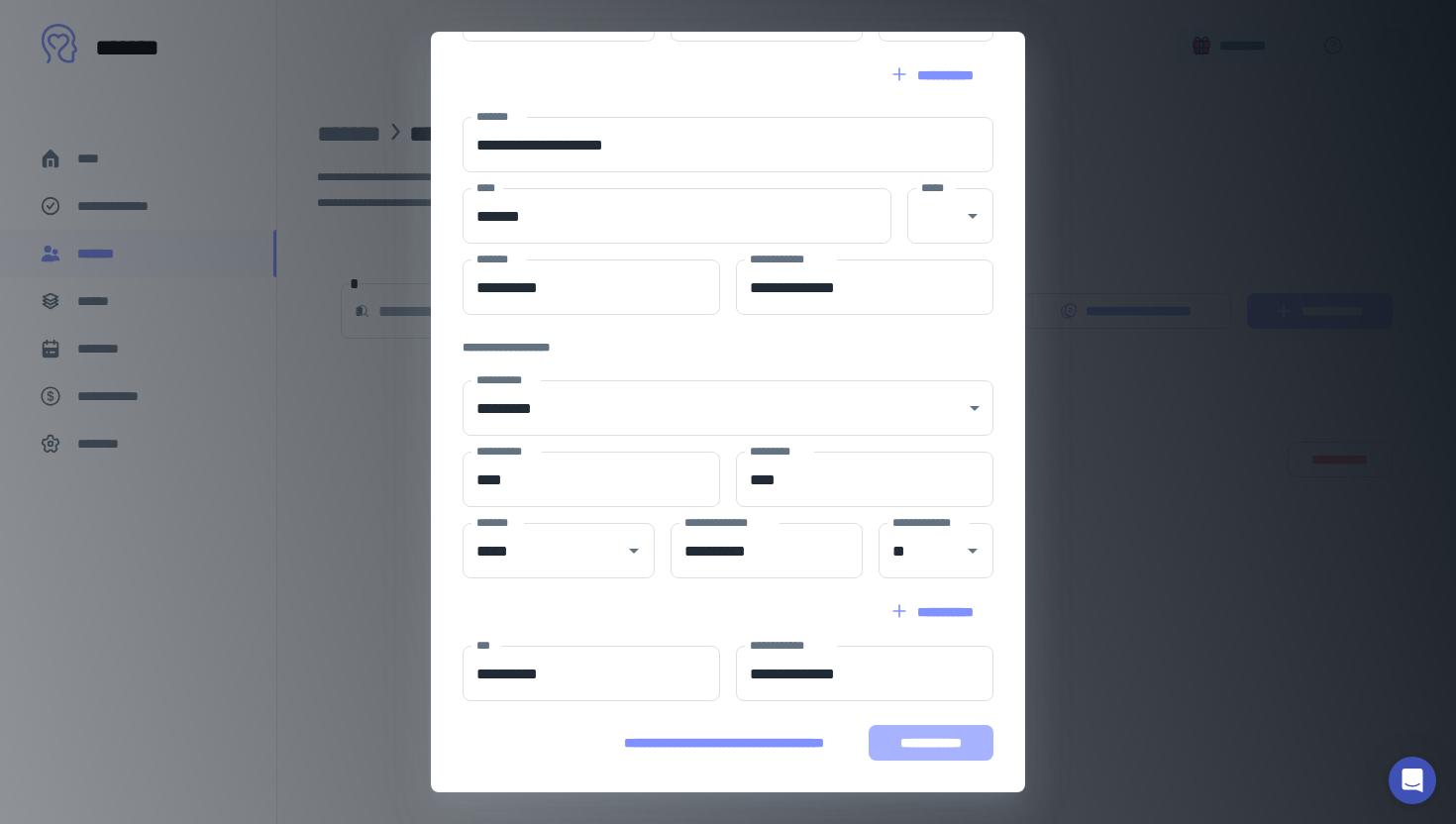 click on "**********" at bounding box center [931, 743] 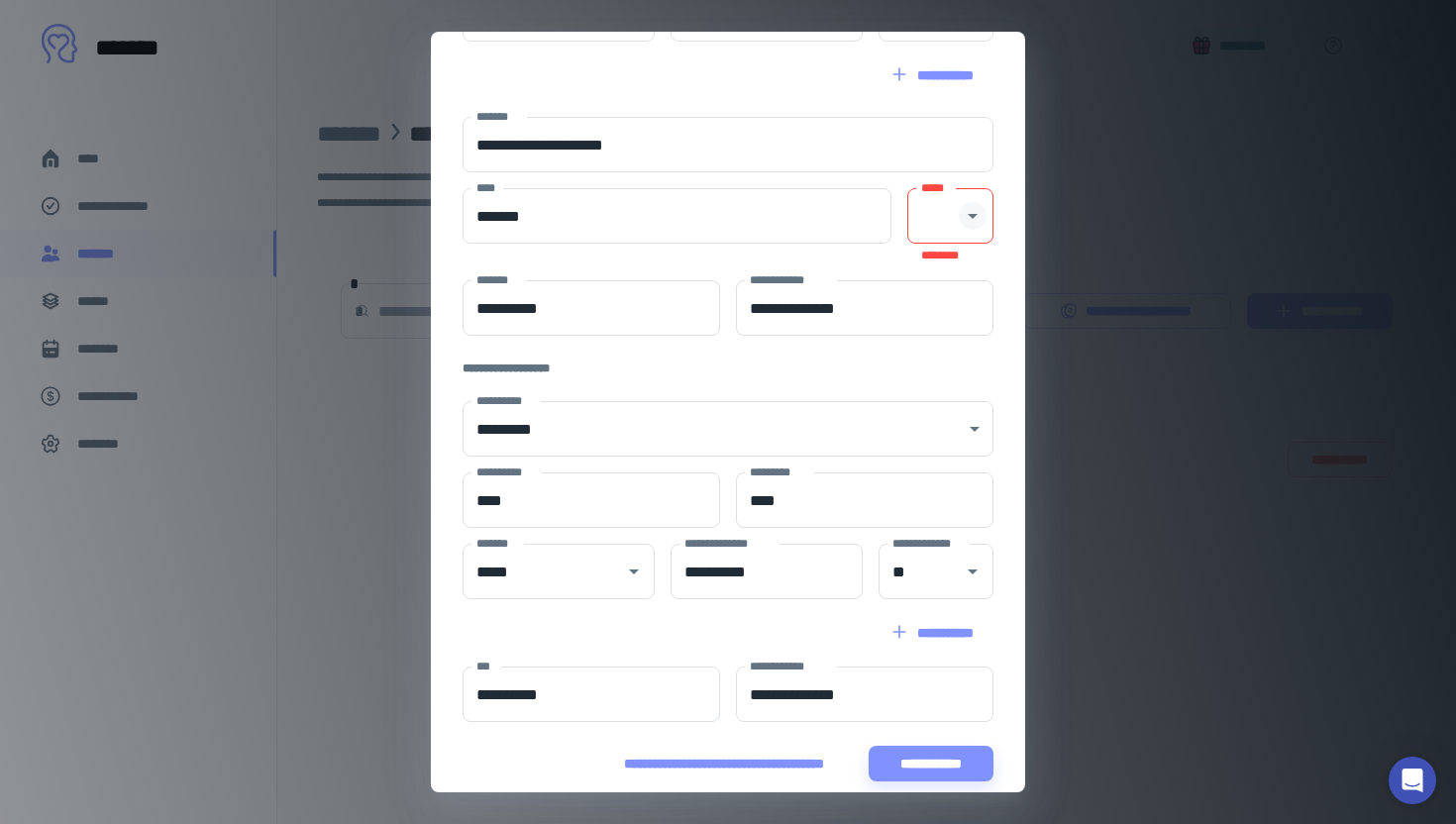 click 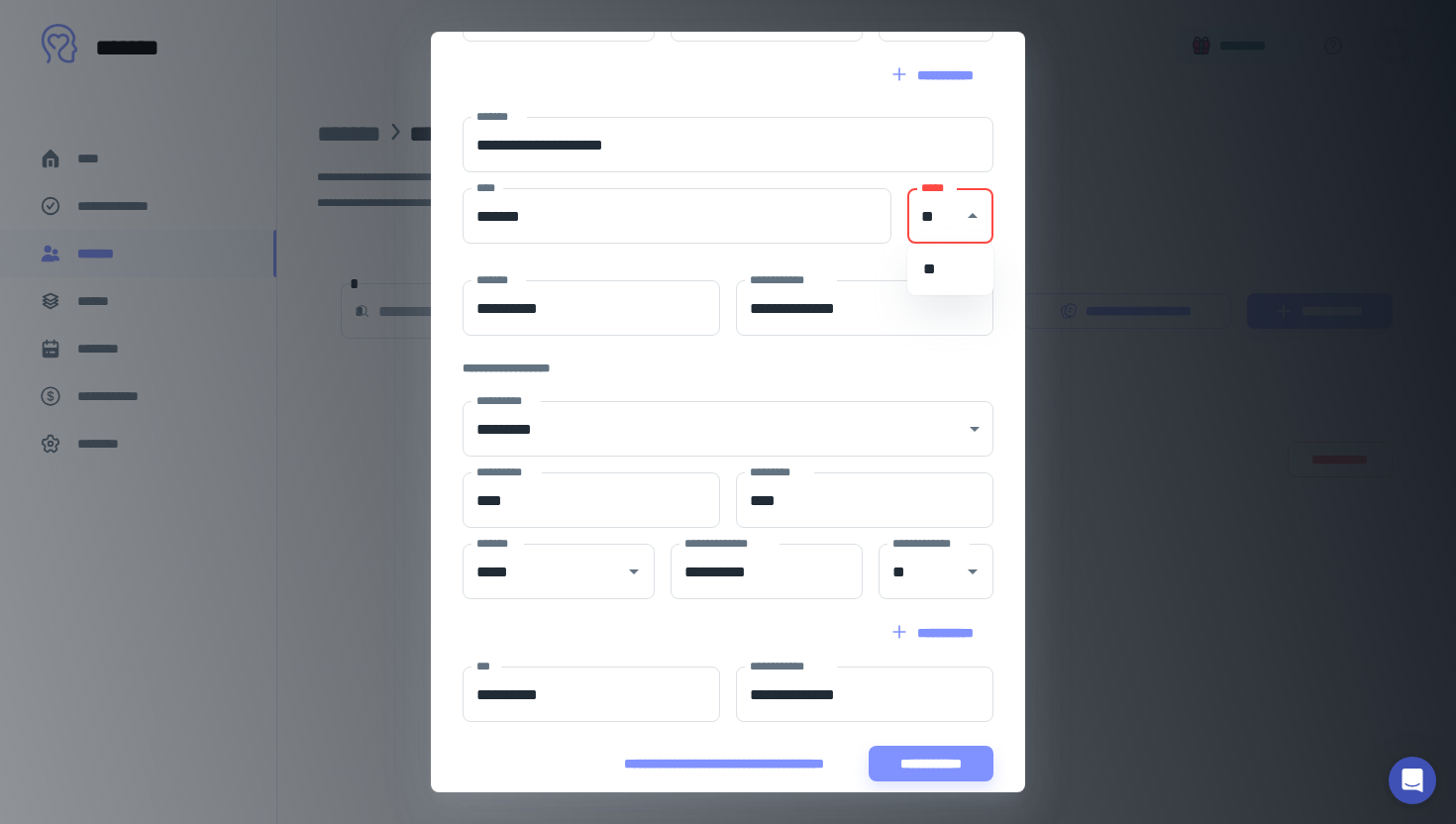 type on "**" 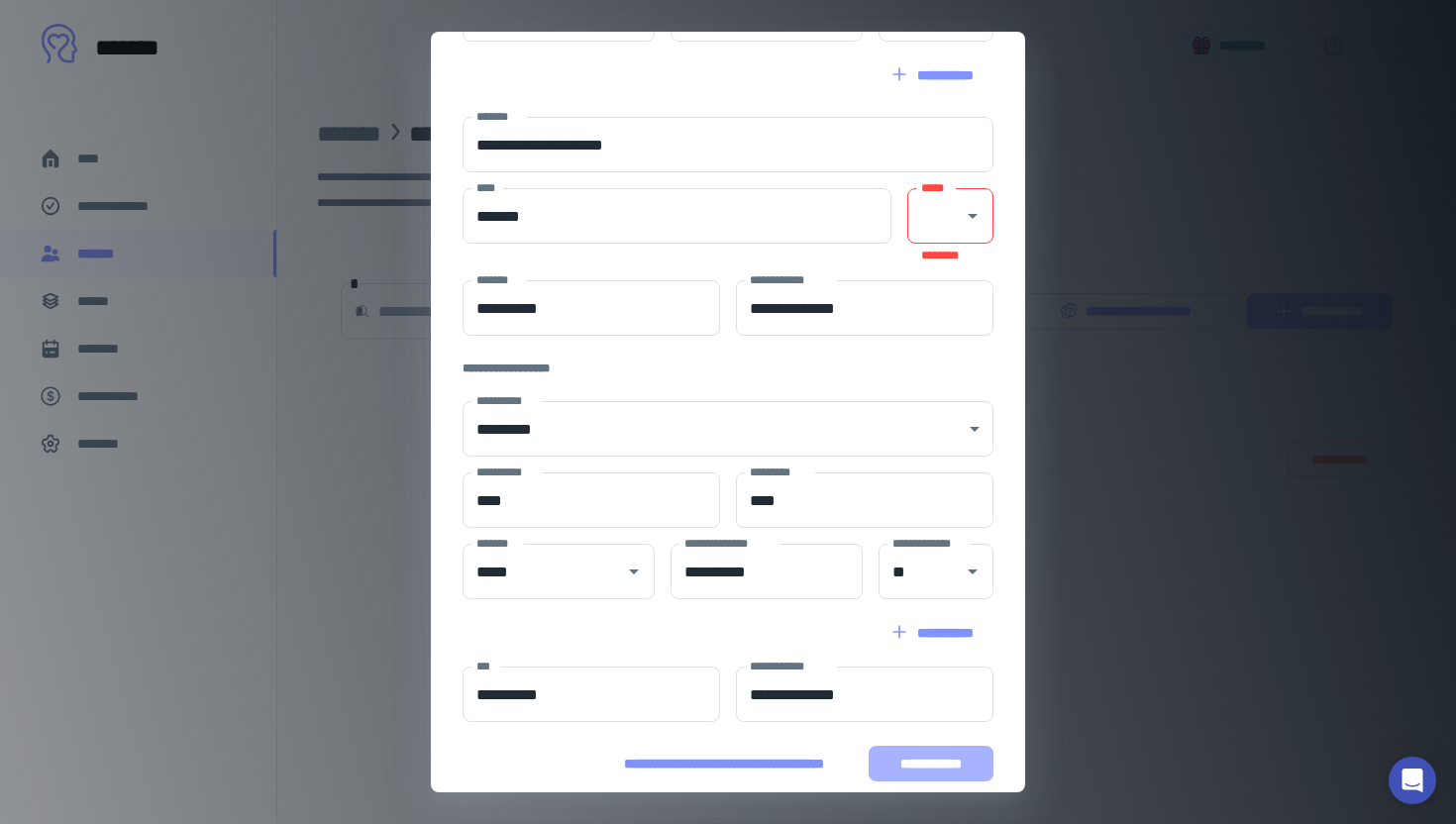 click on "**********" at bounding box center (931, 764) 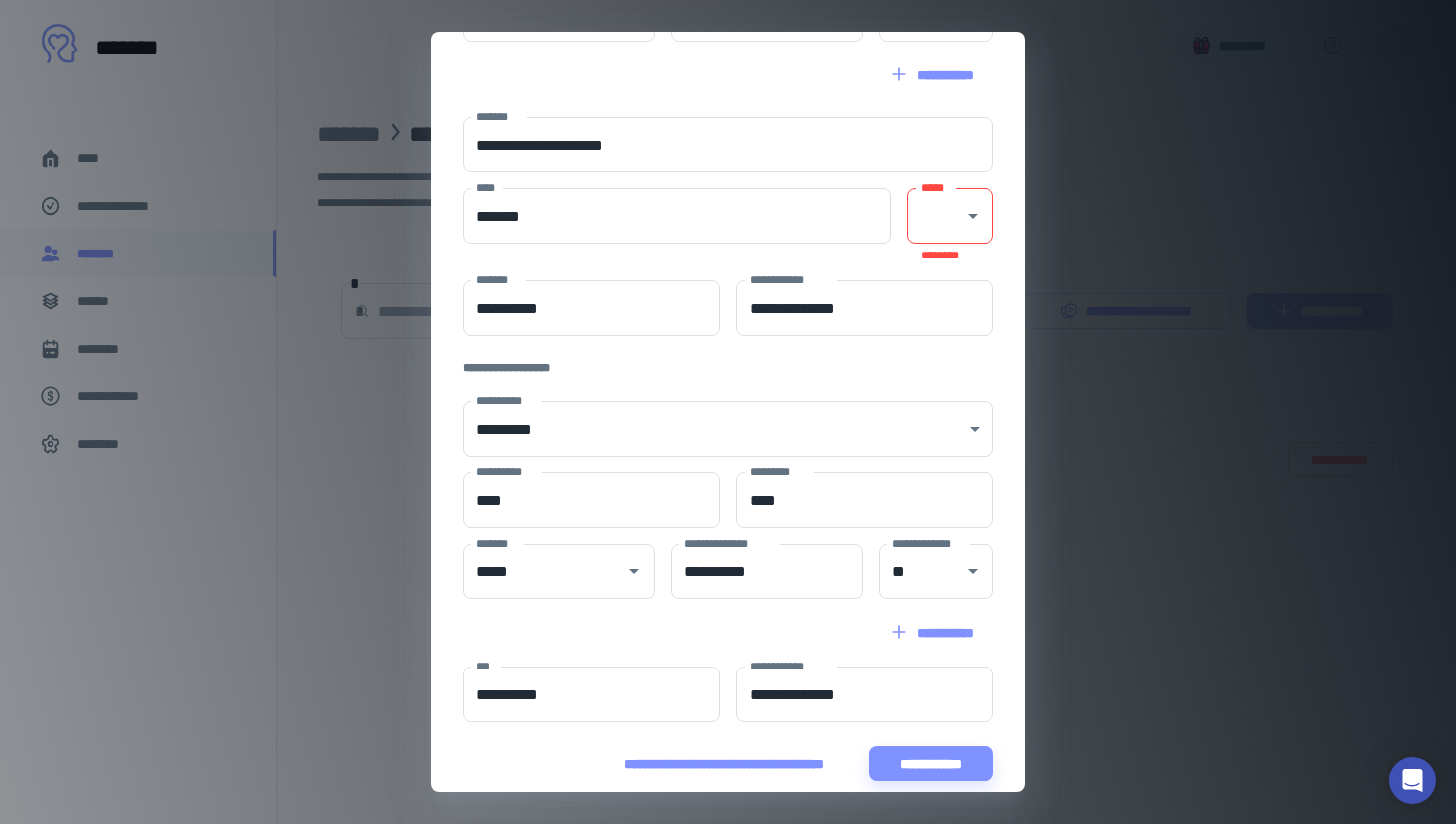 click on "*****" at bounding box center [950, 216] 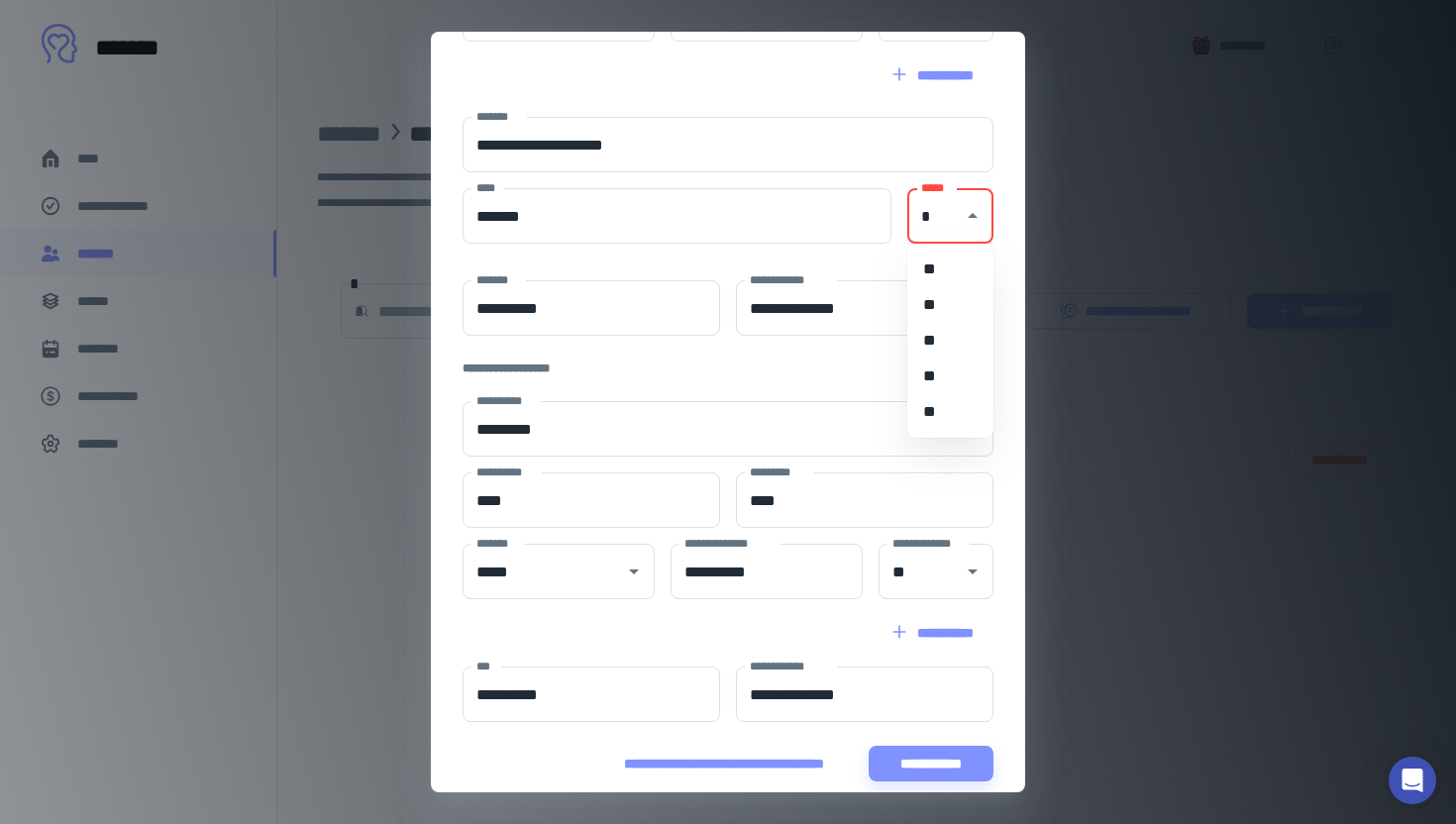 type on "**" 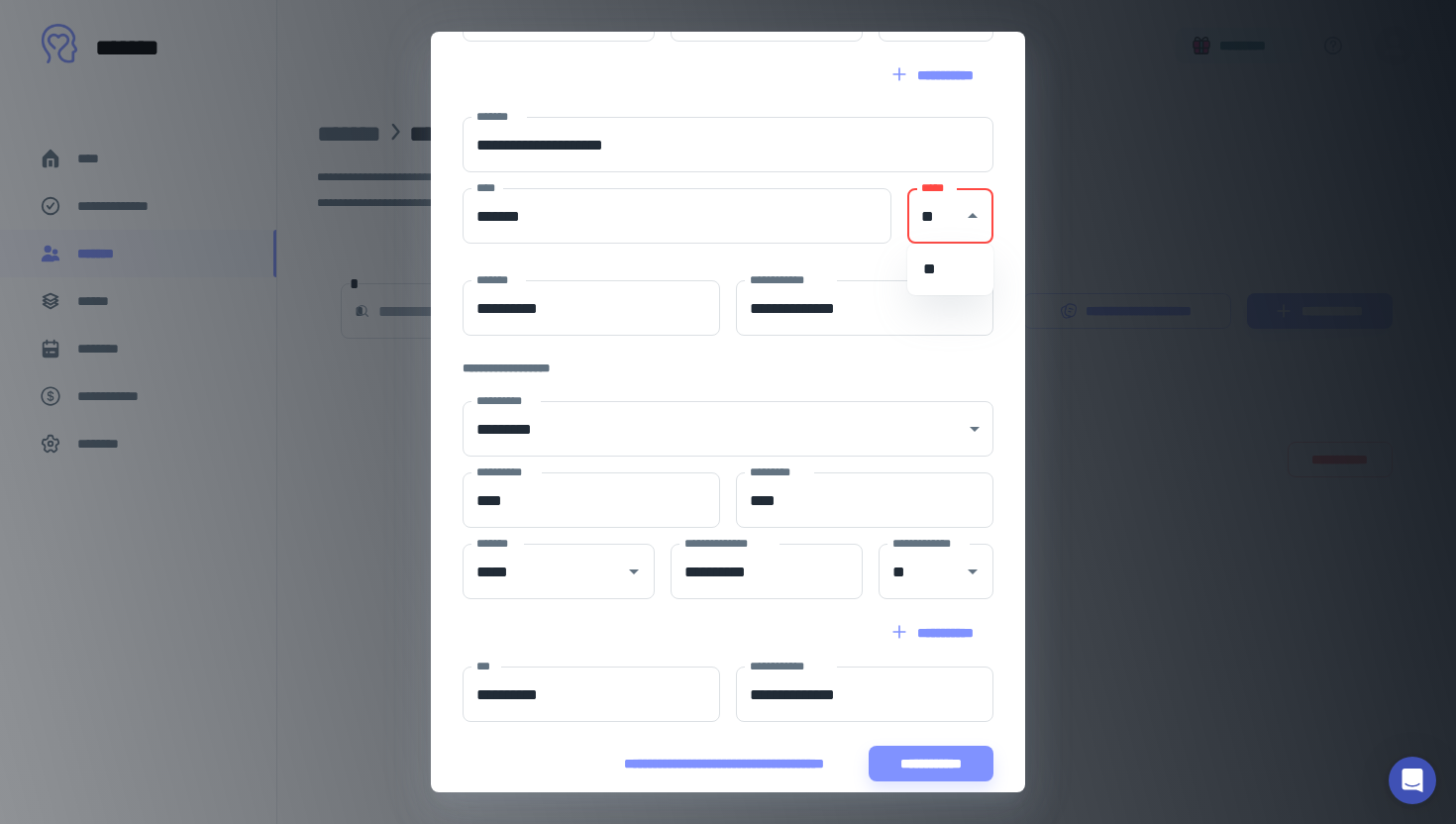 click on "**" at bounding box center (950, 269) 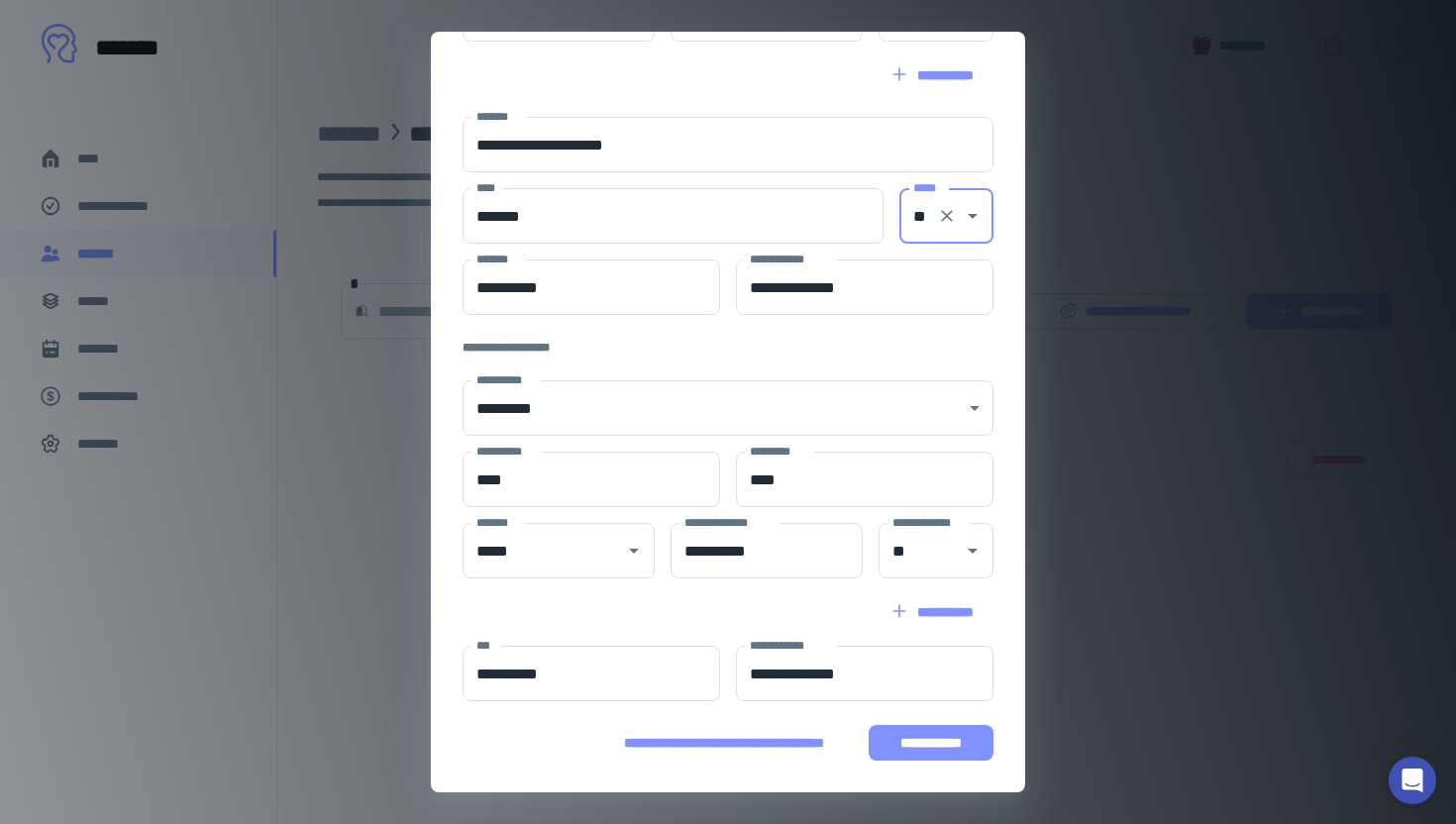 click on "**********" at bounding box center [931, 743] 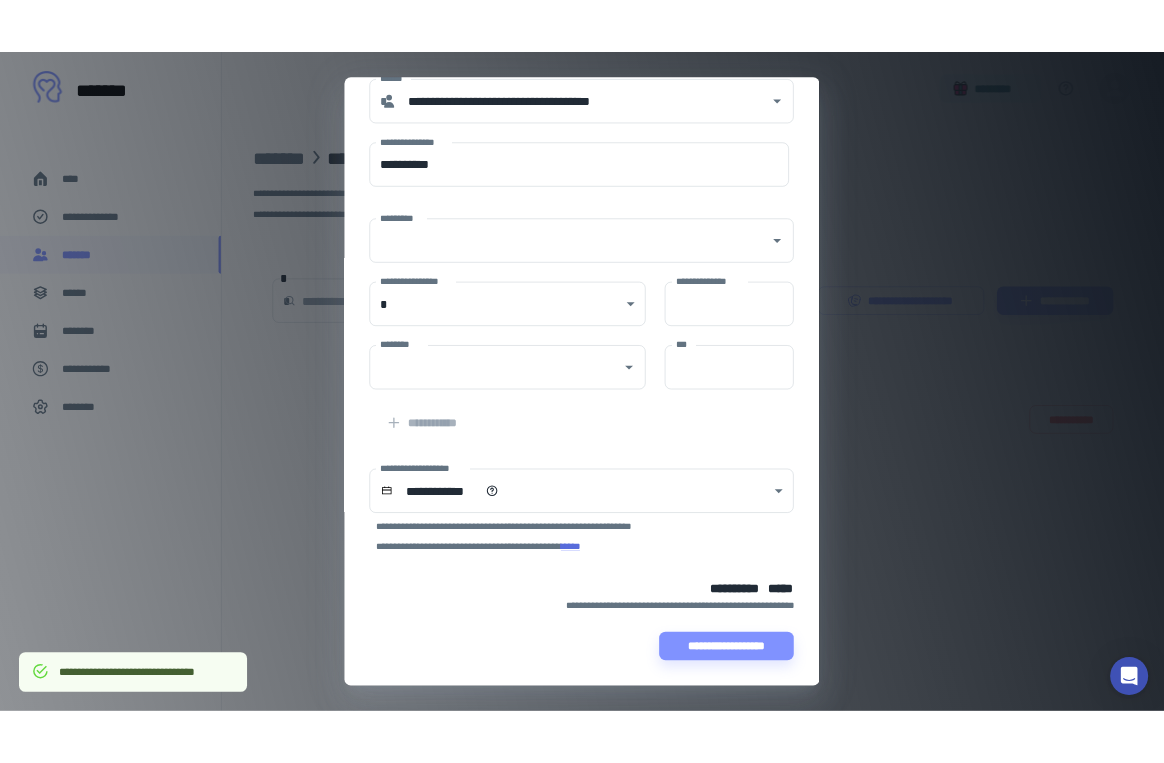 scroll, scrollTop: 0, scrollLeft: 0, axis: both 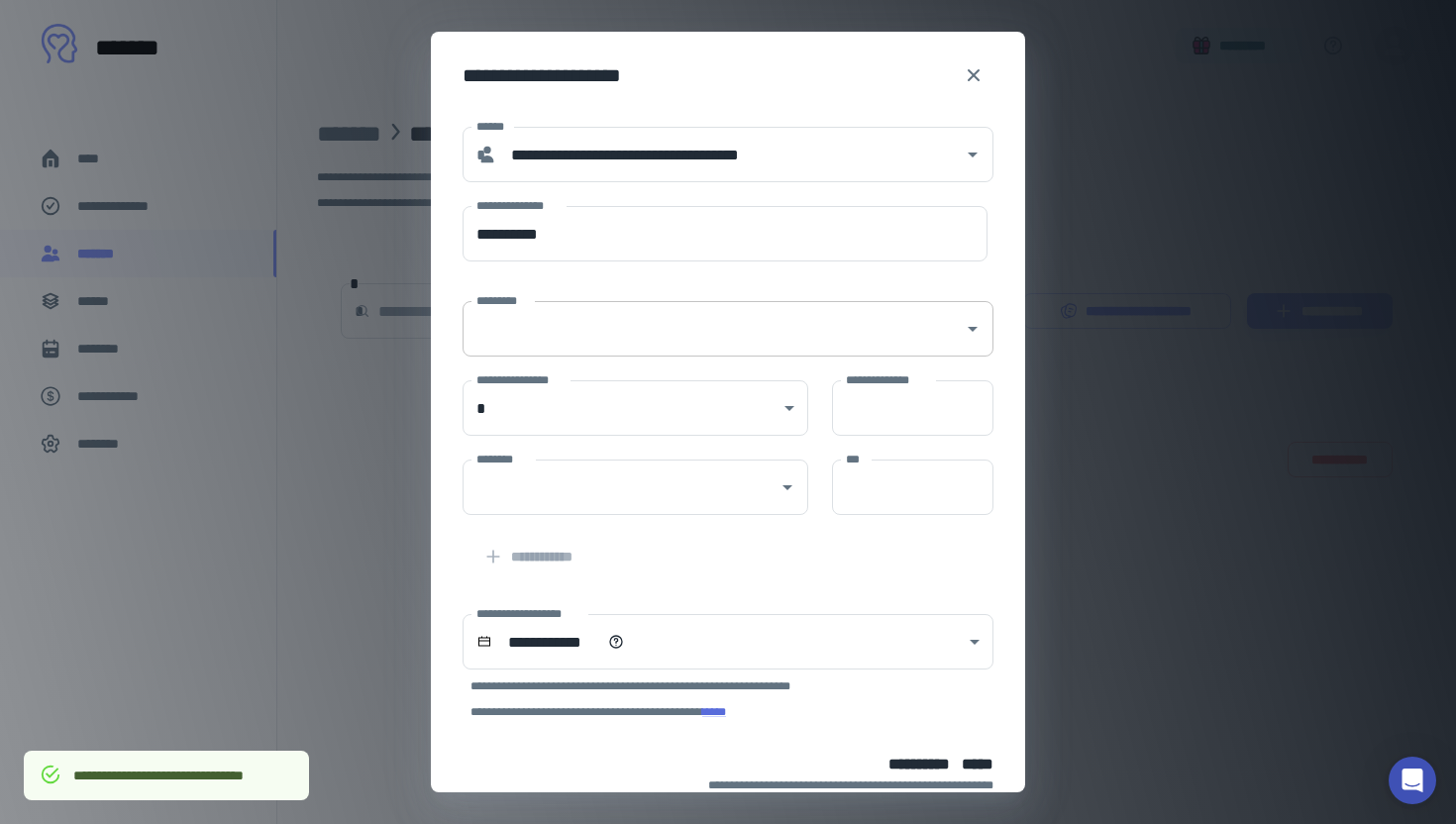 click on "*********" at bounding box center (713, 329) 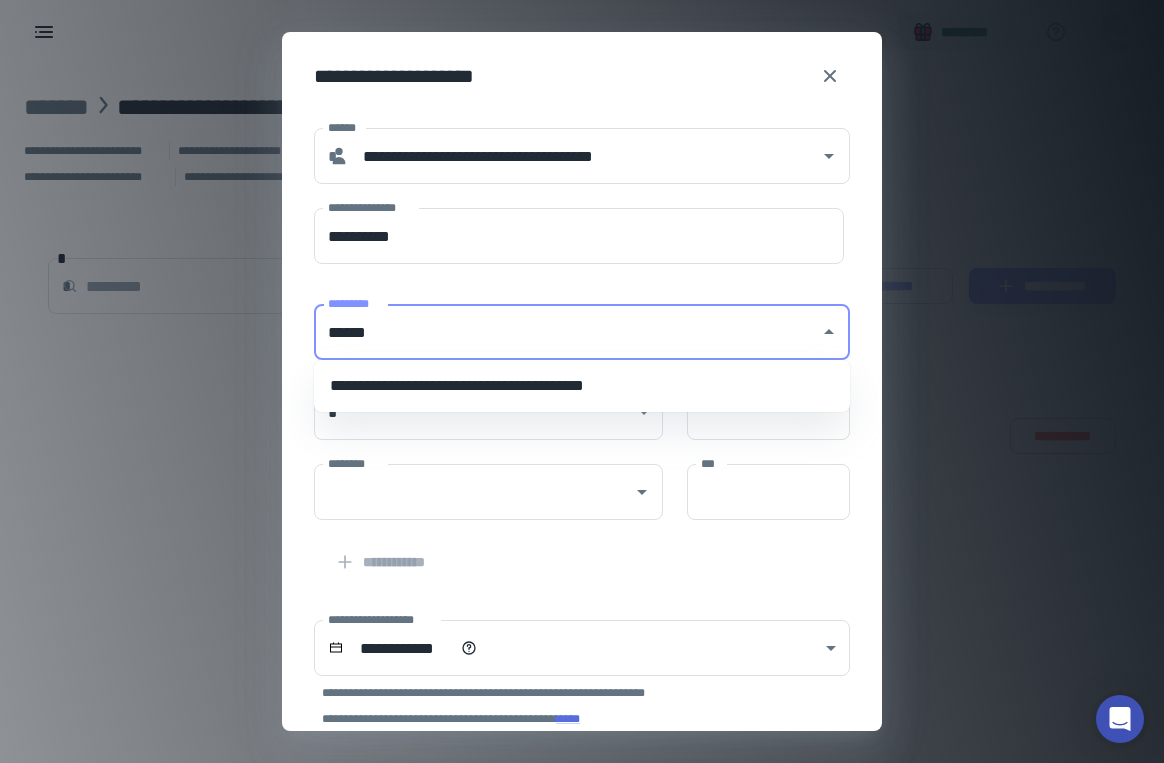 click on "**********" at bounding box center (582, 386) 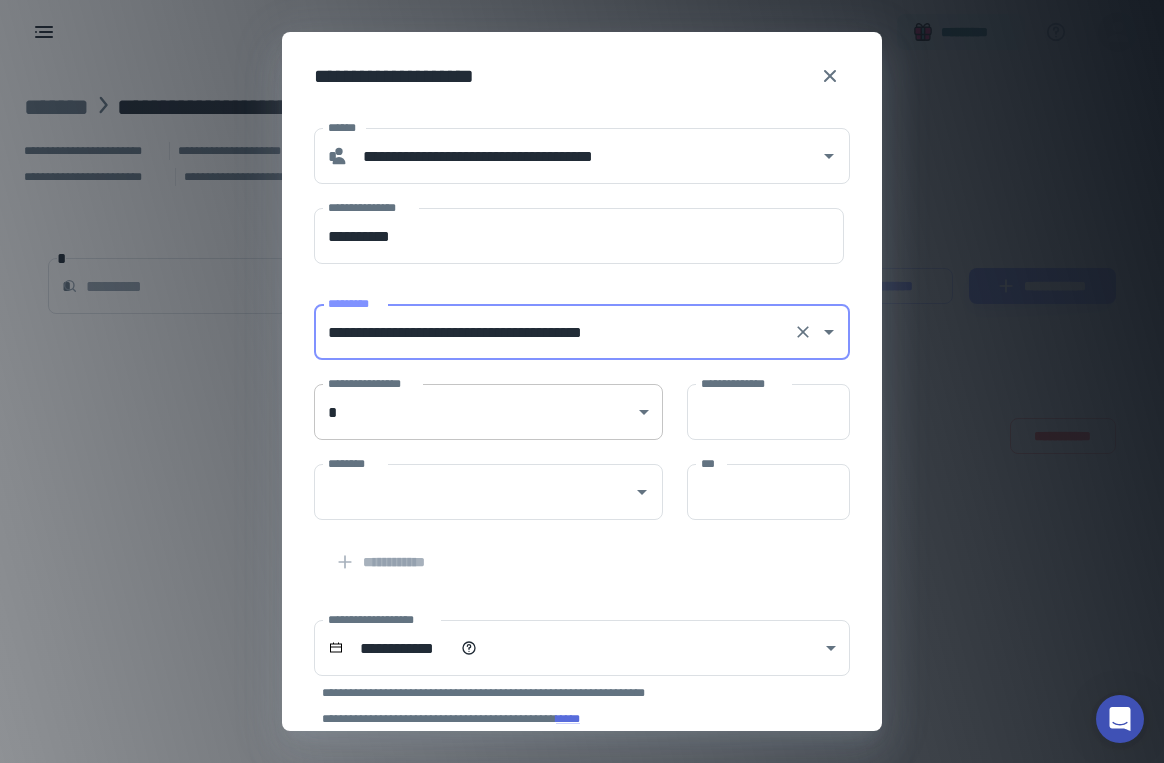 type on "**********" 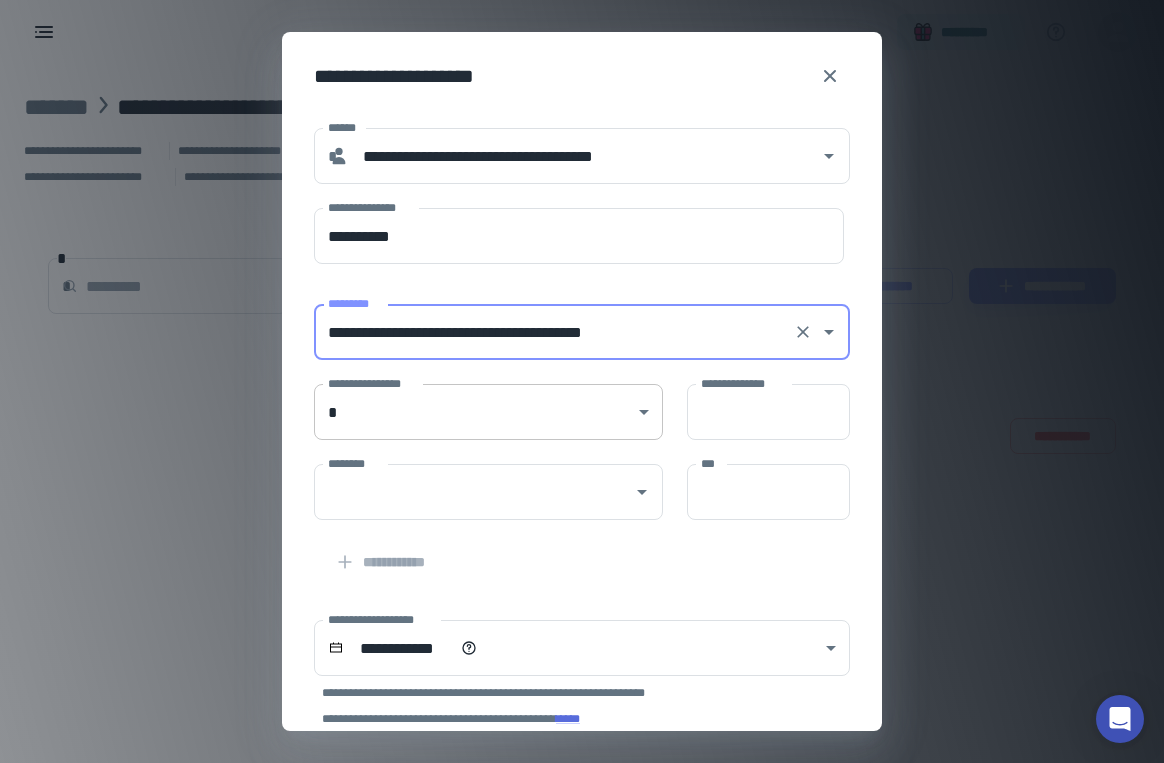 click on "[FIRST] [LAST] [INITIAL] [STREET] [CITY], [STATE] [POSTAL_CODE] [COUNTRY] [PHONE] [EMAIL] [SSN] [DLN] [PASSPORT] [CC] [DOB] [AGE] [TIME] [ADDRESS] [CITY] [STATE] [POSTAL_CODE] [COUNTRY] [PHONE] [EMAIL] [SSN] [DLN] [PASSPORT] [CC] [DOB] [AGE] [TIME] [ADDRESS] [CITY] [STATE] [POSTAL_CODE] [COUNTRY] [PHONE] [EMAIL] [SSN] [DLN] [PASSPORT] [CC] [DOB] [AGE] [TIME] [ADDRESS] [CITY] [STATE] [POSTAL_CODE] [COUNTRY] [PHONE] [EMAIL] [SSN] [DLN] [PASSPORT] [CC] [DOB] [AGE] [TIME] [ADDRESS] [CITY] [STATE] [POSTAL_CODE] [COUNTRY] [PHONE] [EMAIL] [SSN] [DLN] [PASSPORT] [CC] [DOB] [AGE] [TIME] [ADDRESS] [CITY] [STATE] [POSTAL_CODE] [COUNTRY] [PHONE] [EMAIL] [SSN] [DLN] [PASSPORT] [CC] [DOB] [AGE] [TIME]" at bounding box center (582, 381) 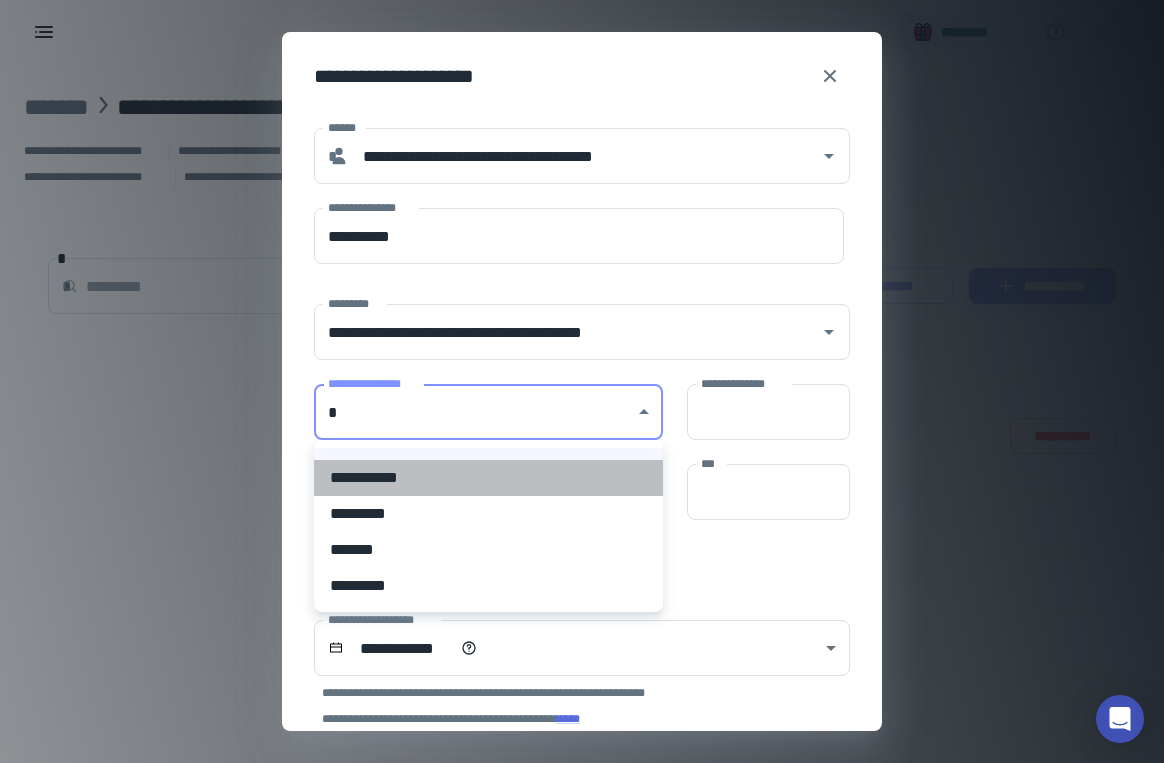 click on "**********" at bounding box center (488, 478) 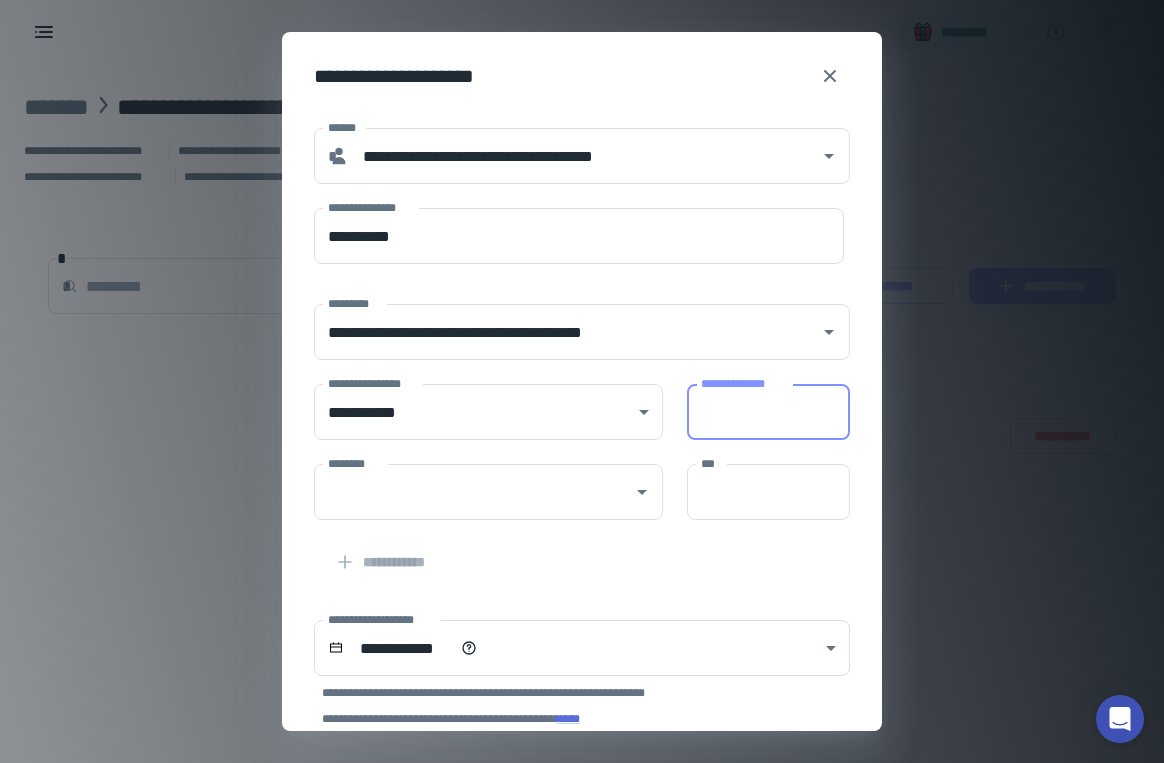 click on "**********" at bounding box center [768, 412] 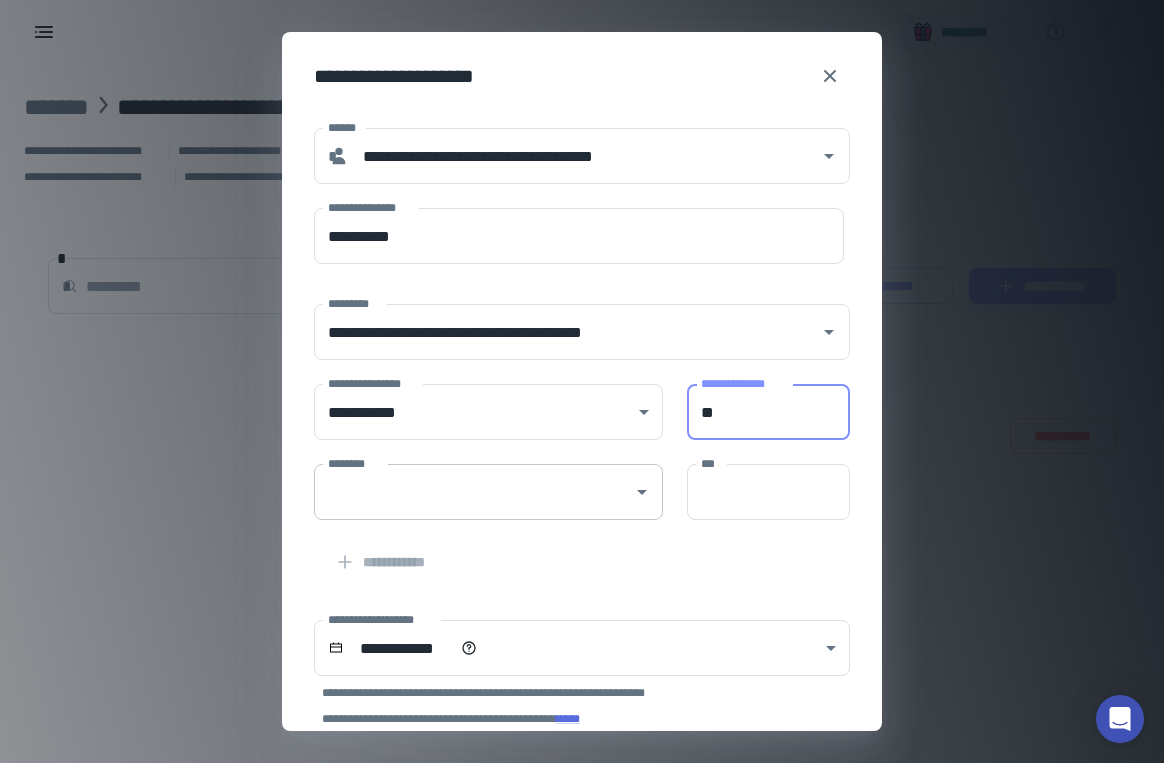 type on "**" 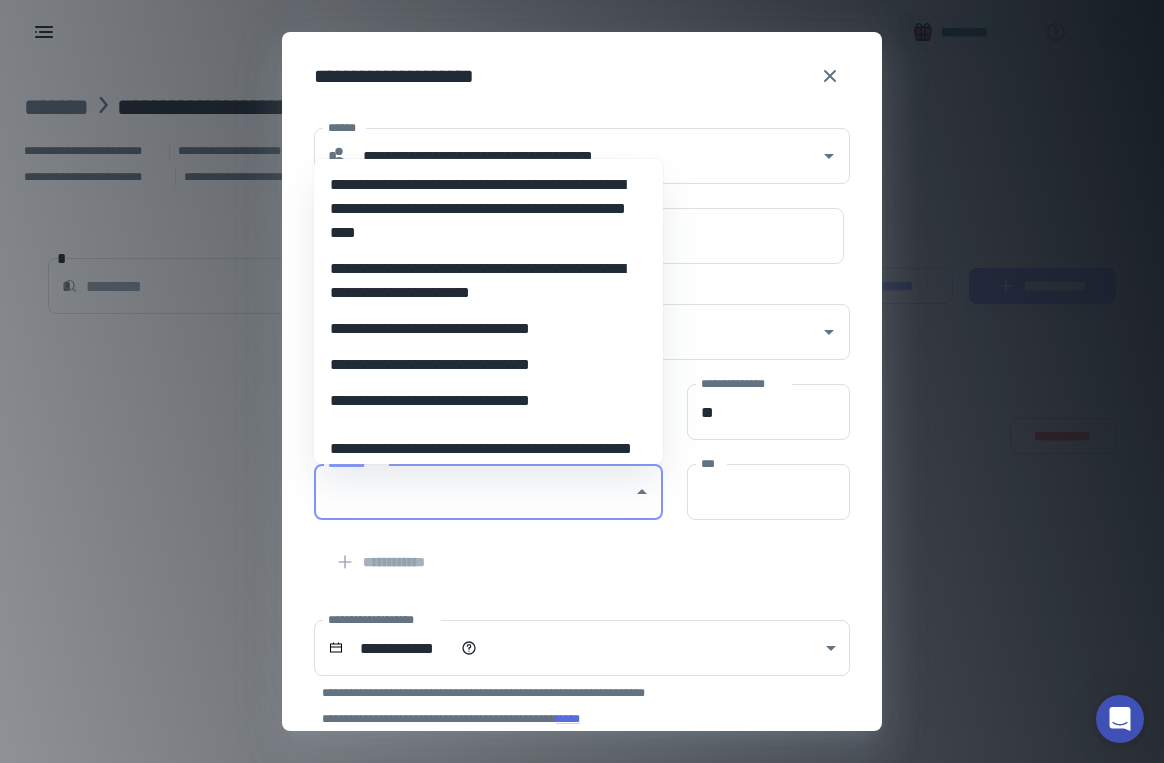 click on "**********" at bounding box center [488, 401] 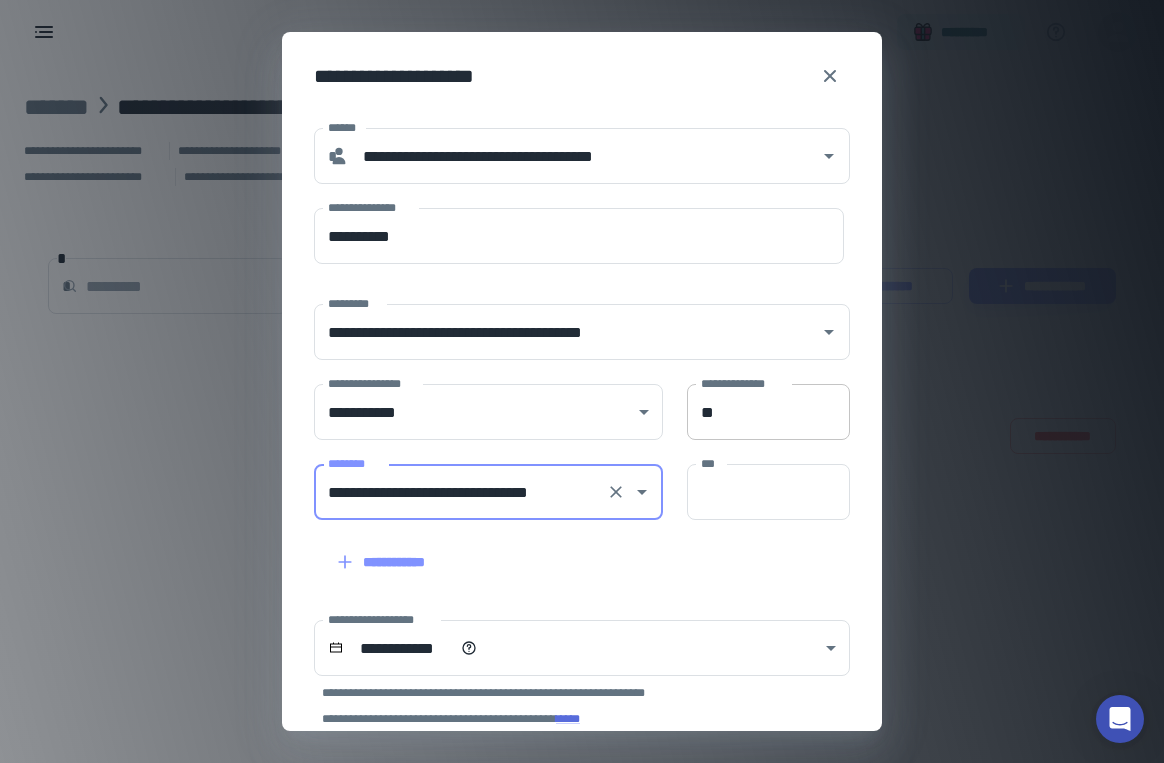 click on "**" at bounding box center [768, 412] 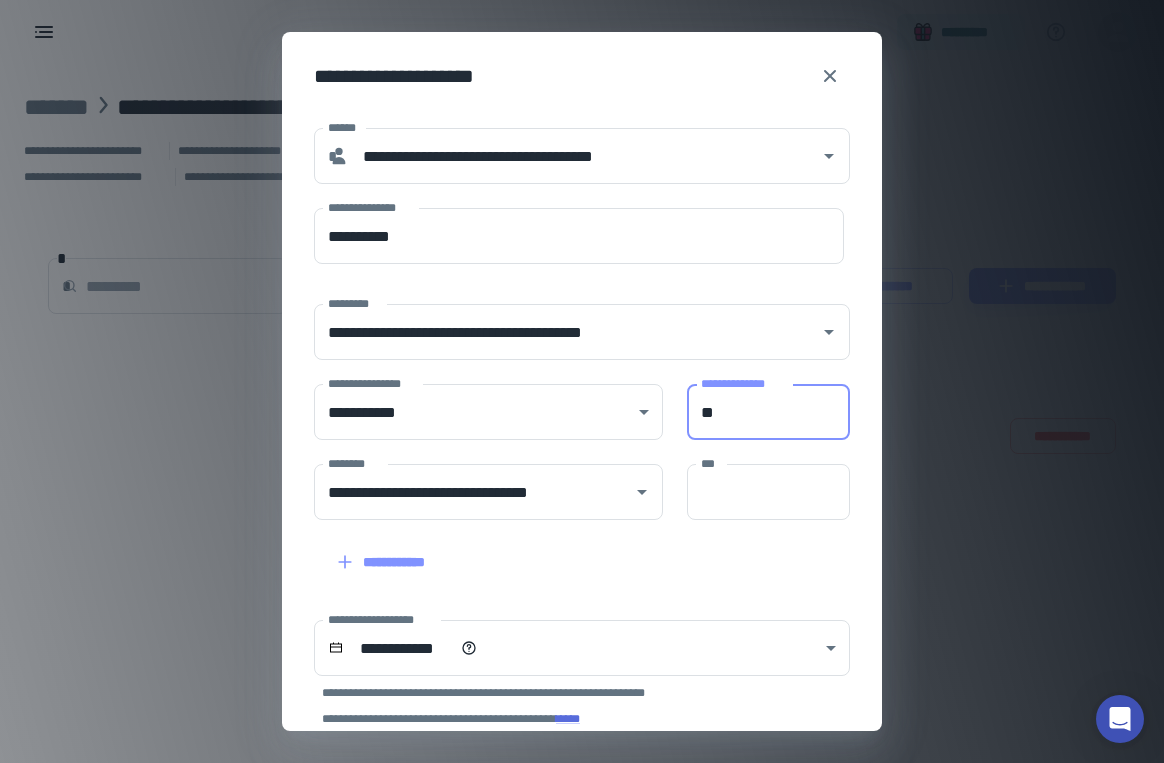 type on "*" 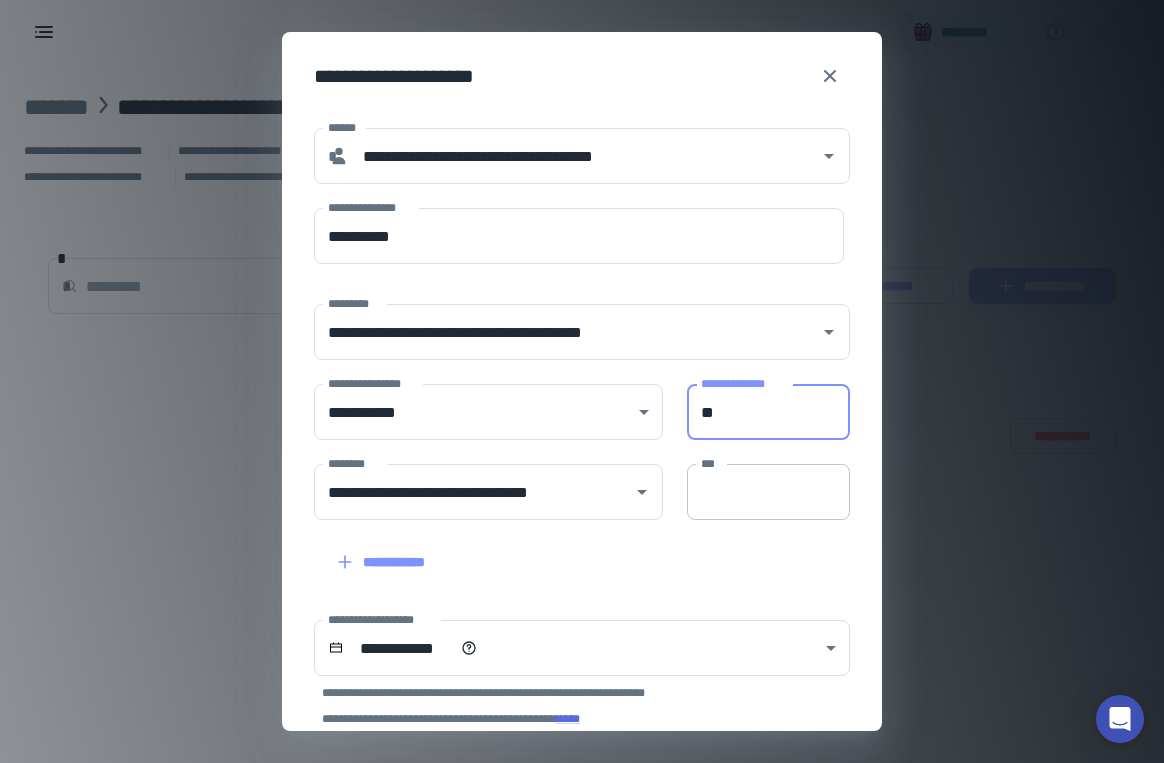 type on "**" 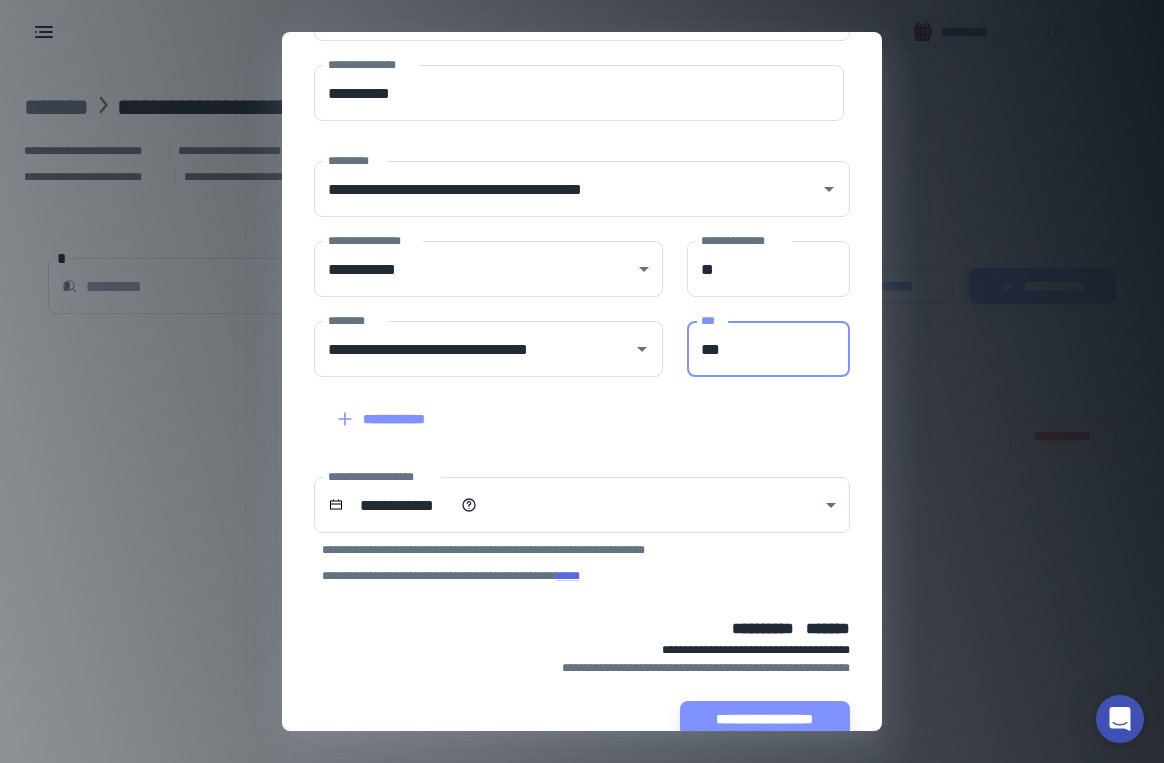 scroll, scrollTop: 181, scrollLeft: 0, axis: vertical 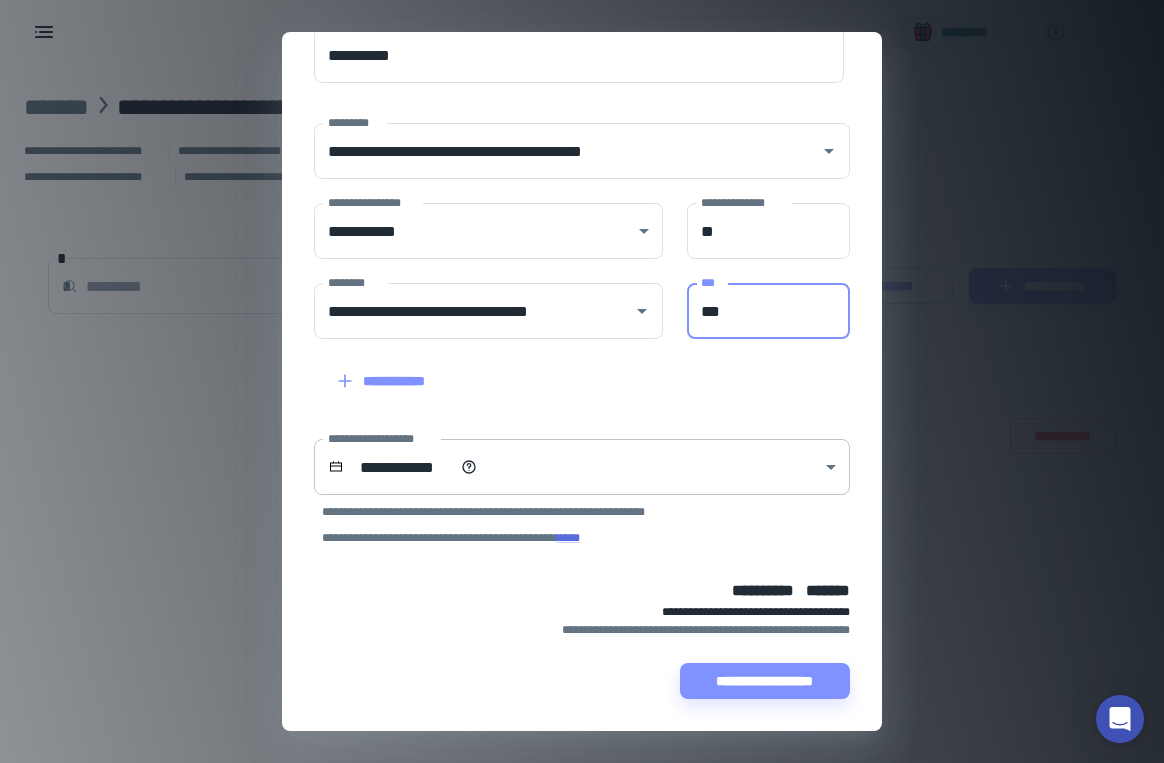 type on "***" 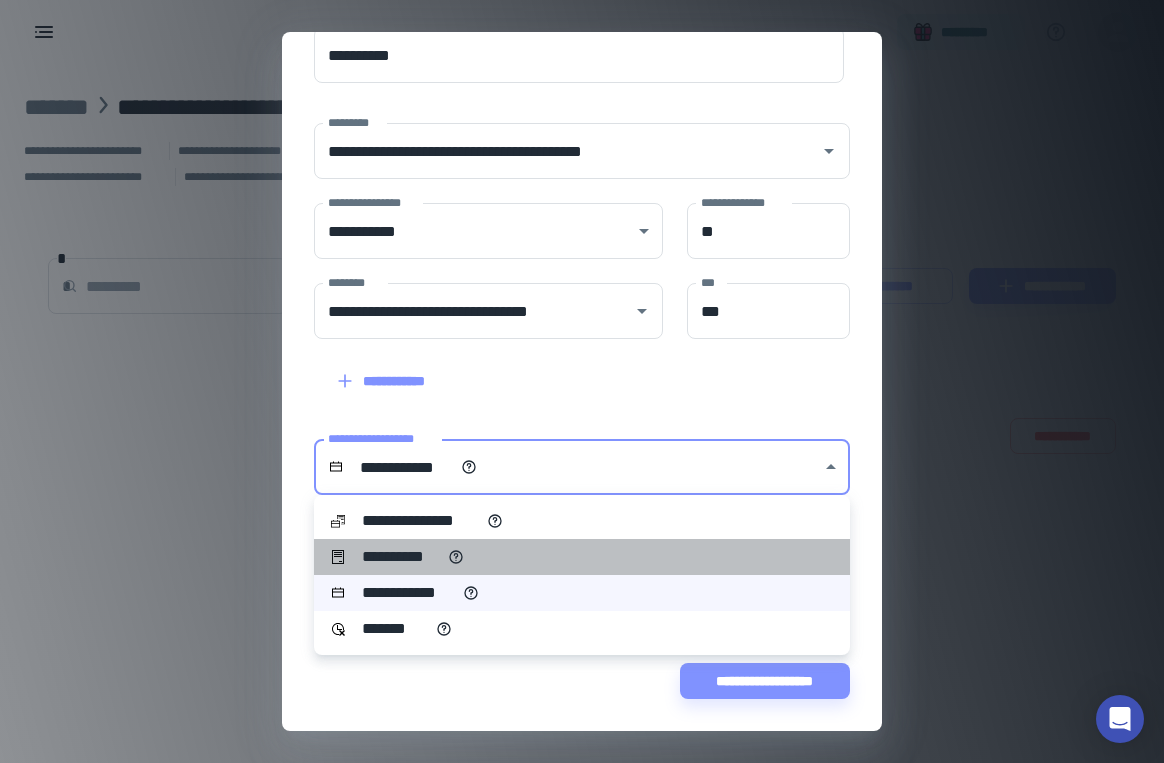 click on "**********" at bounding box center [582, 557] 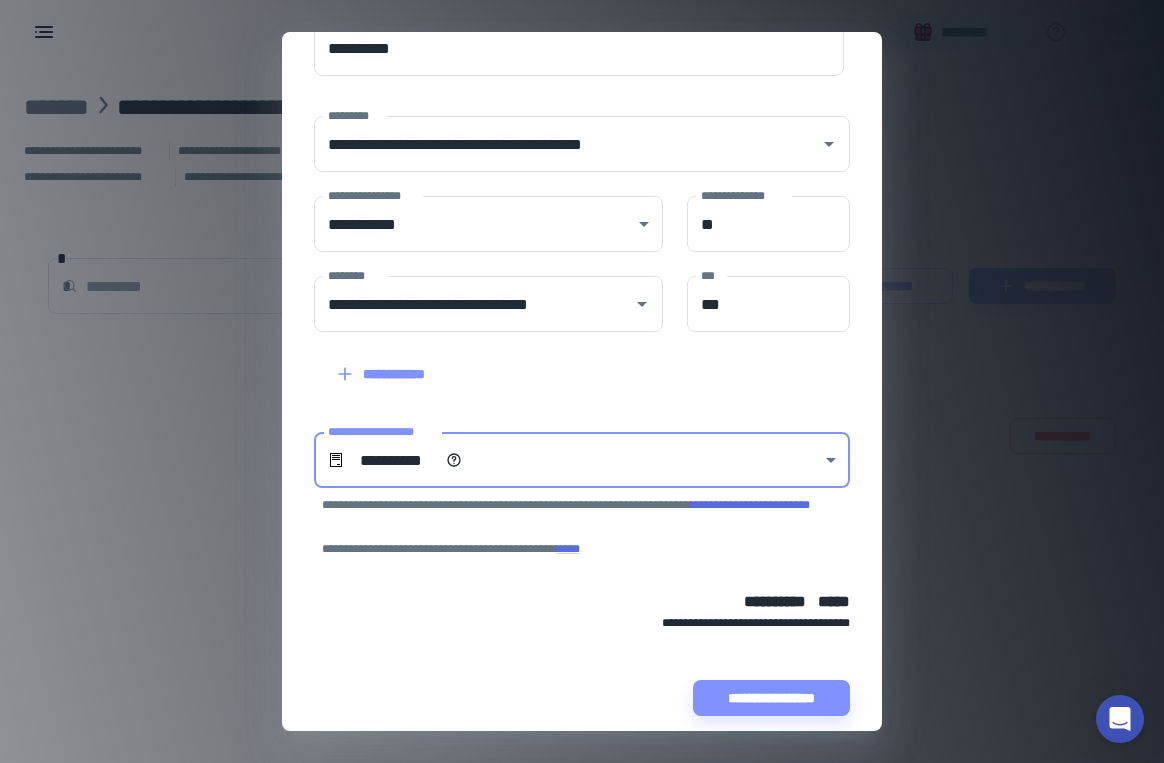 scroll, scrollTop: 205, scrollLeft: 0, axis: vertical 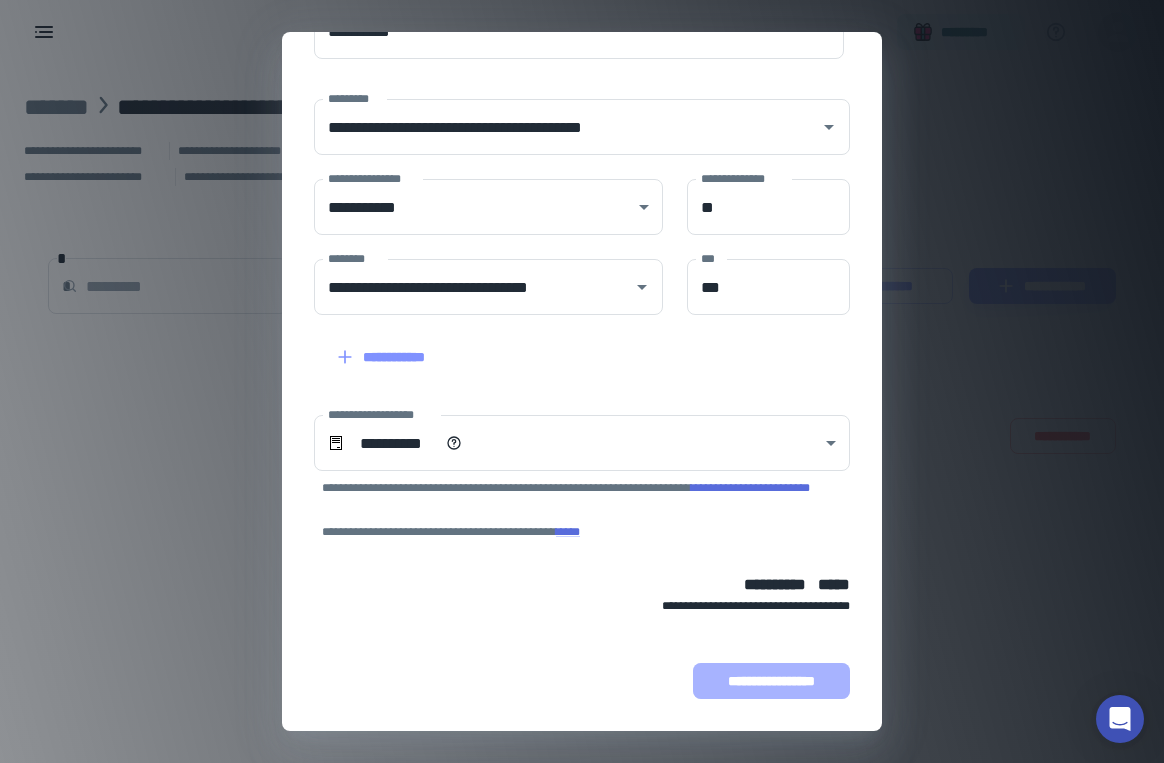 click on "**********" at bounding box center [771, 681] 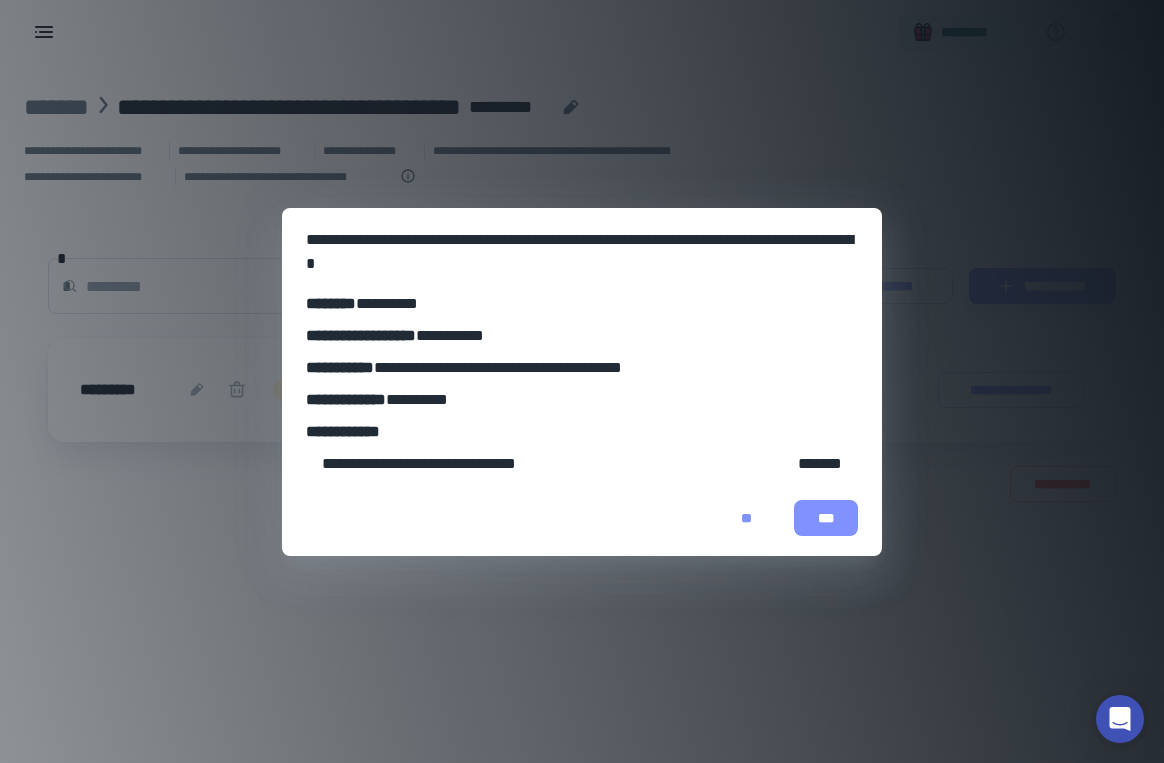 click on "***" at bounding box center (826, 518) 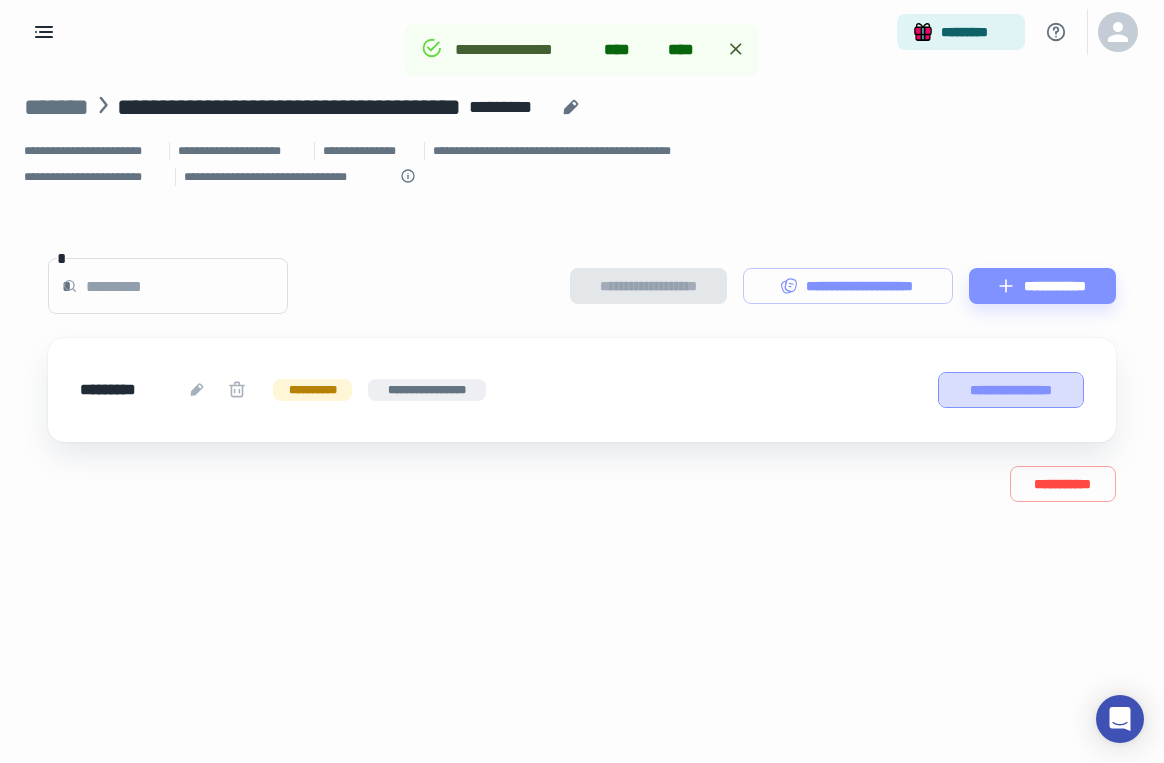 click on "**********" at bounding box center (1011, 390) 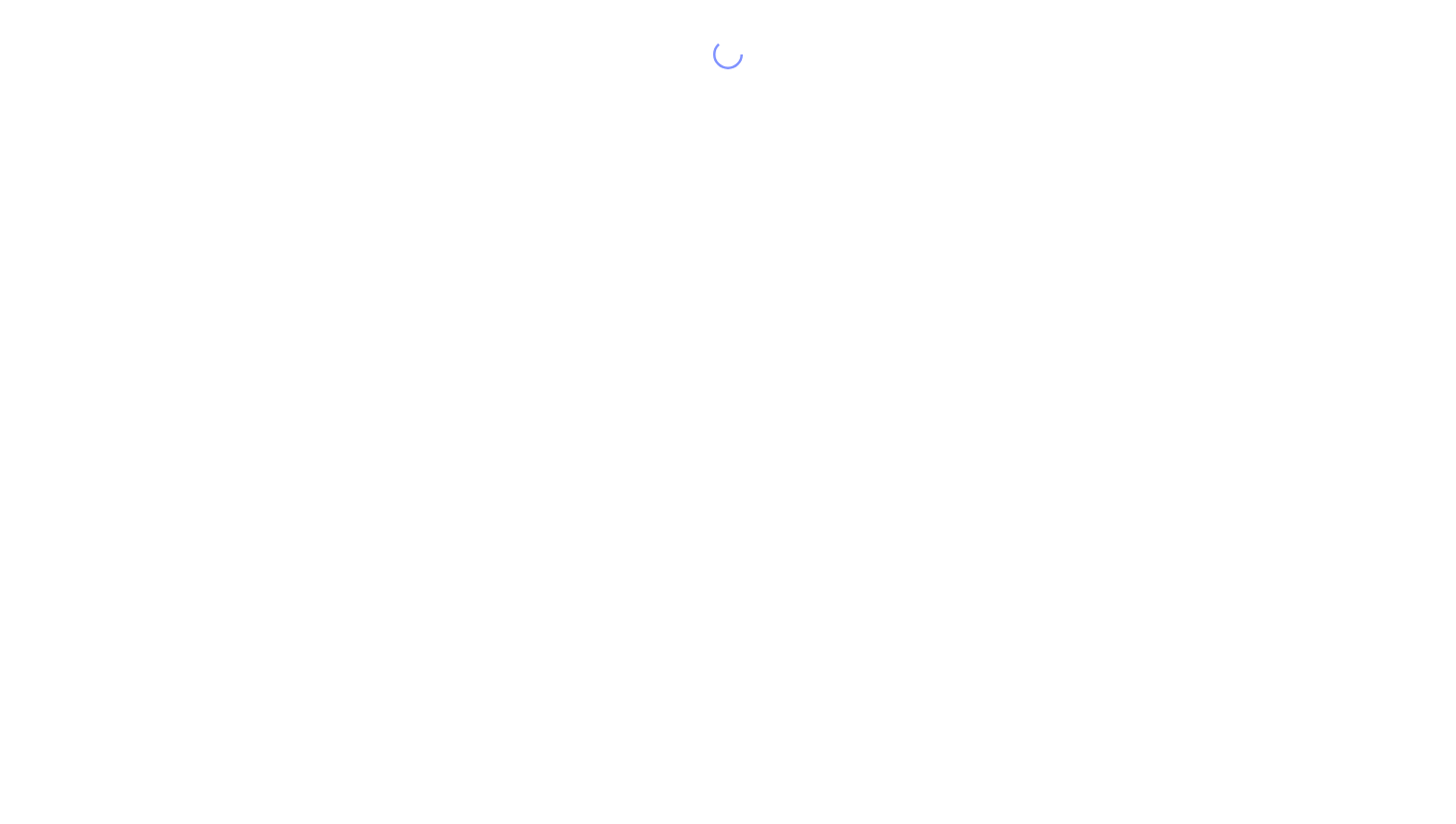scroll, scrollTop: 0, scrollLeft: 0, axis: both 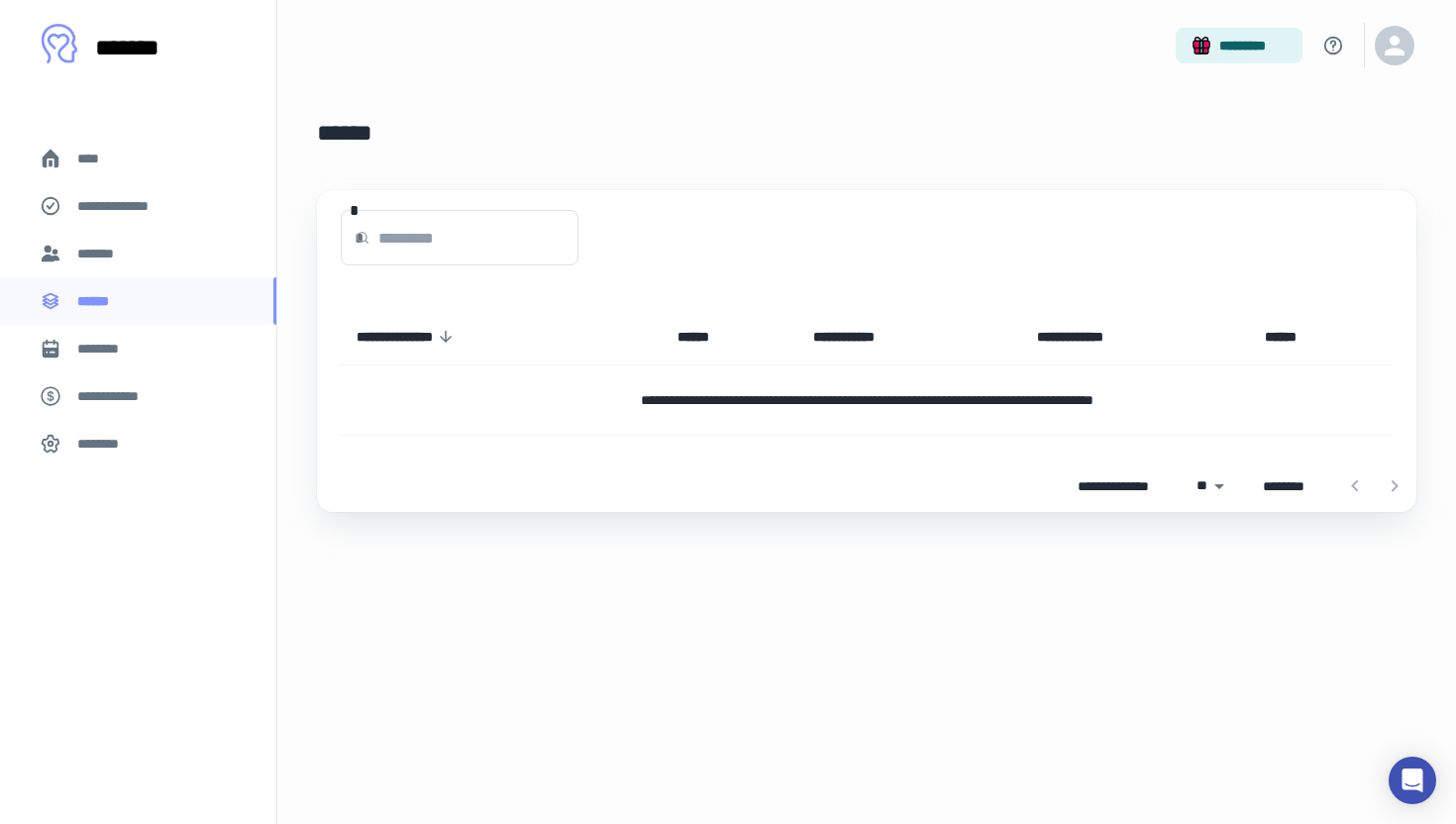 click on "****" at bounding box center [138, 158] 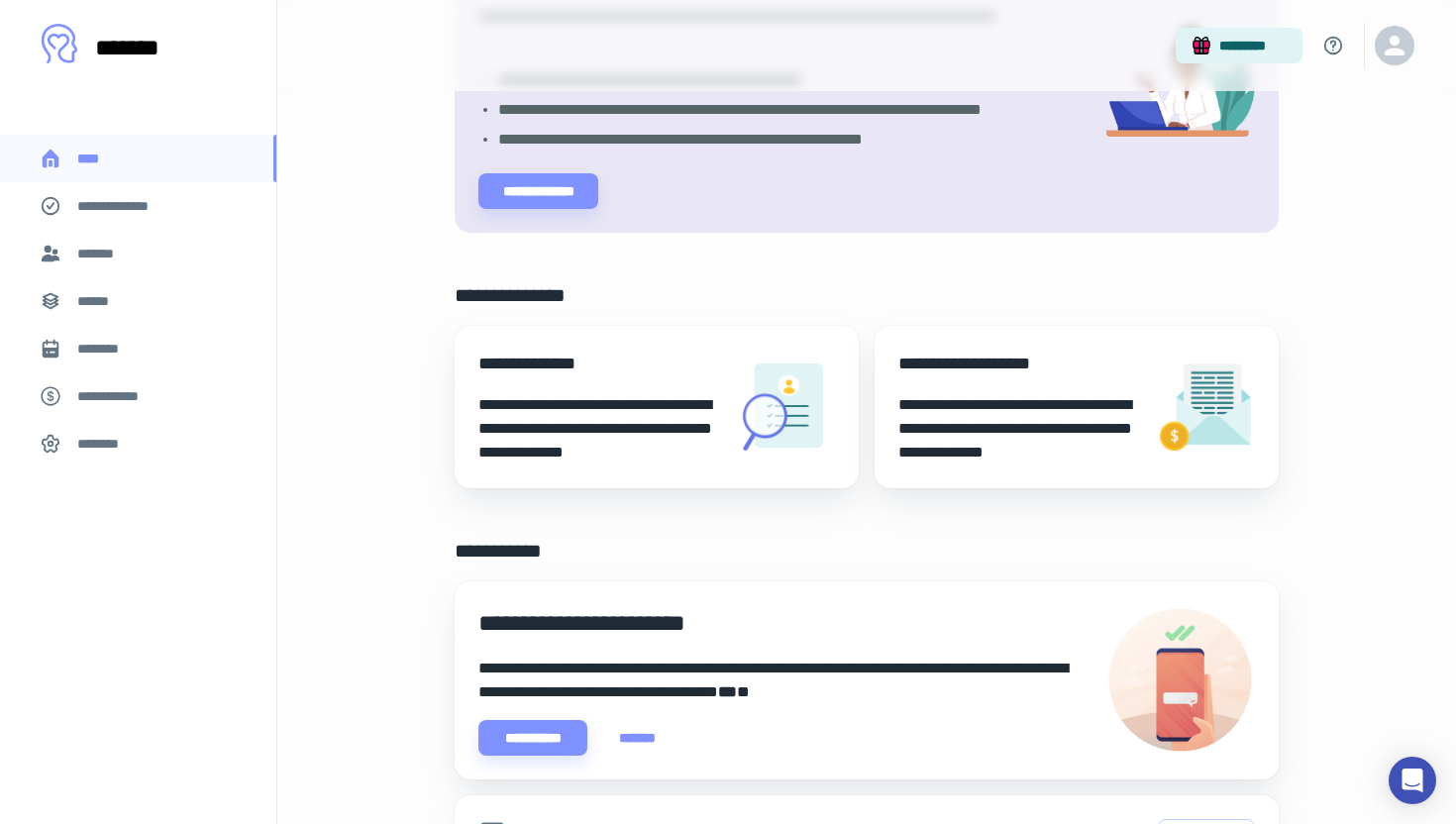 scroll, scrollTop: 208, scrollLeft: 0, axis: vertical 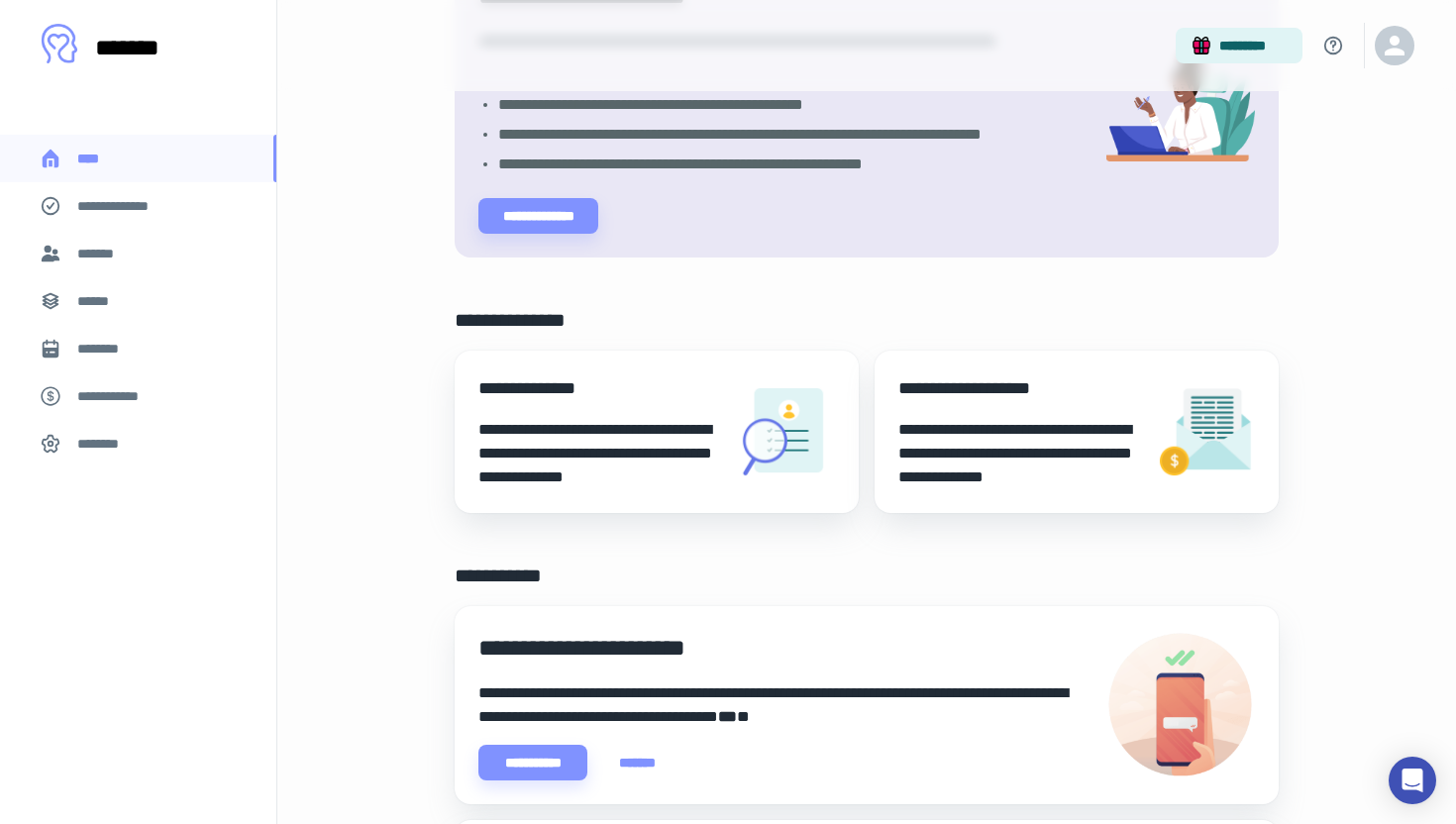 click on "**********" at bounding box center (1019, 454) 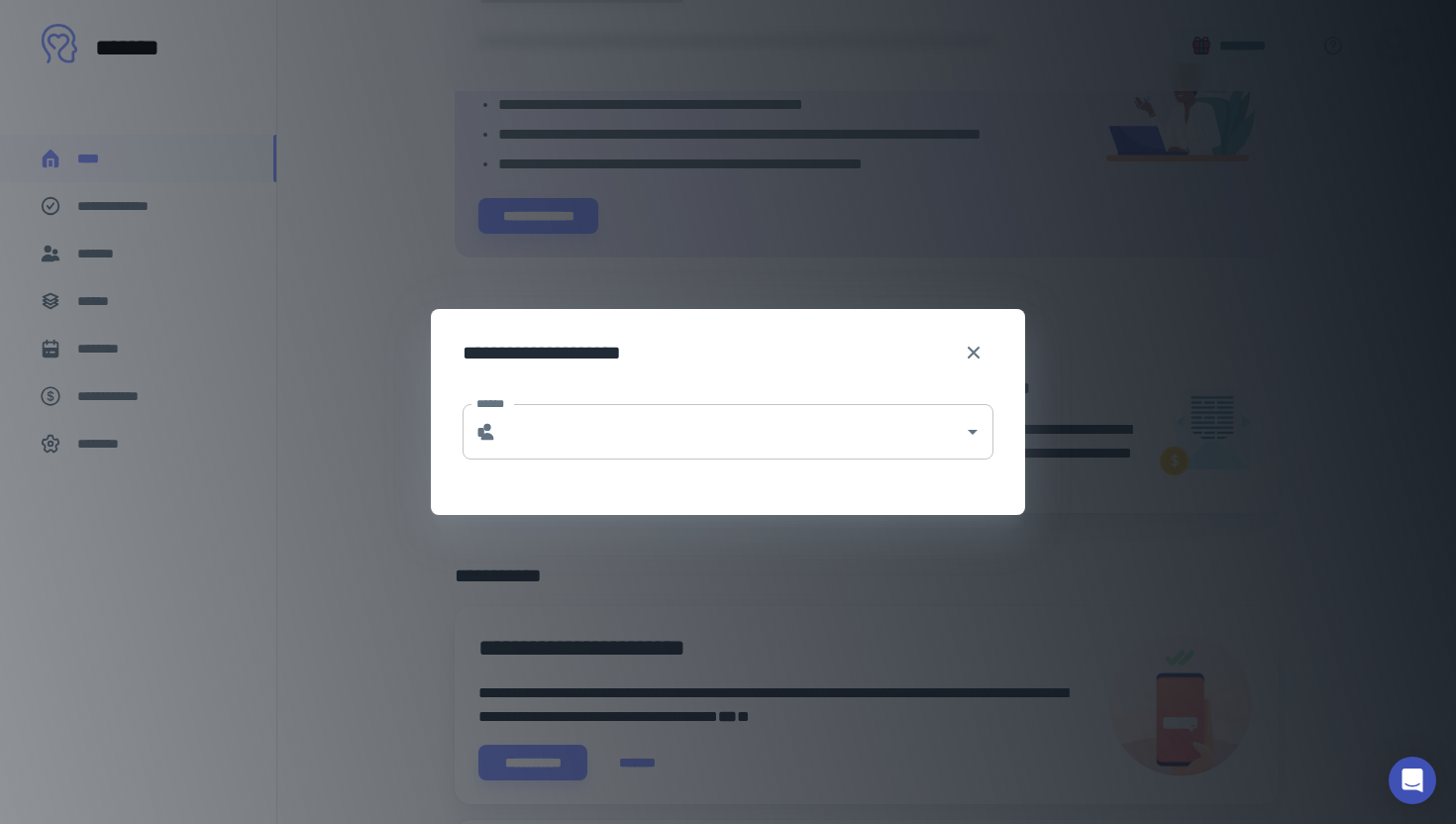 click on "******" at bounding box center [730, 432] 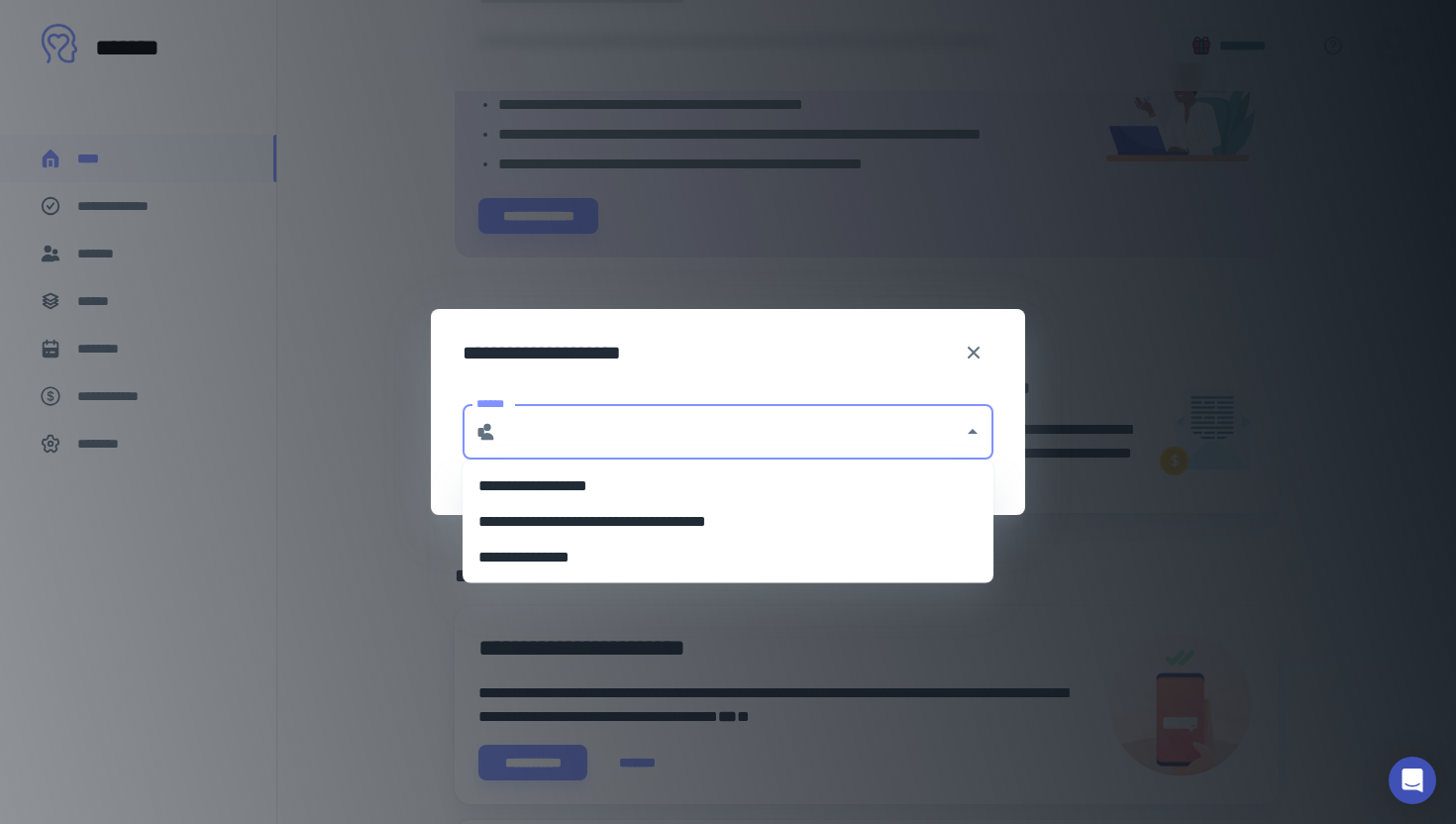 click on "**********" at bounding box center (728, 522) 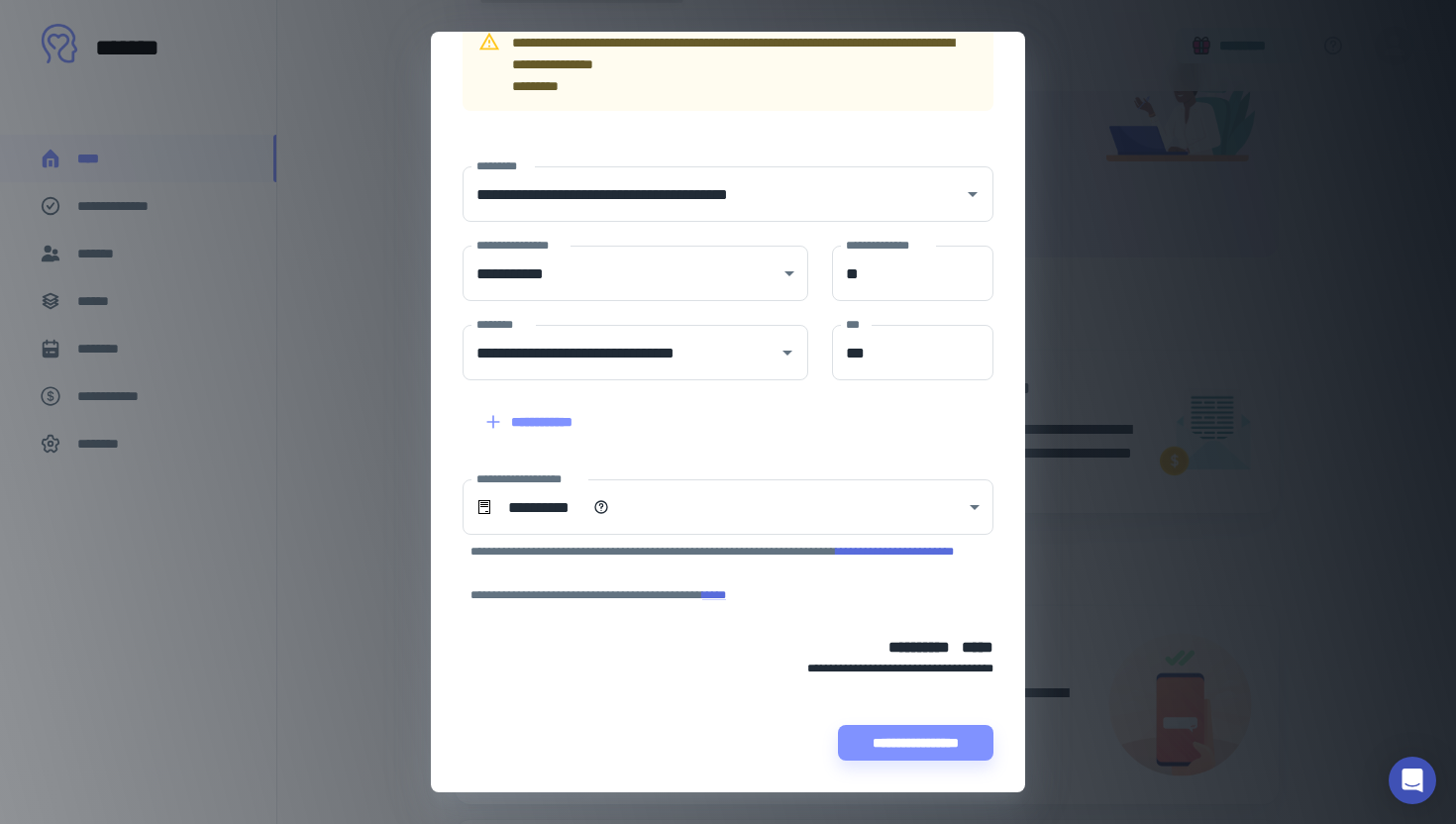 scroll, scrollTop: 0, scrollLeft: 0, axis: both 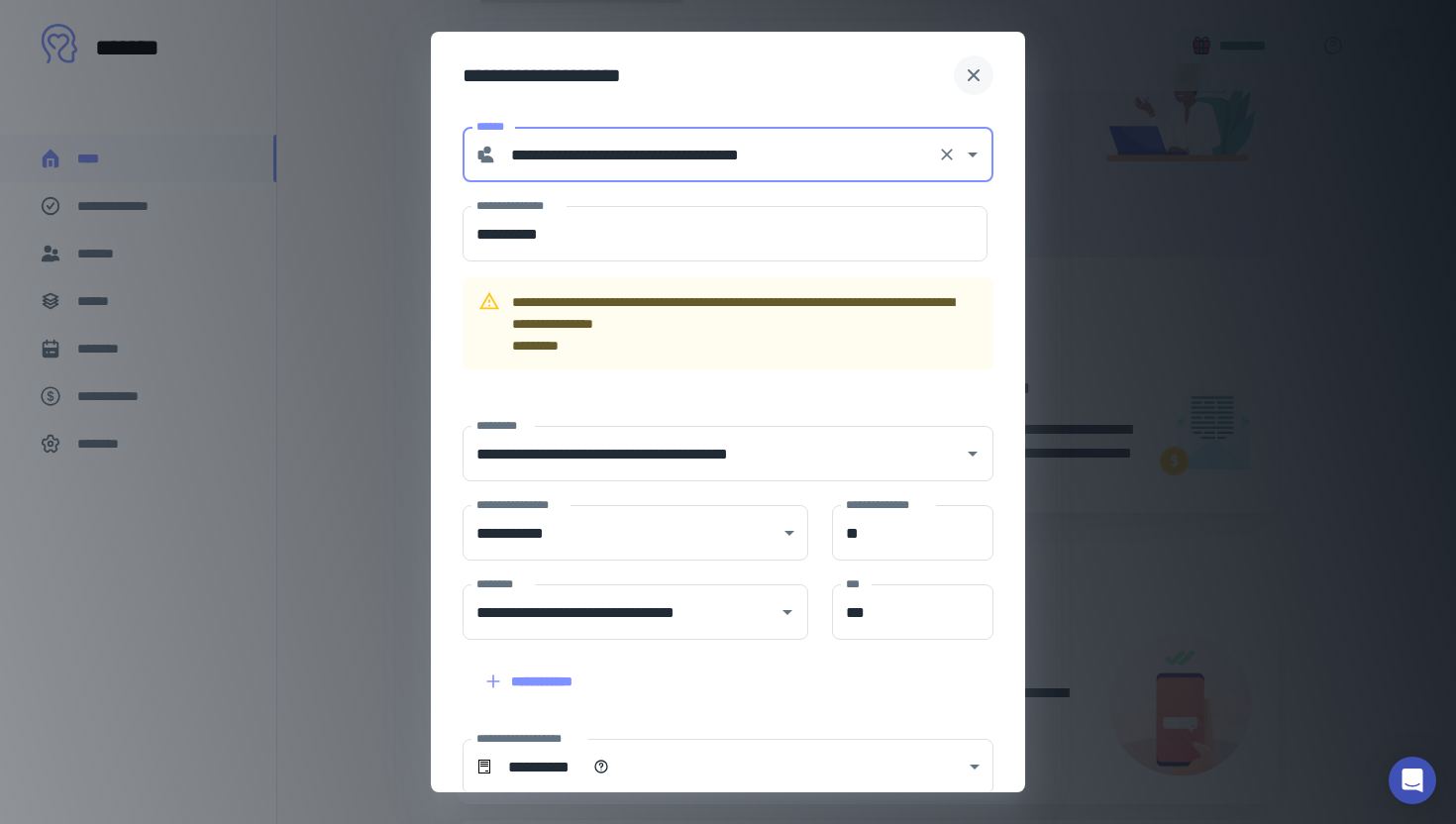 click 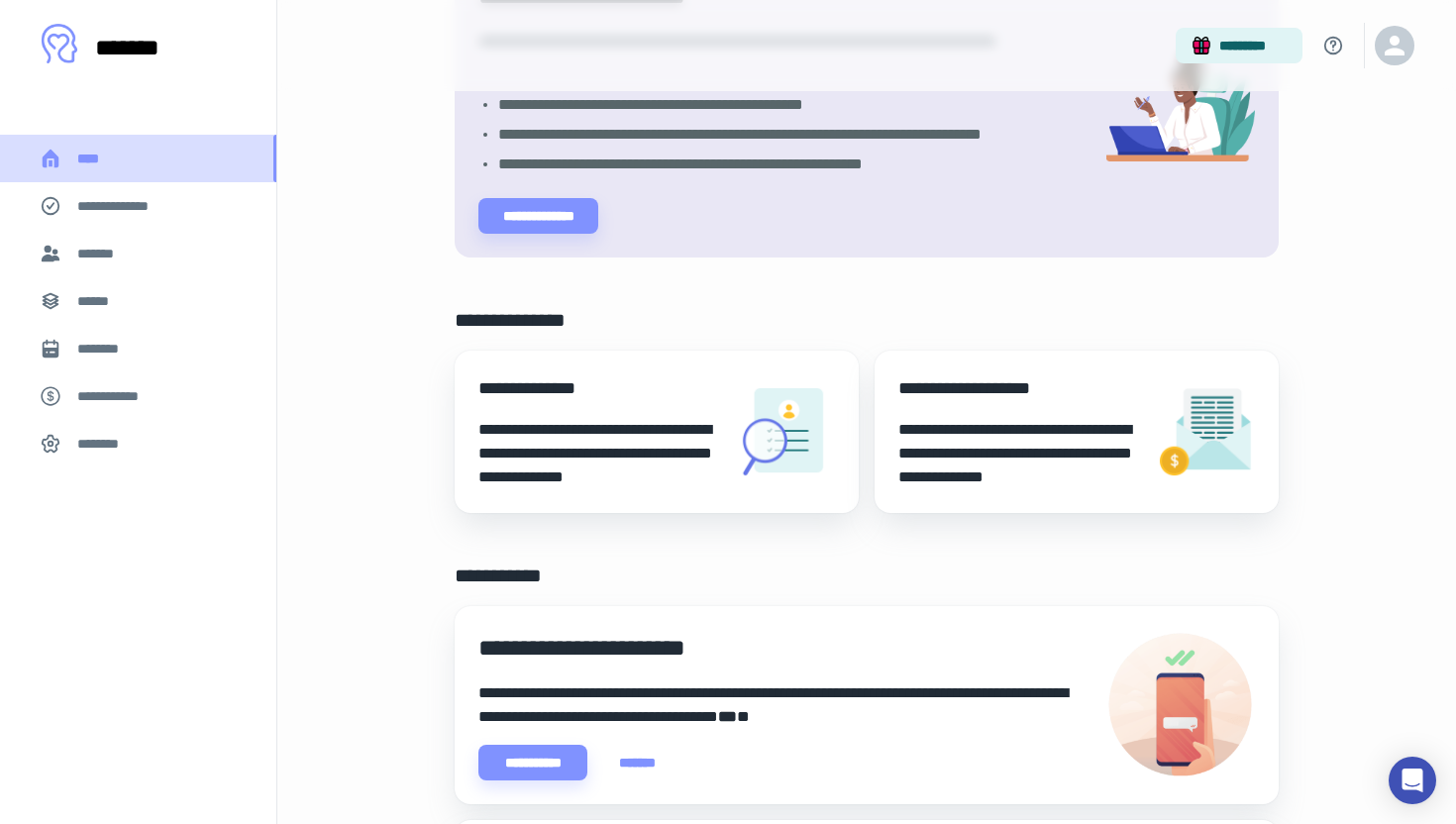 click on "****" at bounding box center [138, 158] 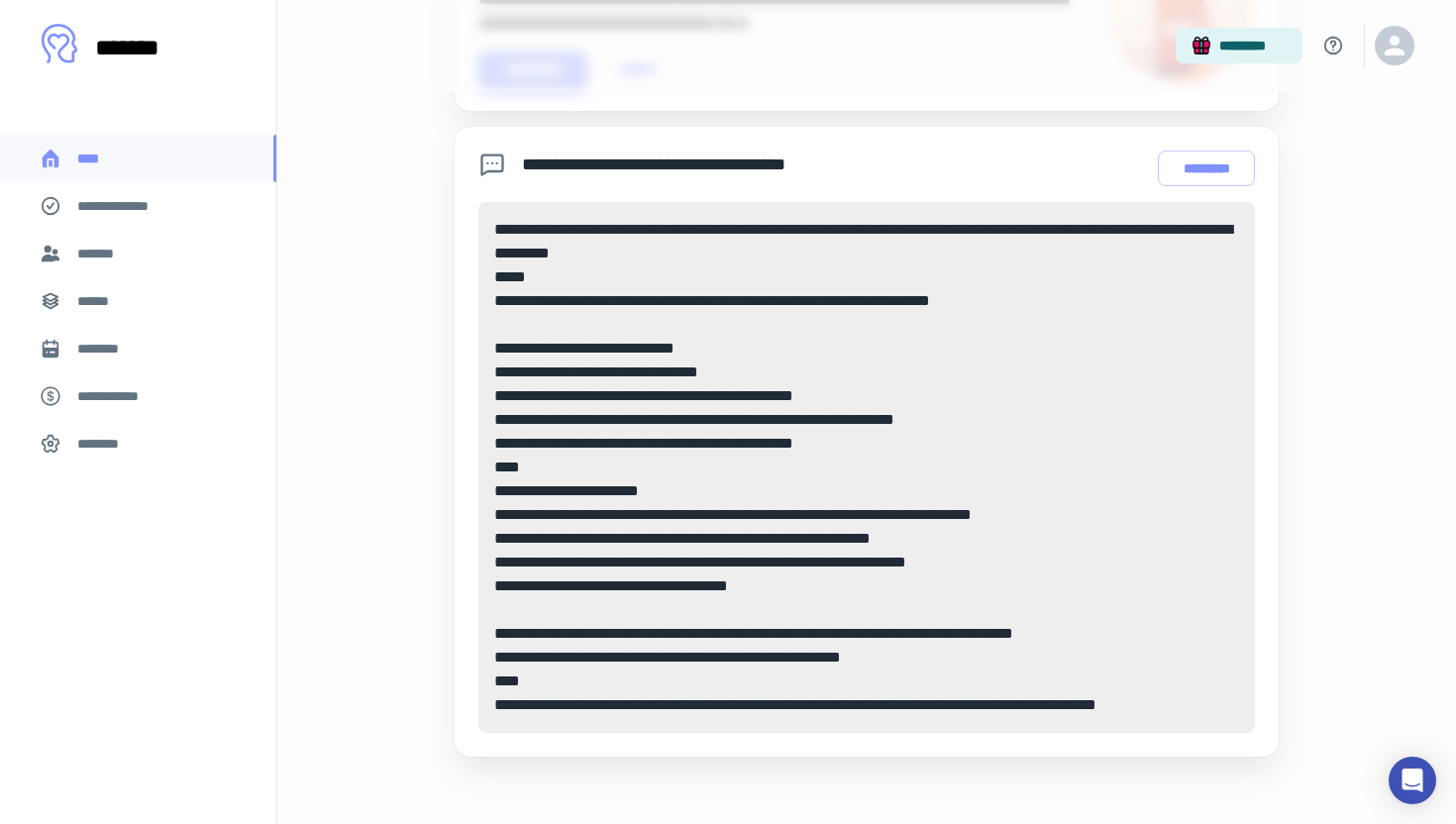 scroll, scrollTop: 913, scrollLeft: 0, axis: vertical 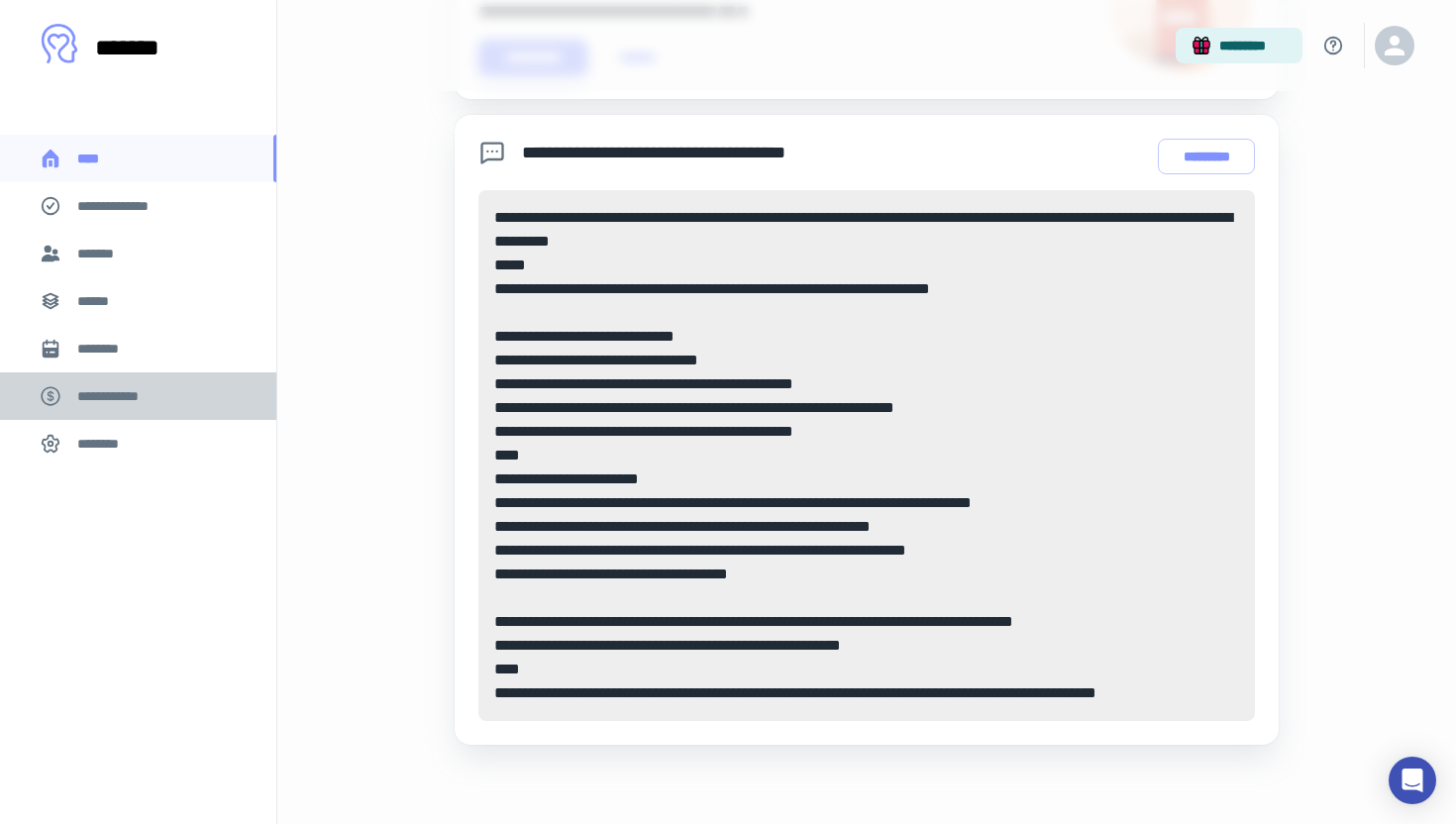 click on "**********" at bounding box center [118, 396] 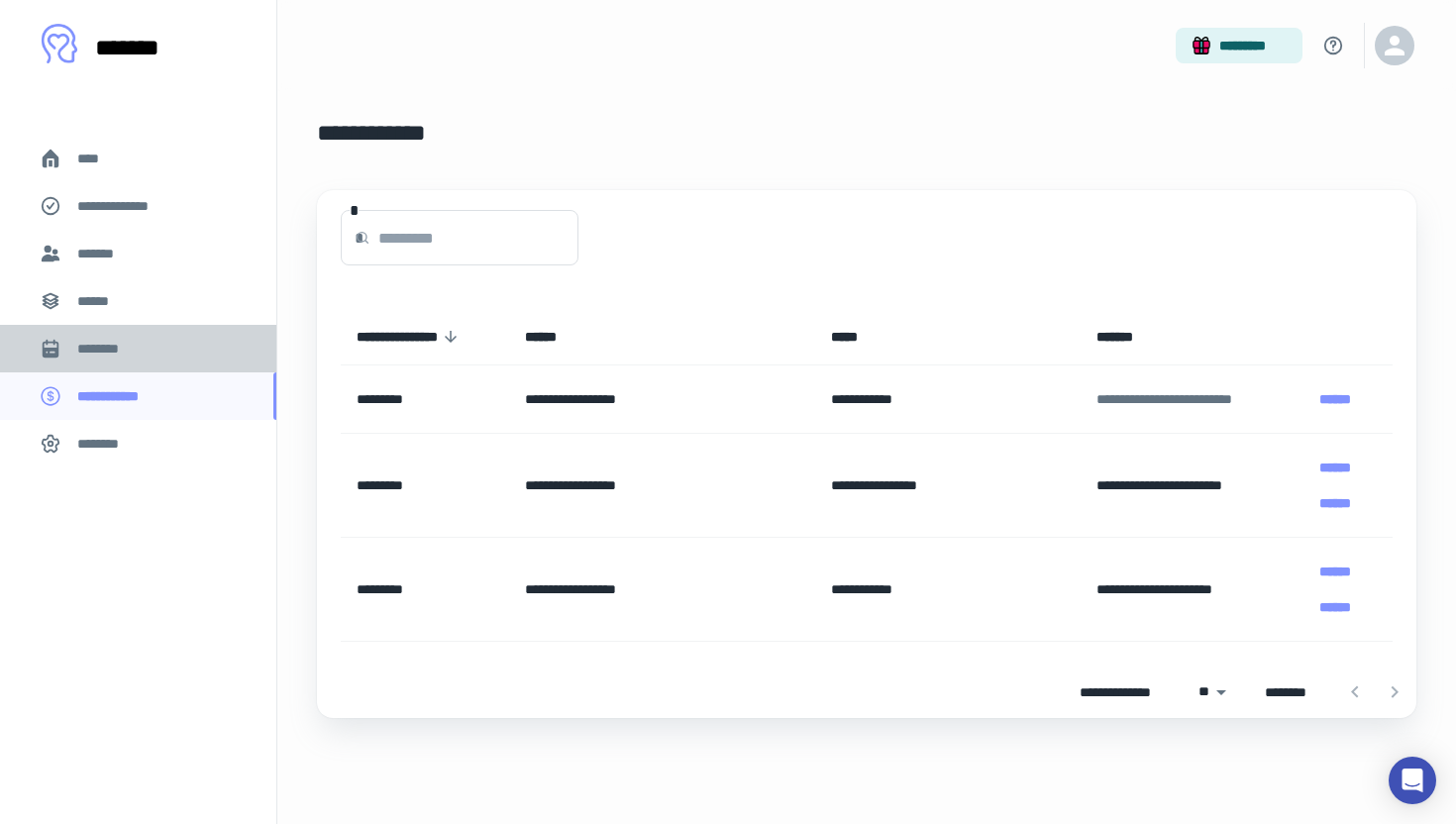 click on "********" at bounding box center (106, 349) 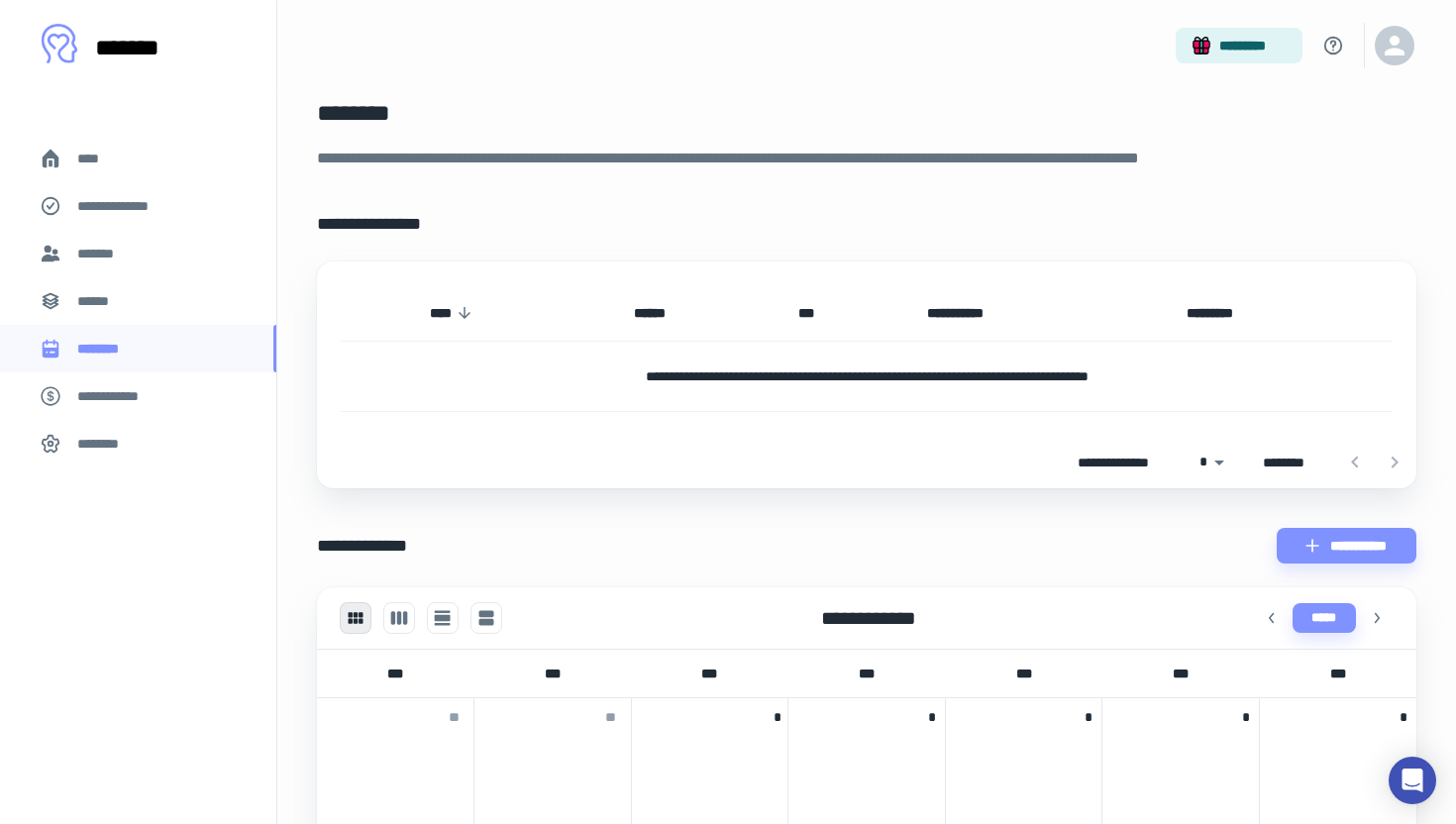 scroll, scrollTop: 0, scrollLeft: 0, axis: both 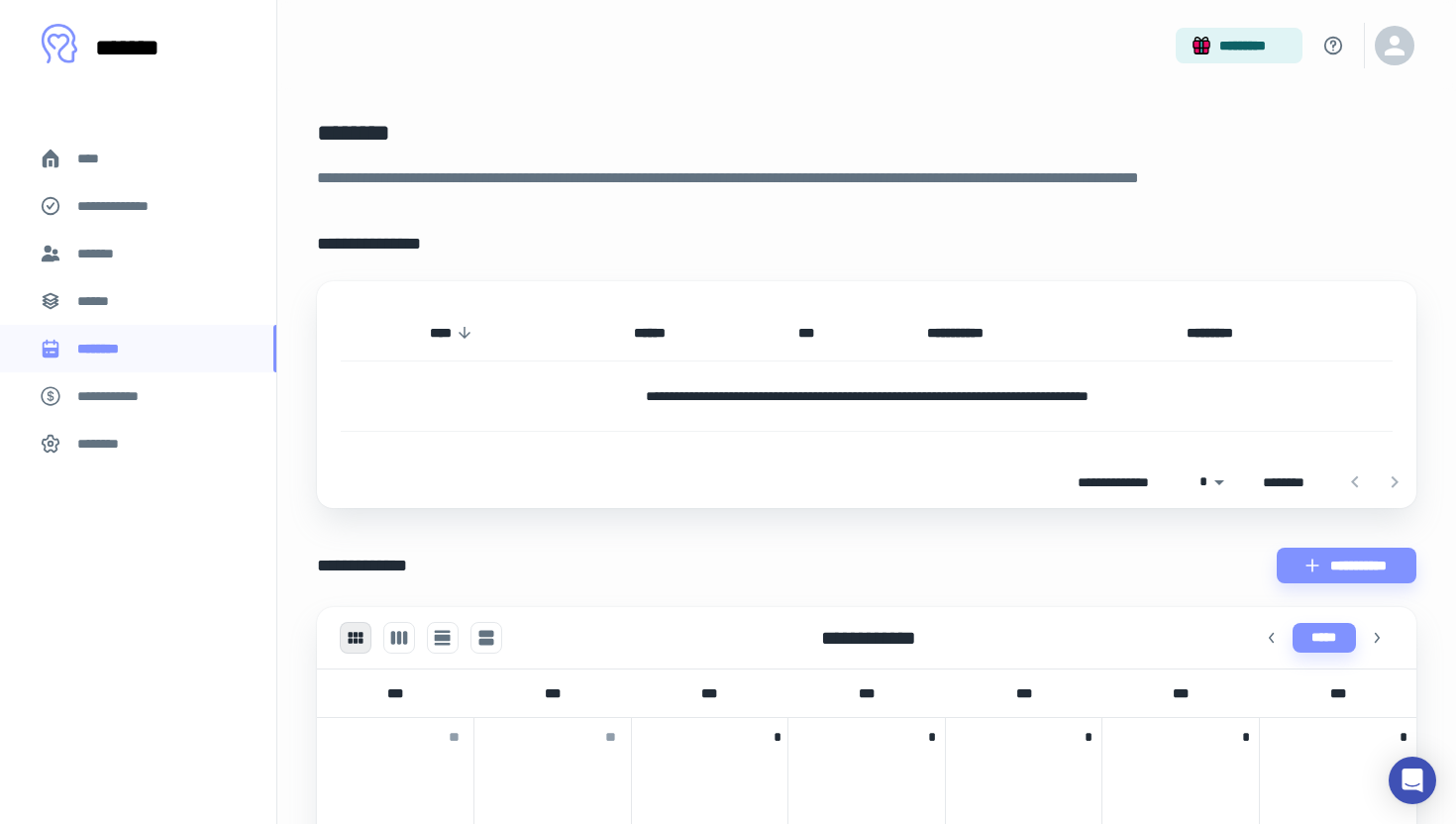 click on "******" at bounding box center (138, 301) 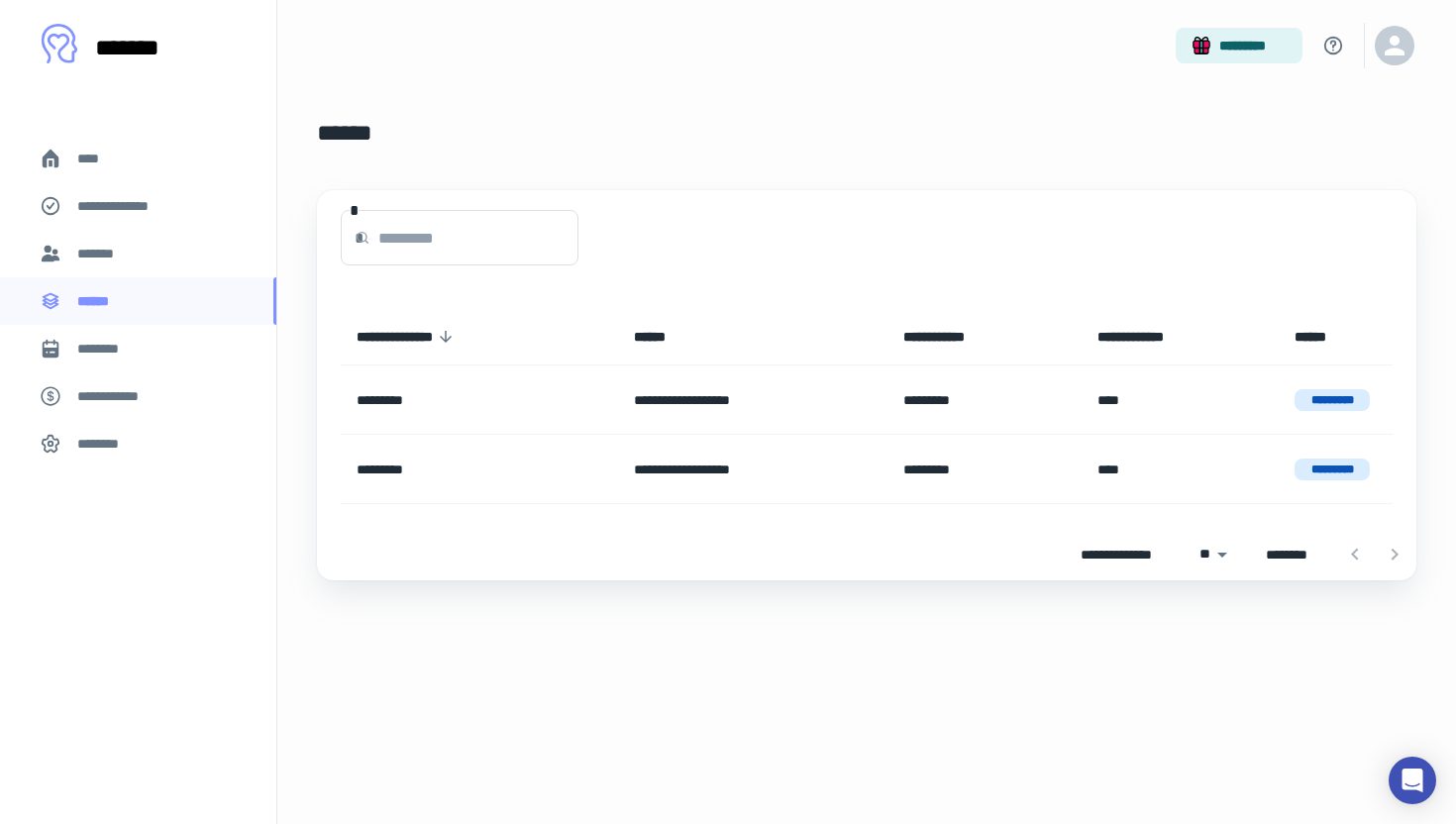 click on "*******" at bounding box center (138, 254) 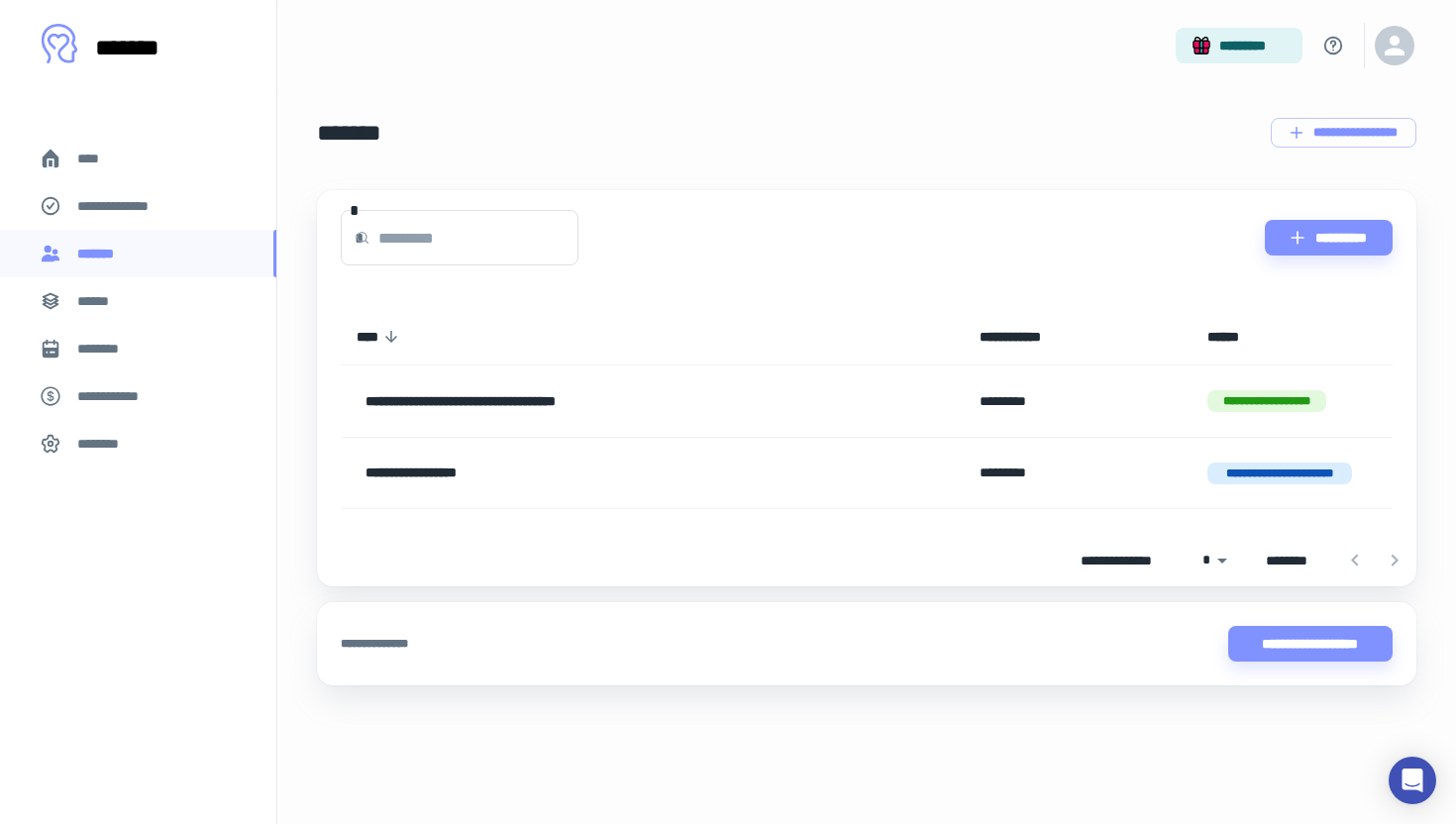 click on "**********" at bounding box center [126, 206] 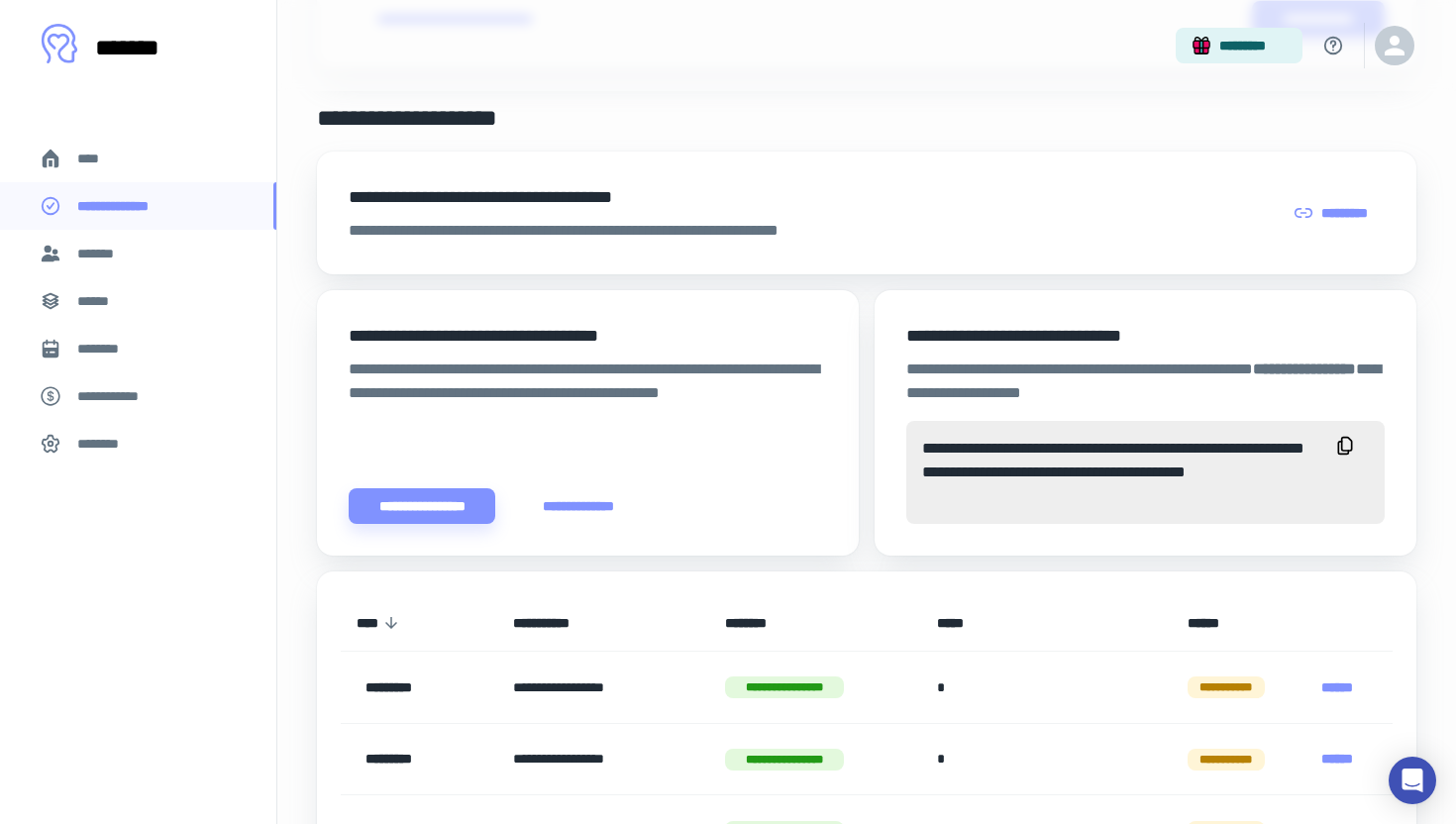 scroll, scrollTop: 0, scrollLeft: 0, axis: both 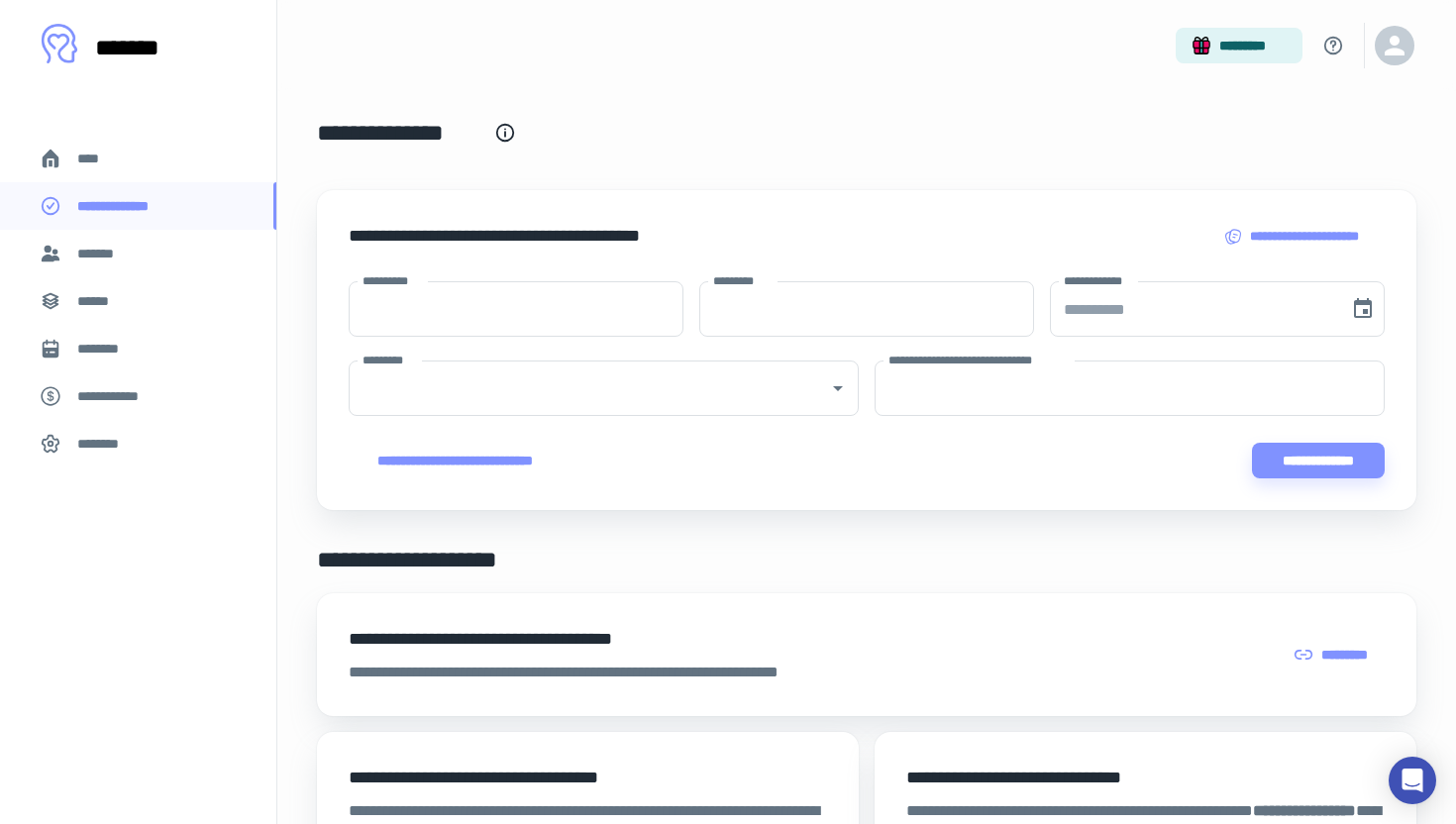 click on "****" at bounding box center (138, 158) 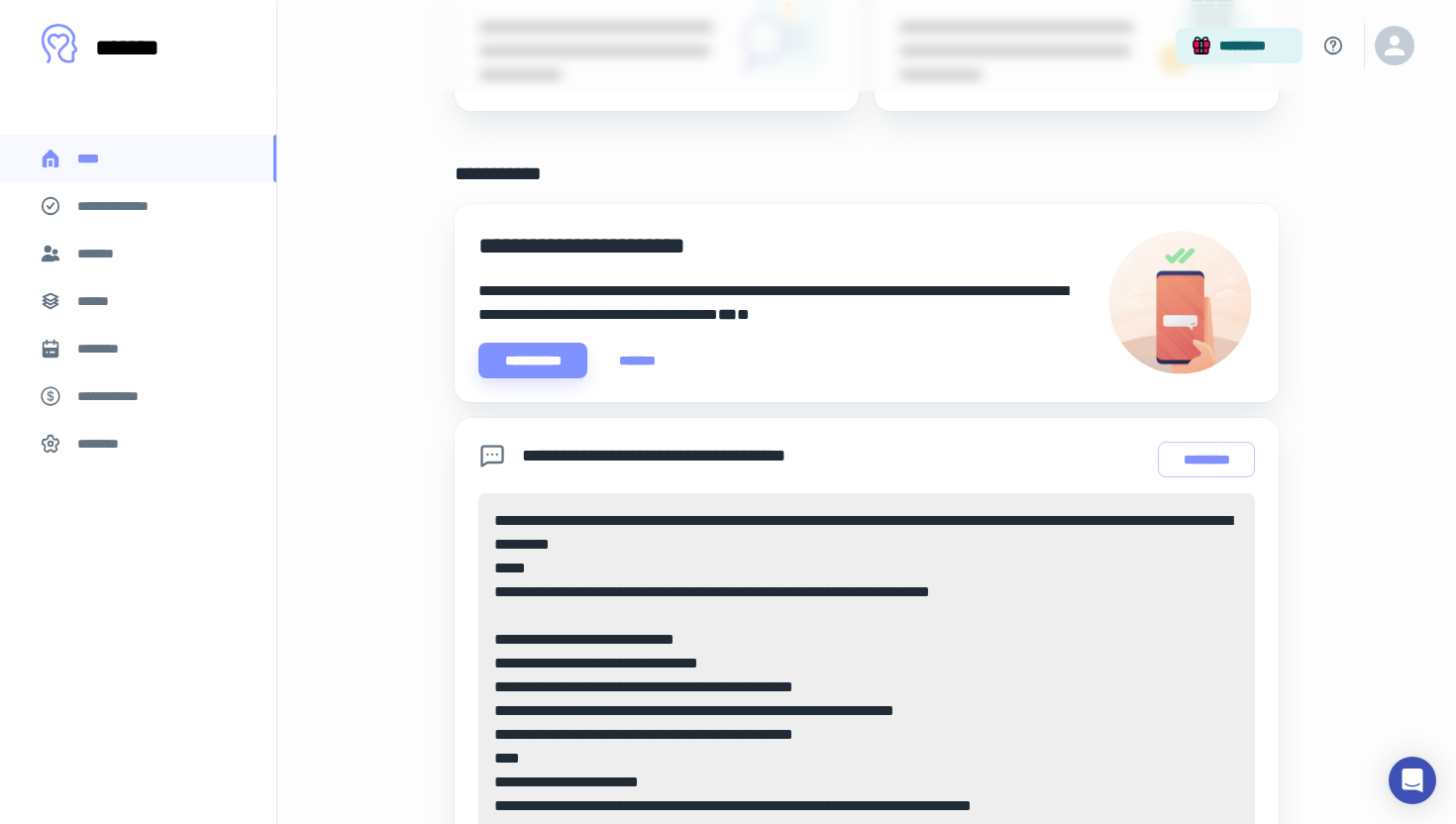 scroll, scrollTop: 913, scrollLeft: 0, axis: vertical 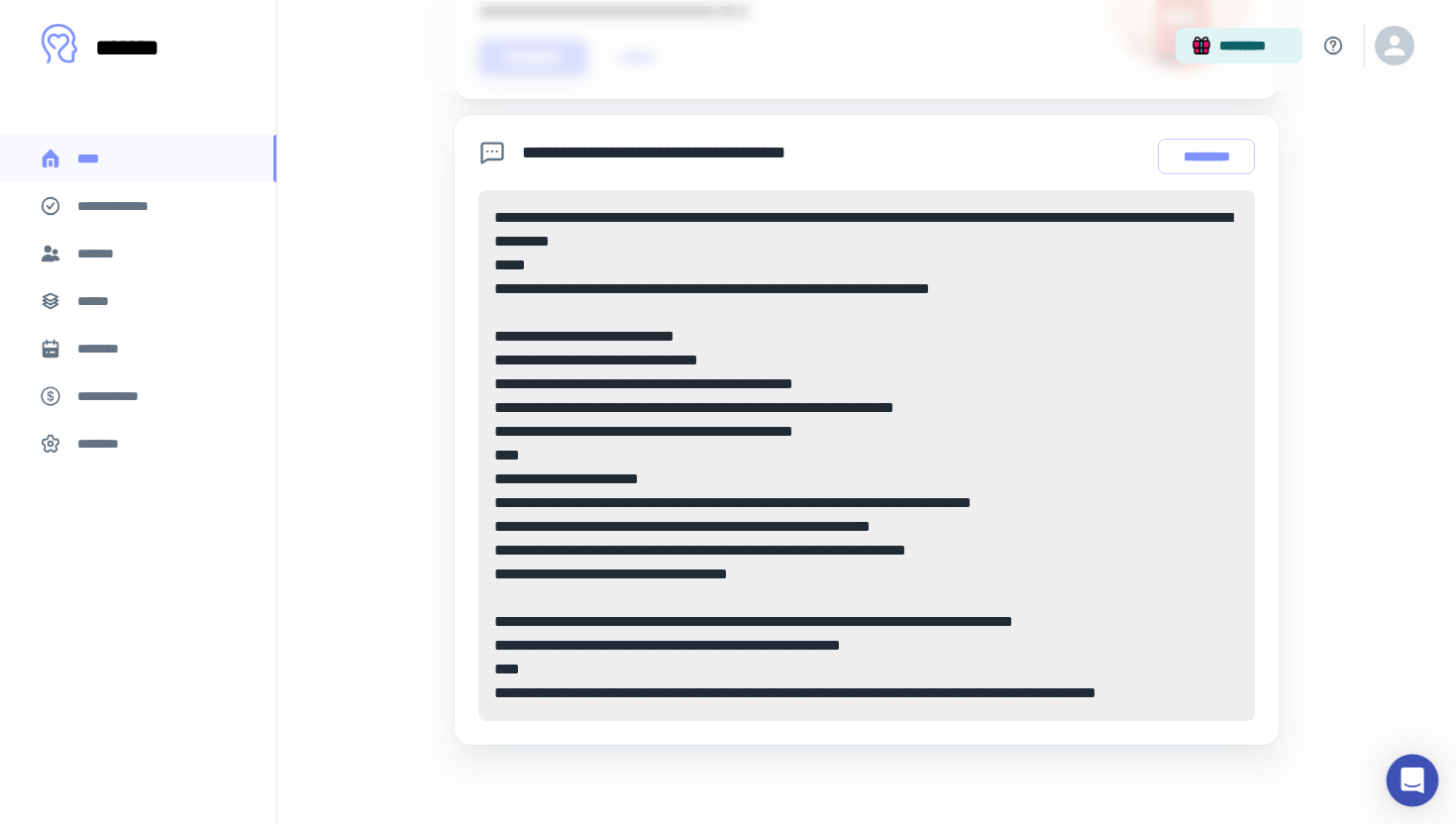 click at bounding box center (1412, 780) 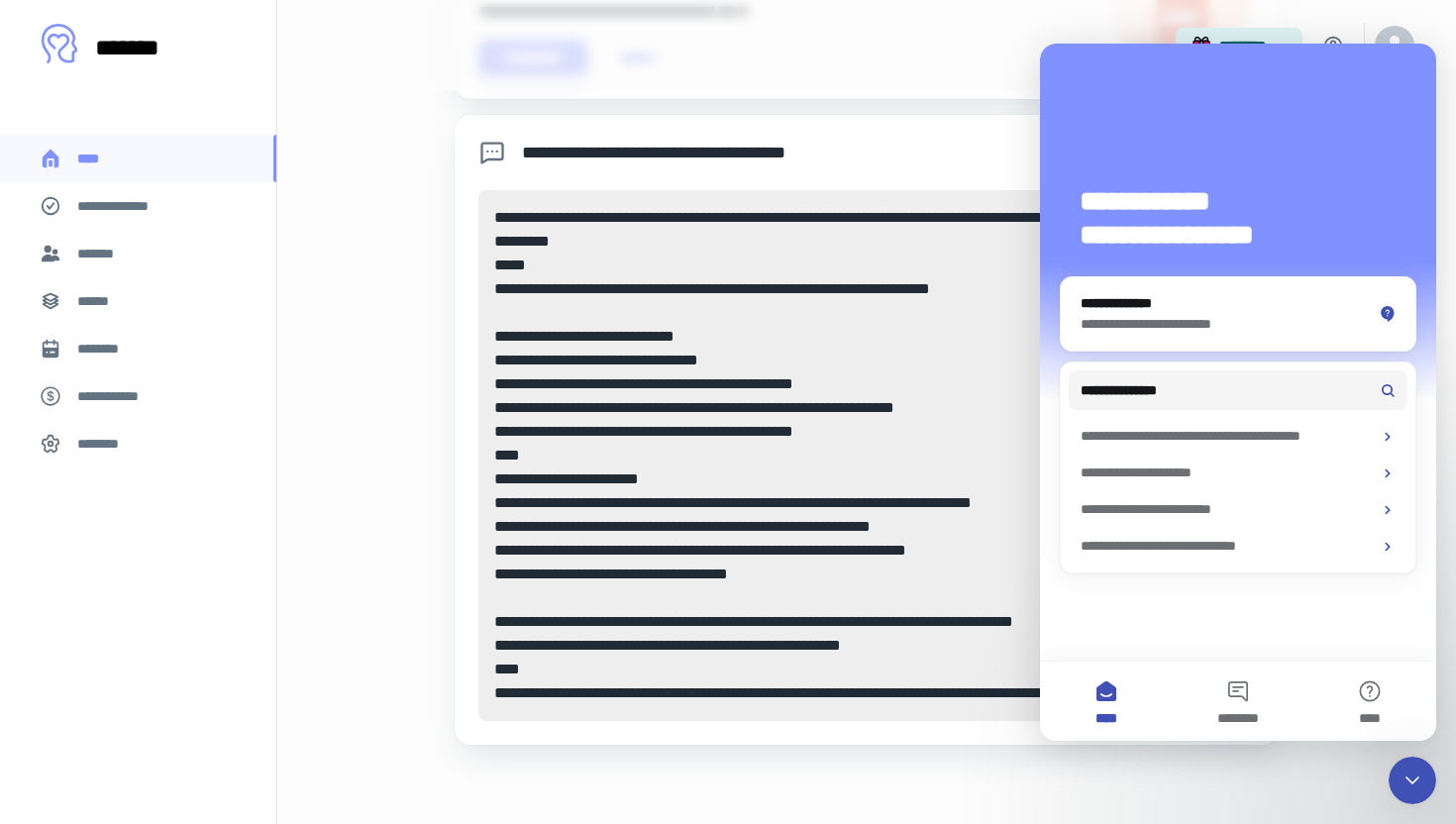 scroll, scrollTop: 0, scrollLeft: 0, axis: both 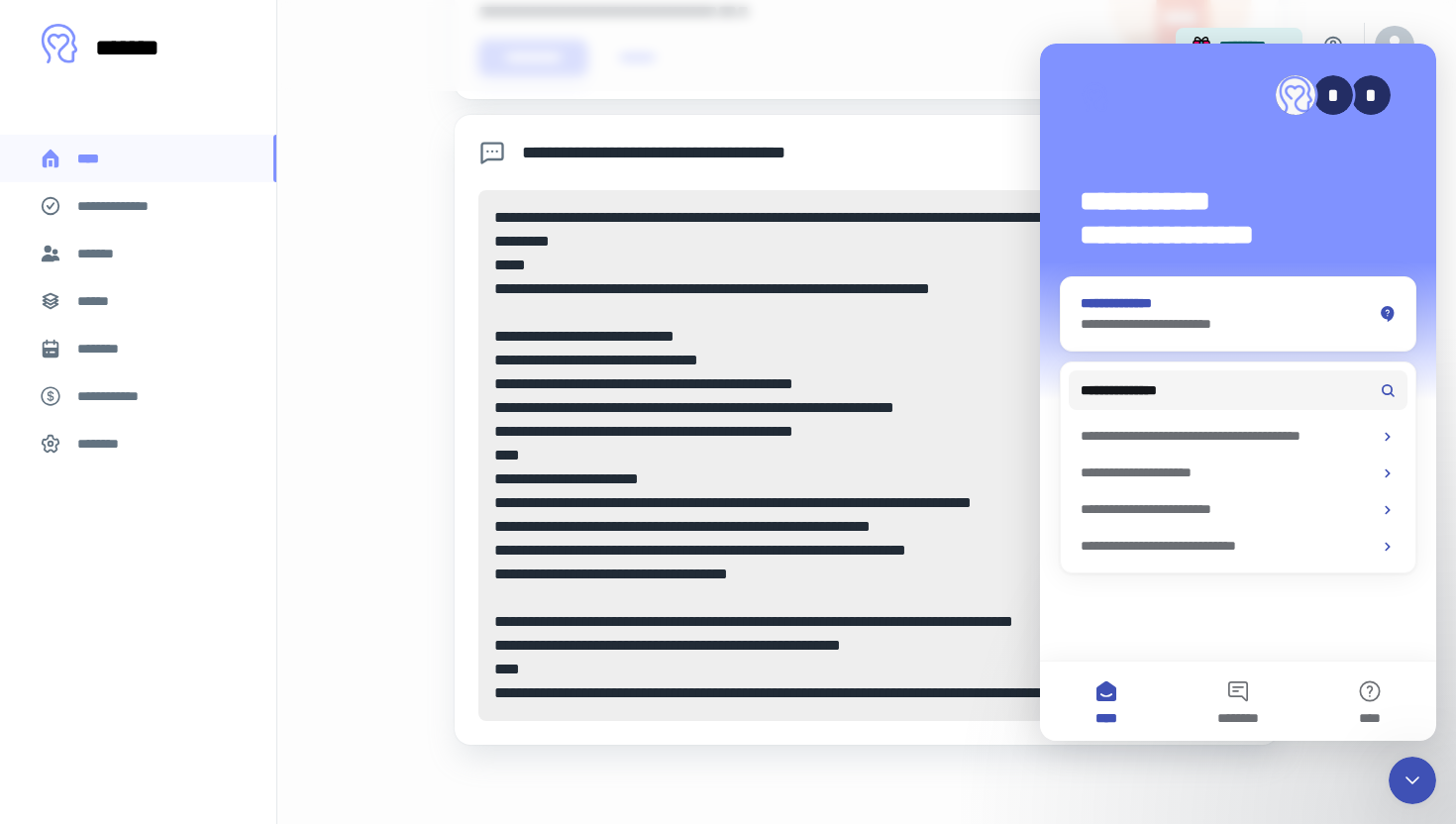 click on "**********" at bounding box center [1226, 303] 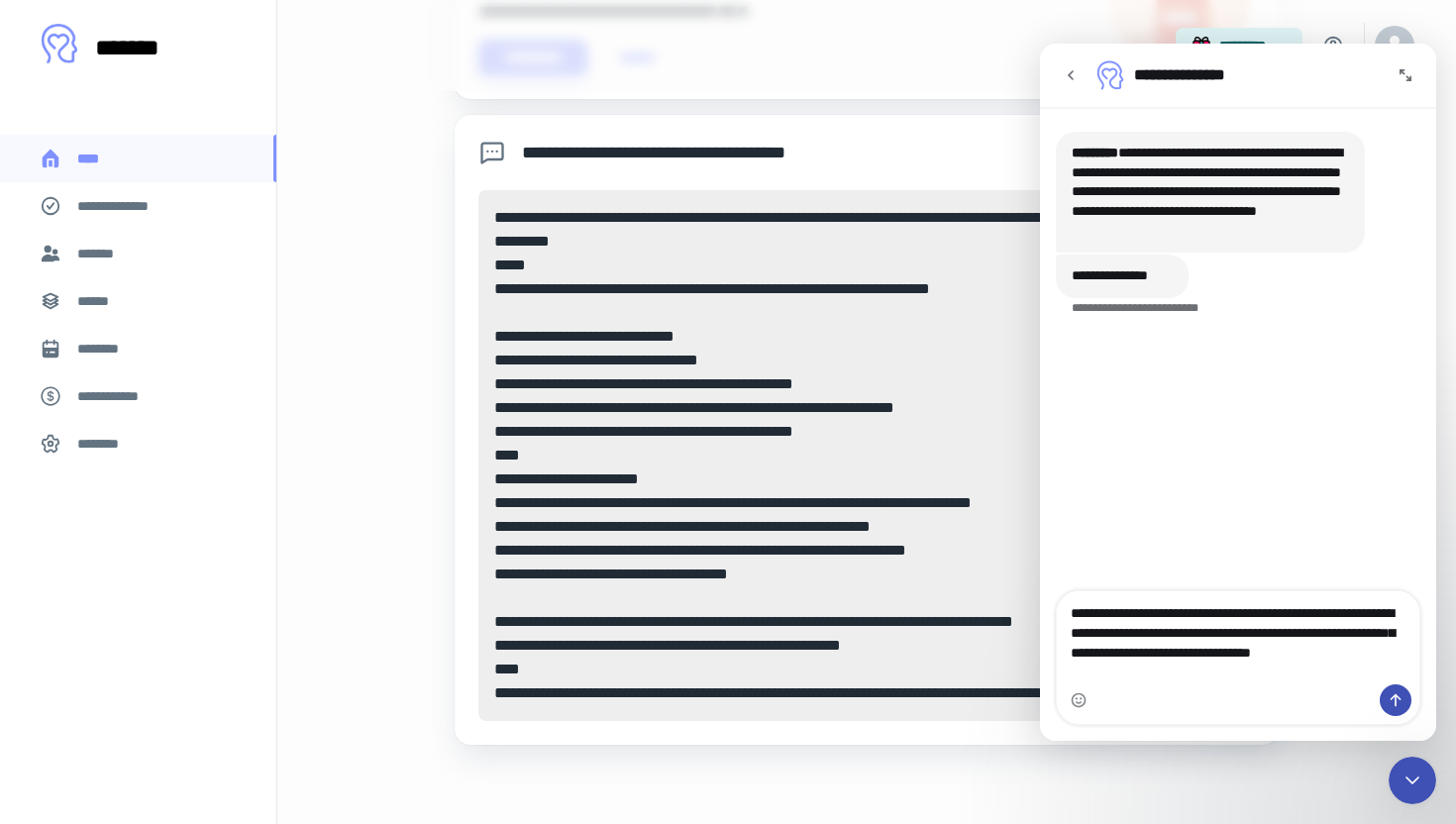 type on "**********" 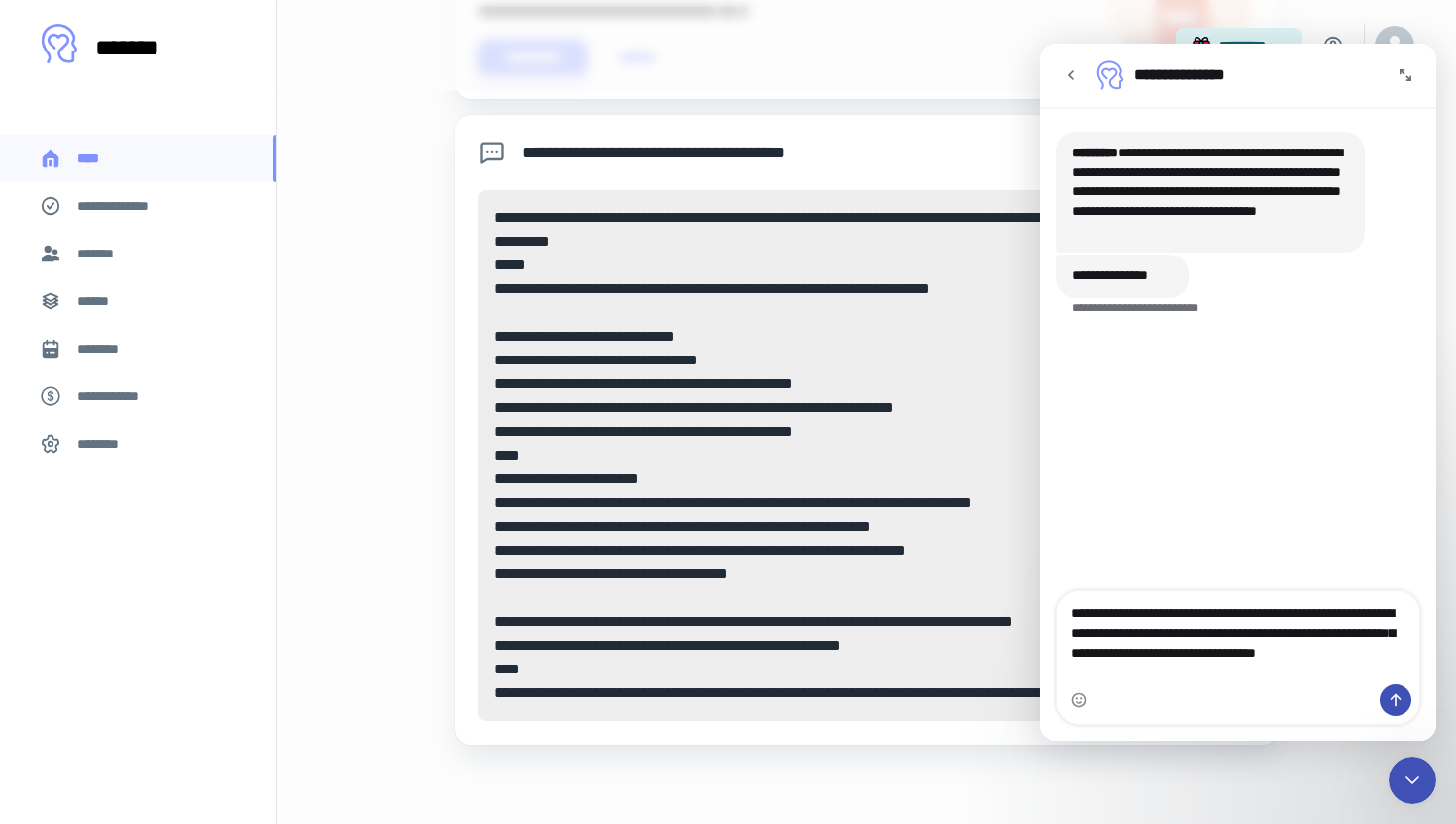 type 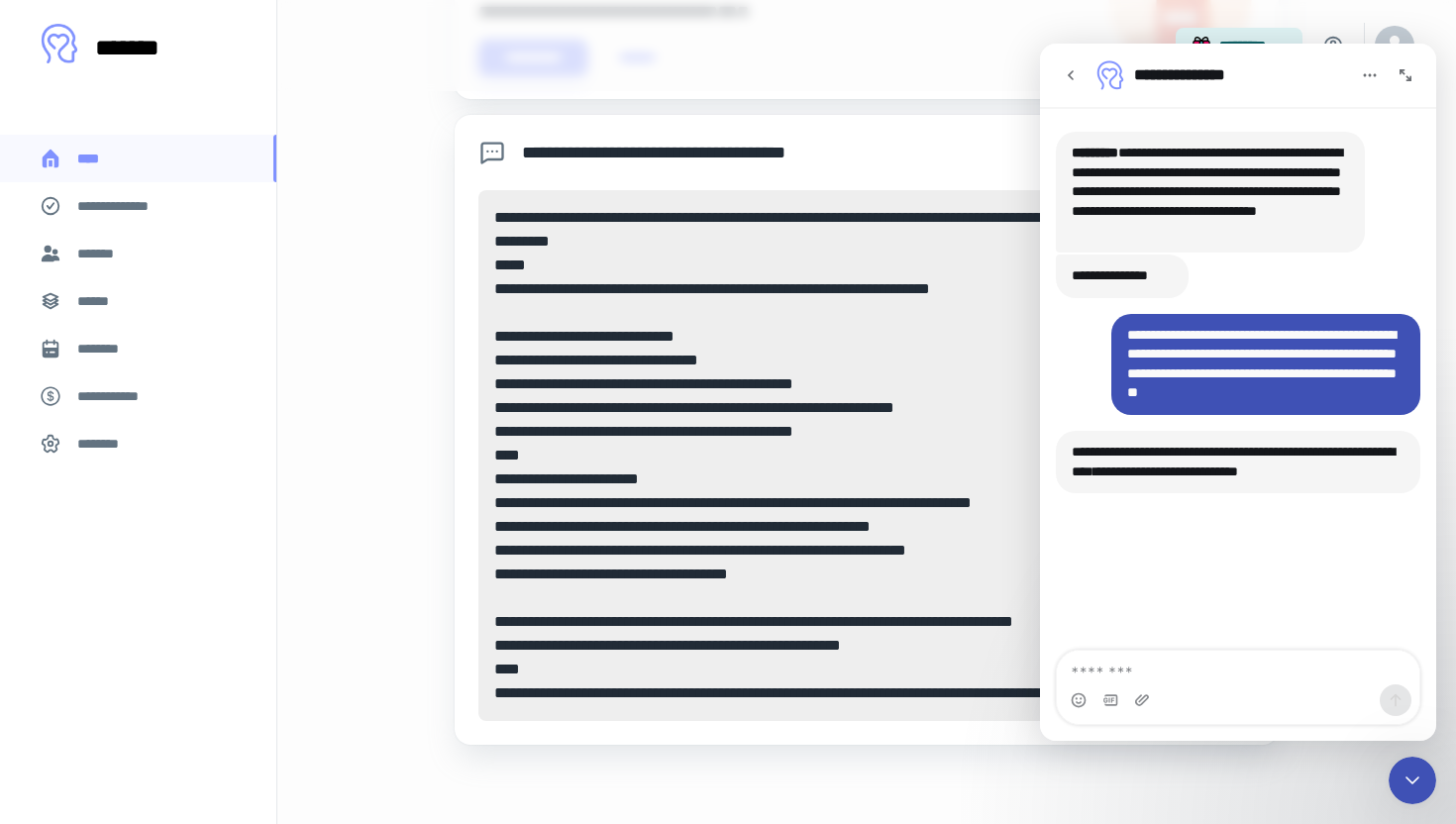 scroll, scrollTop: 3, scrollLeft: 0, axis: vertical 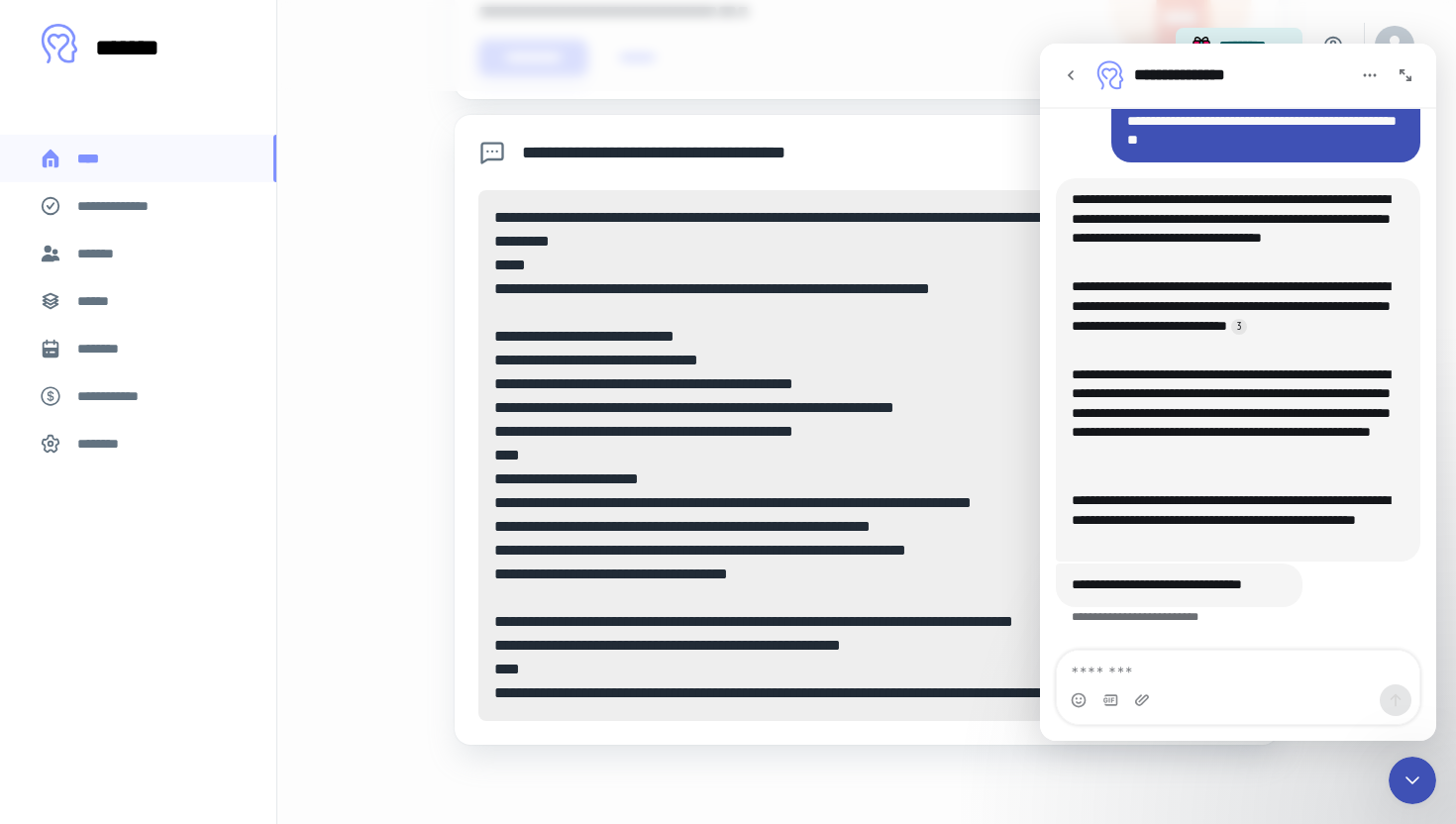 click 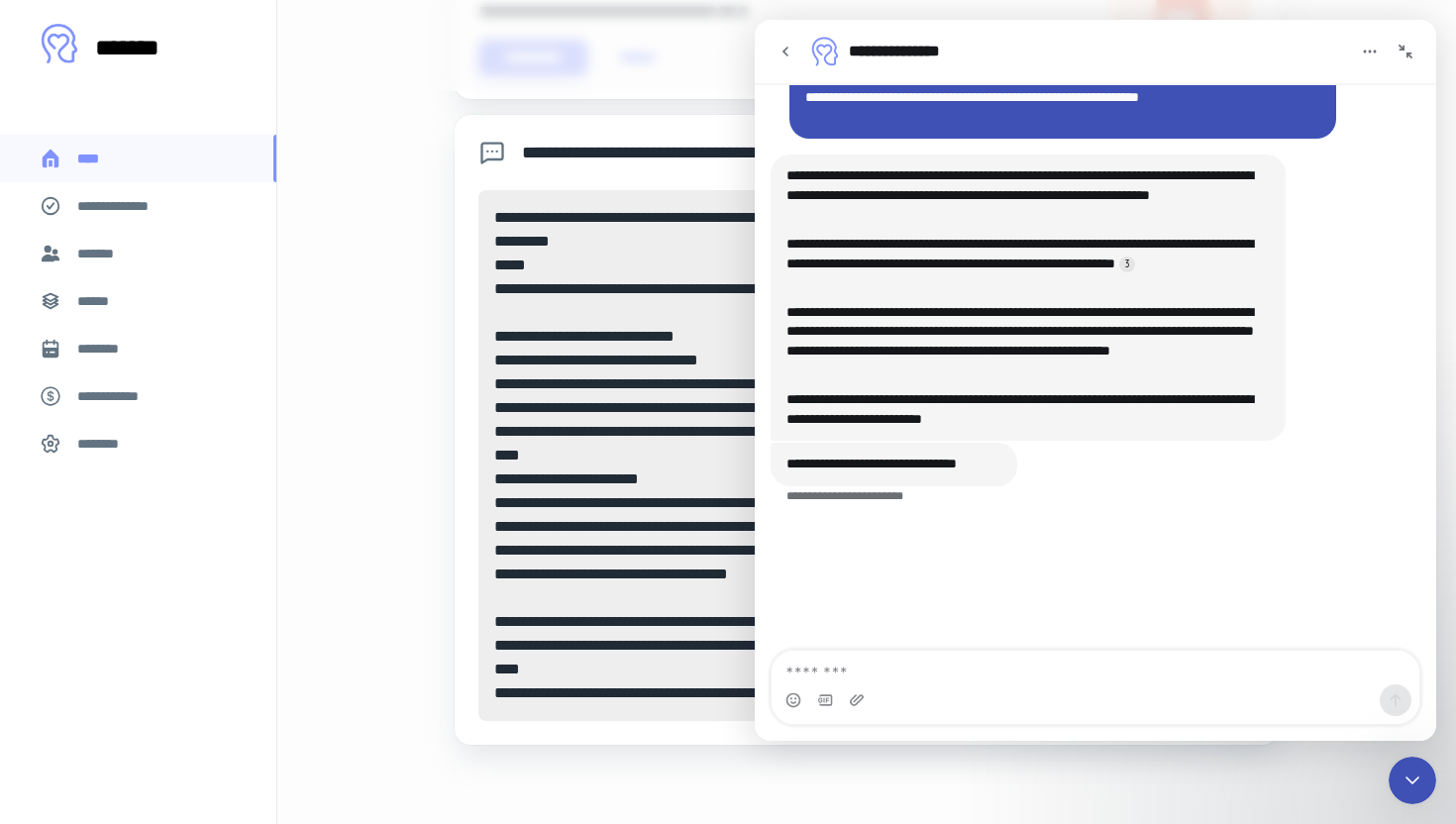 scroll, scrollTop: 152, scrollLeft: 0, axis: vertical 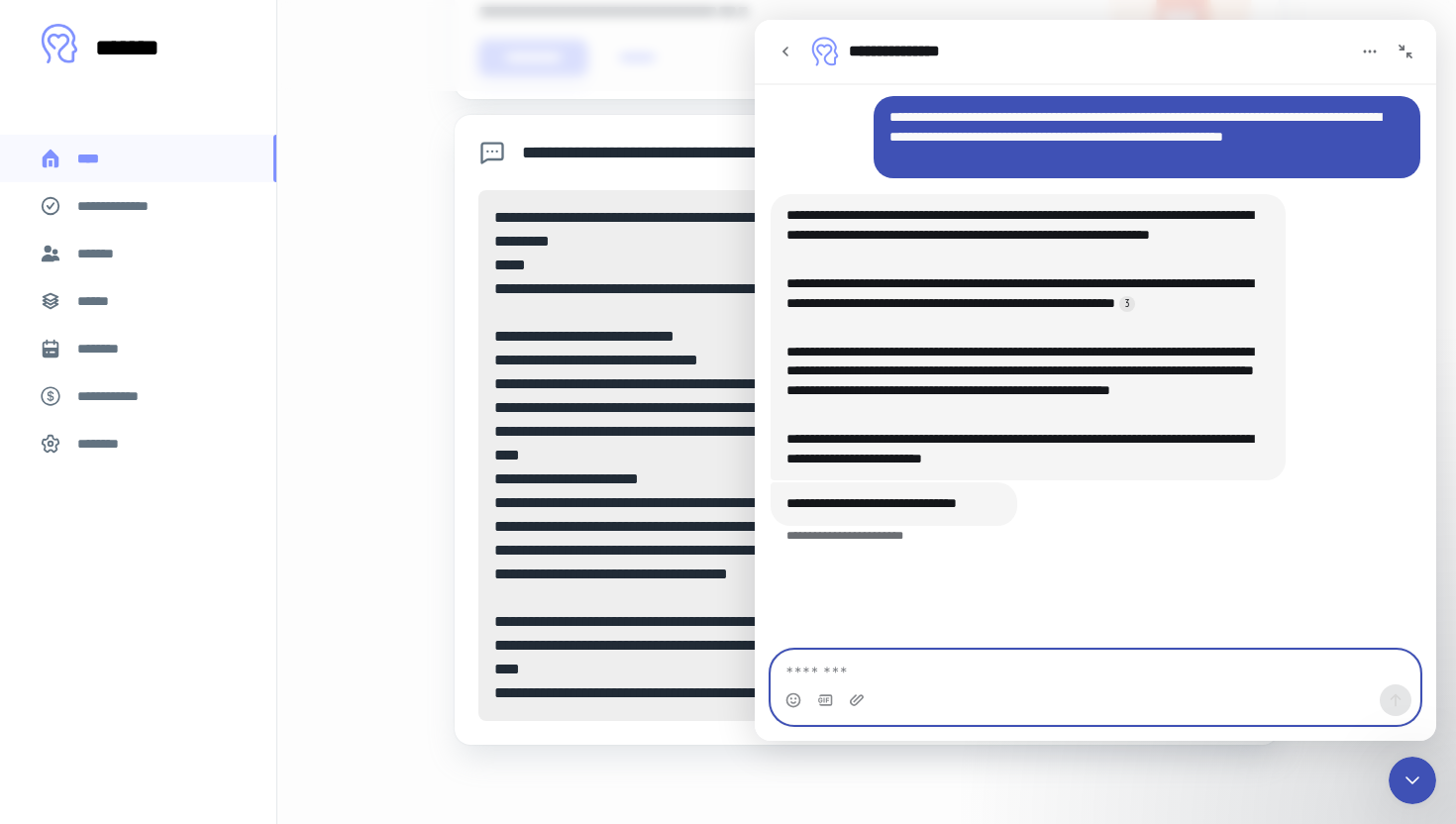 click at bounding box center [1095, 668] 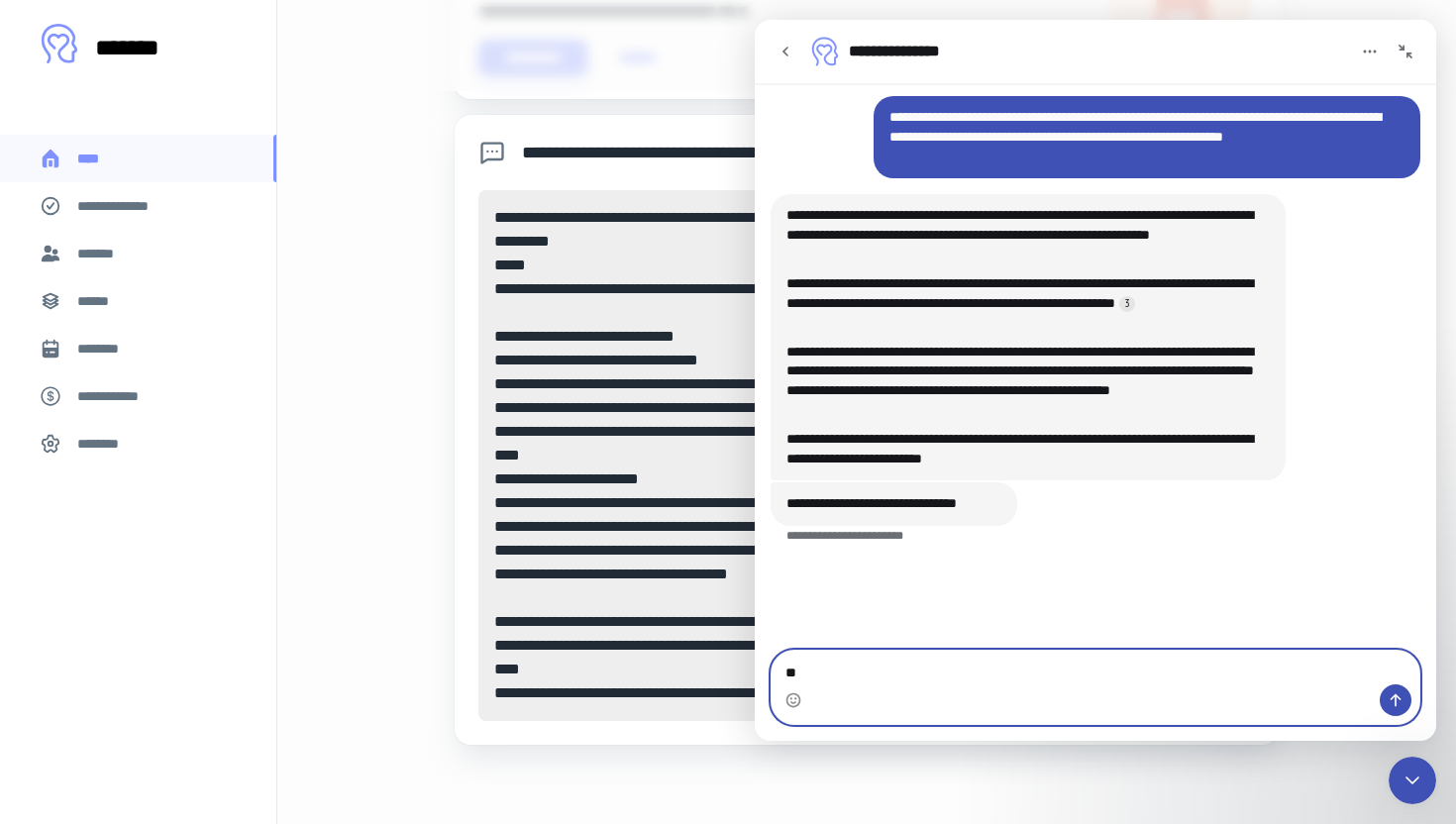 type on "*" 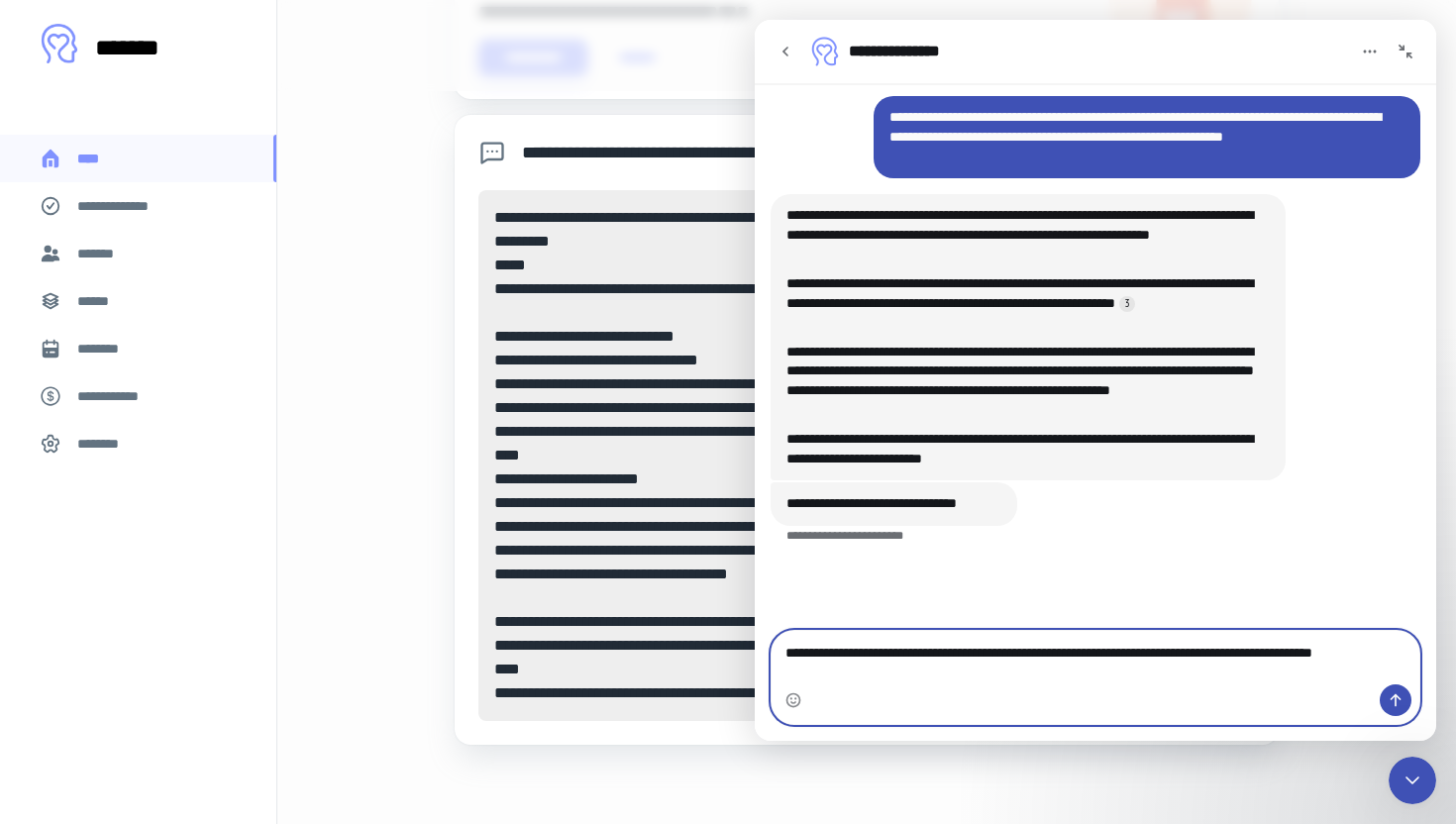 type on "**********" 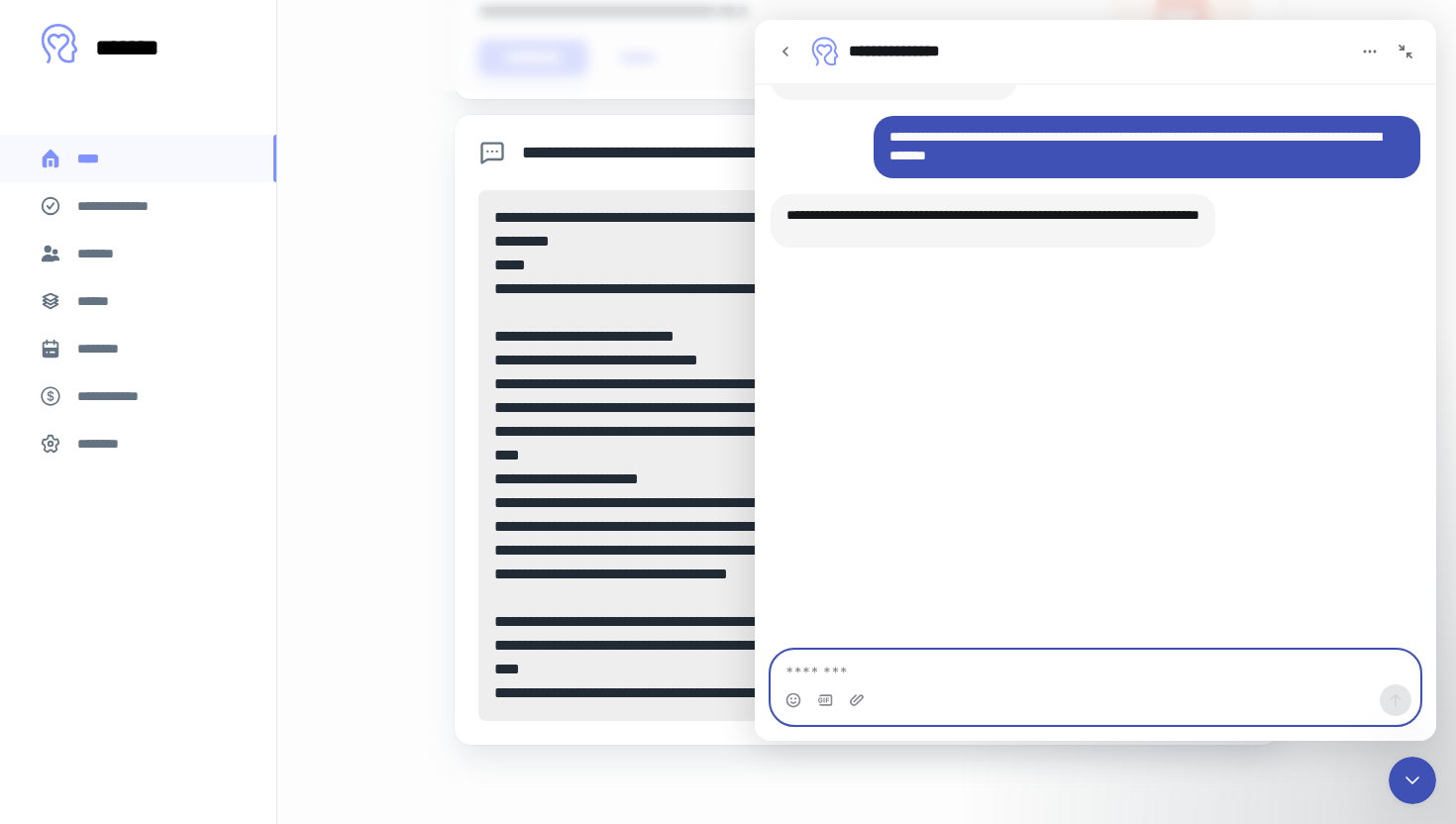 scroll, scrollTop: 617, scrollLeft: 0, axis: vertical 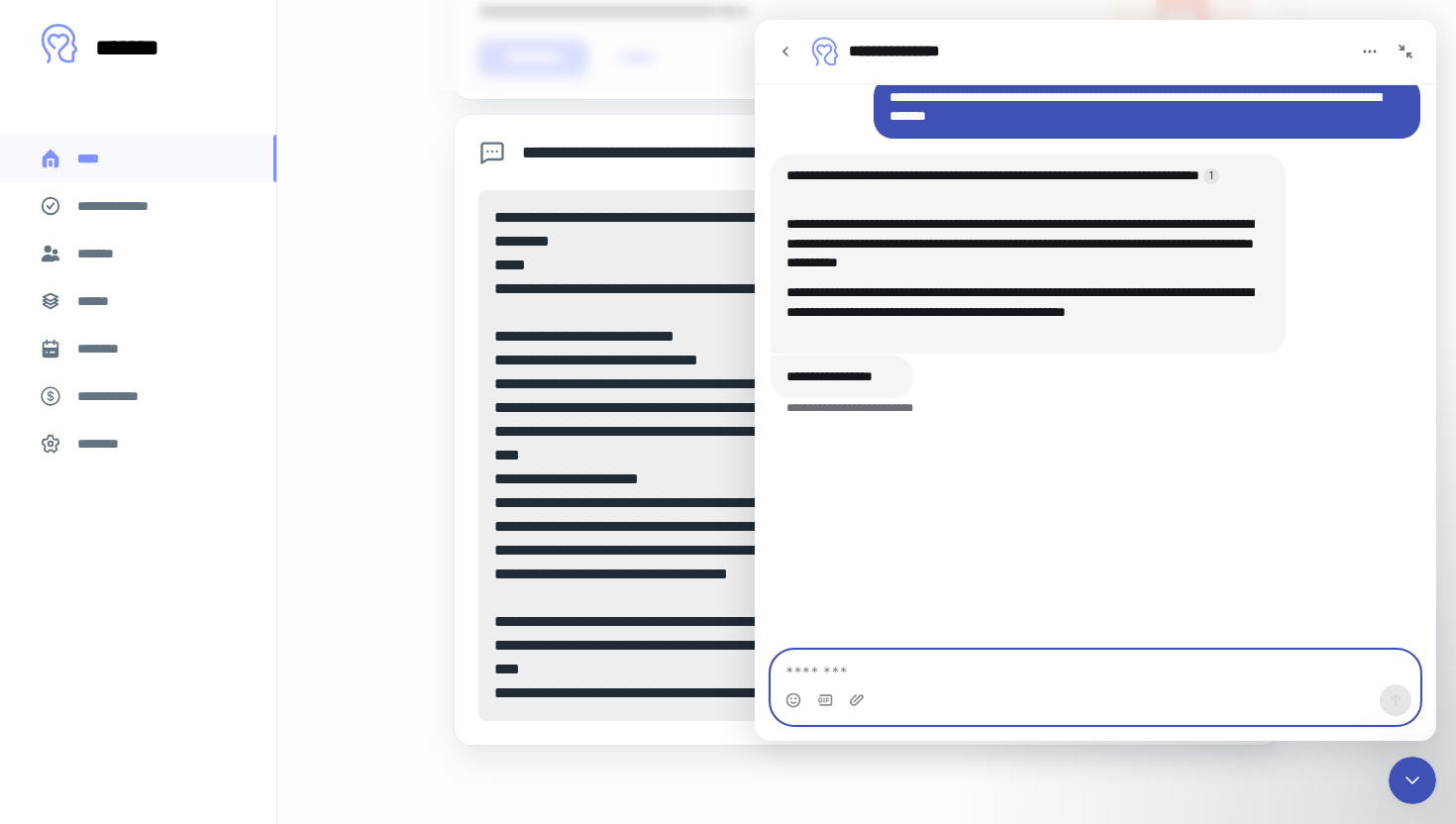 click at bounding box center [1095, 668] 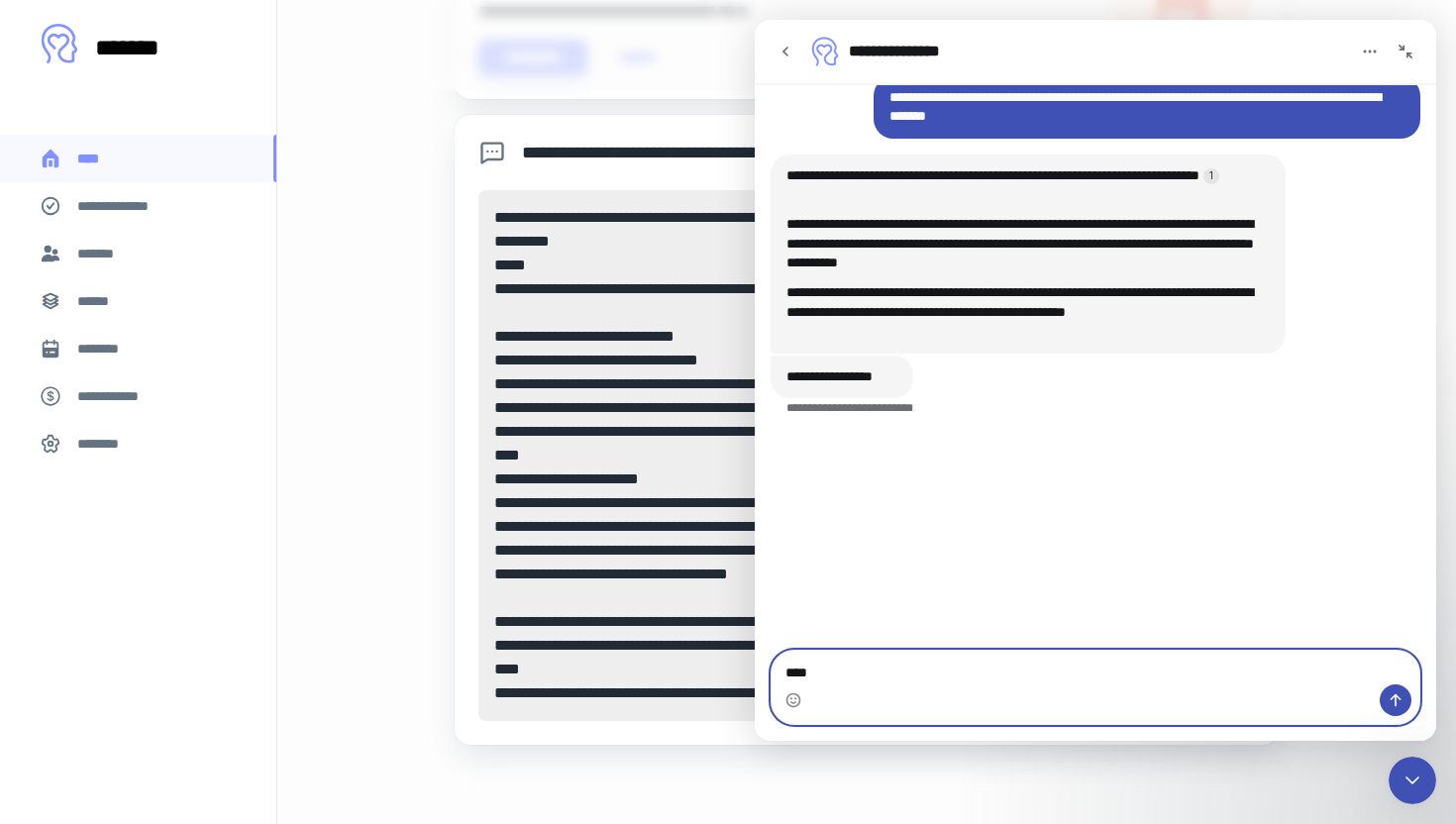 type on "****" 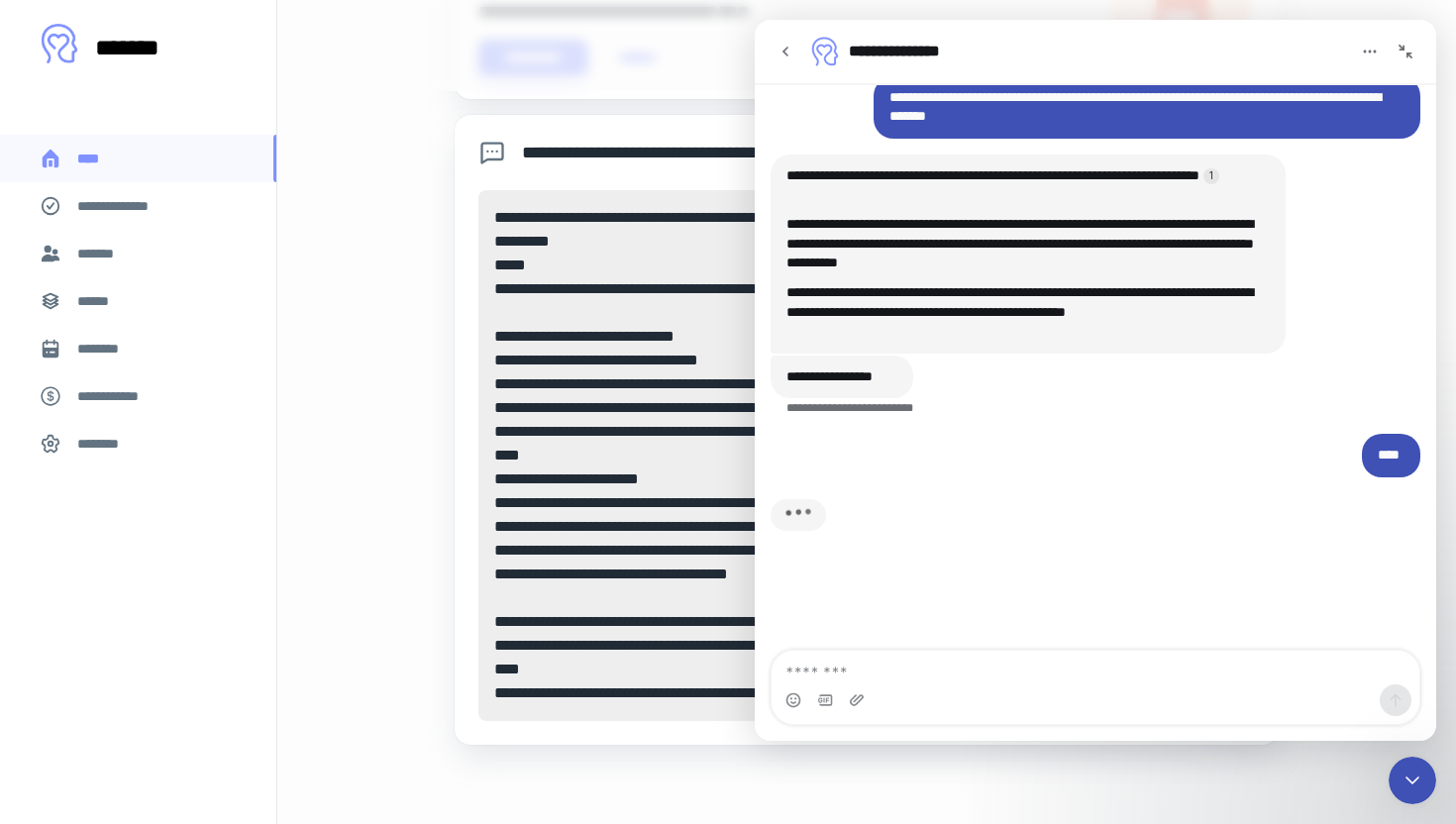 click at bounding box center (1405, 52) 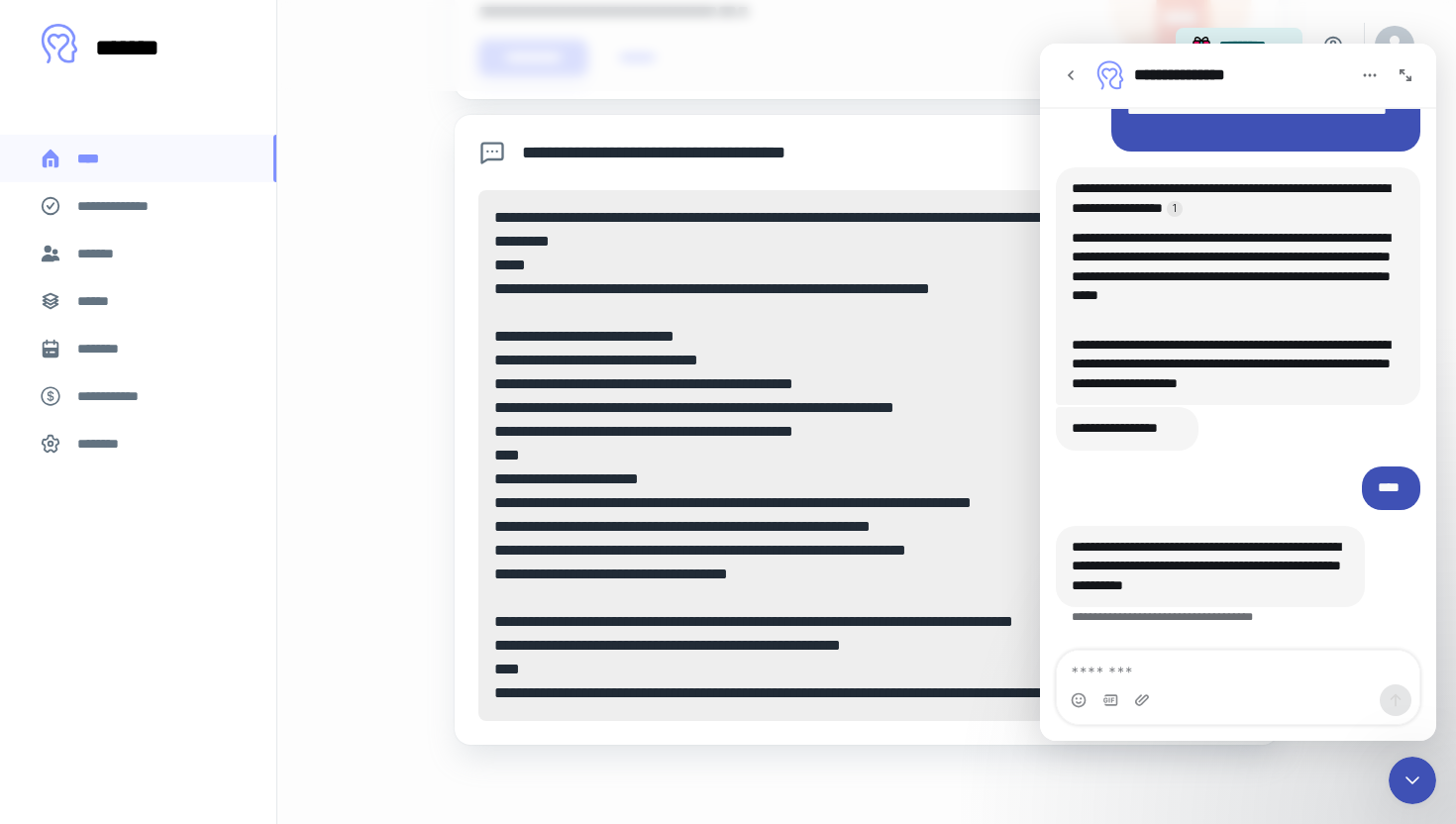 scroll, scrollTop: 803, scrollLeft: 0, axis: vertical 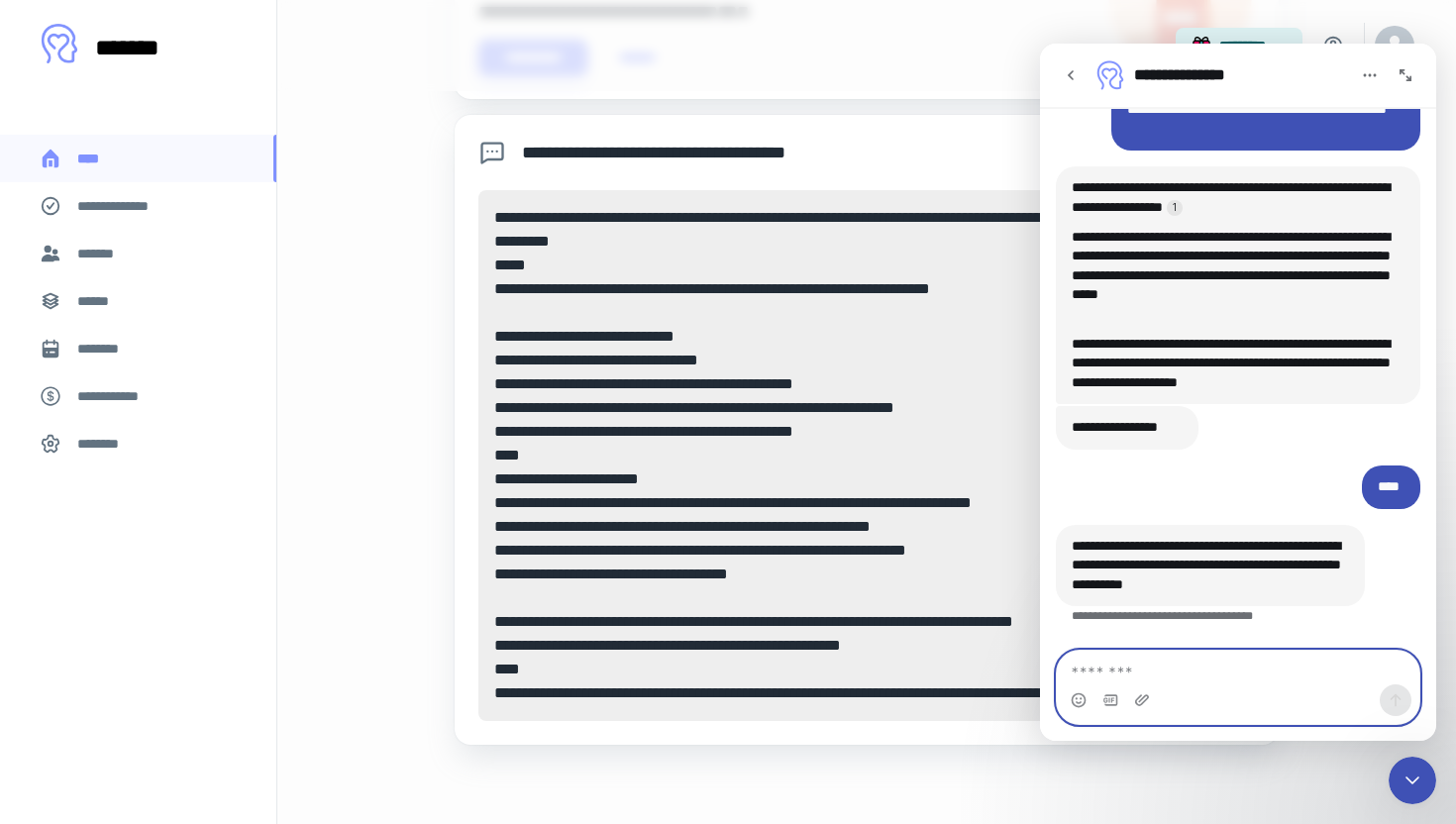 click at bounding box center (1238, 668) 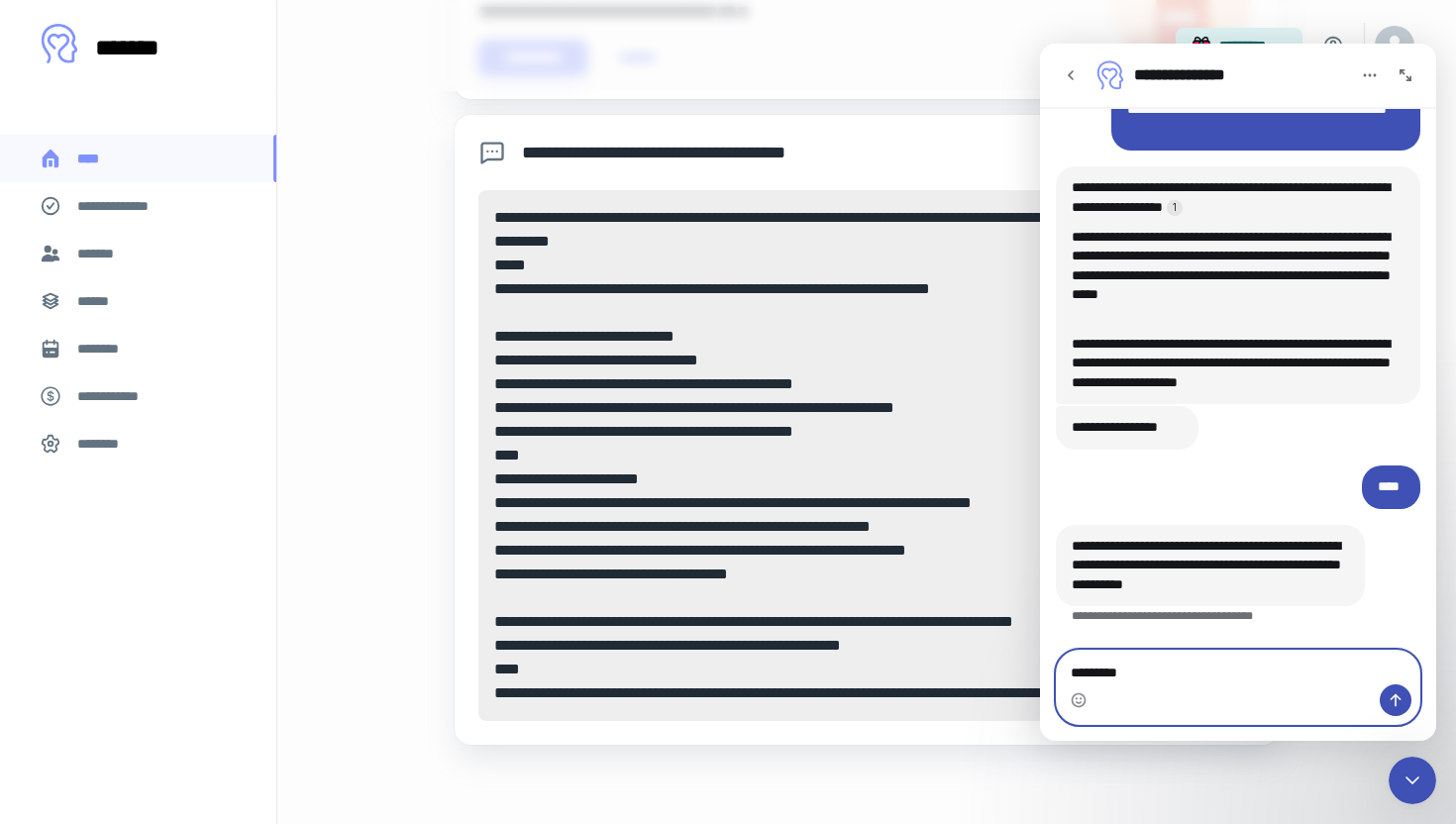 type on "*********" 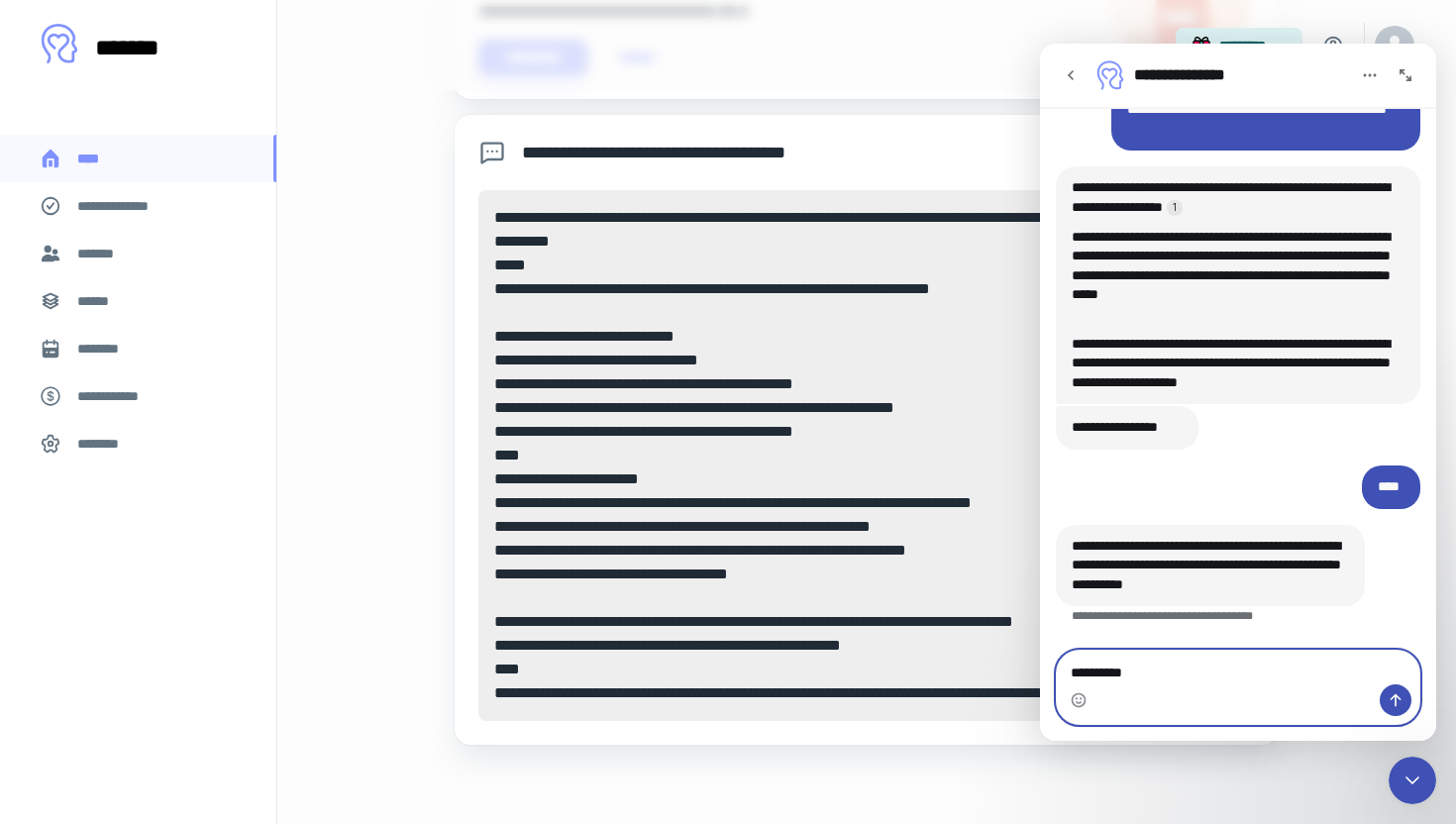 type 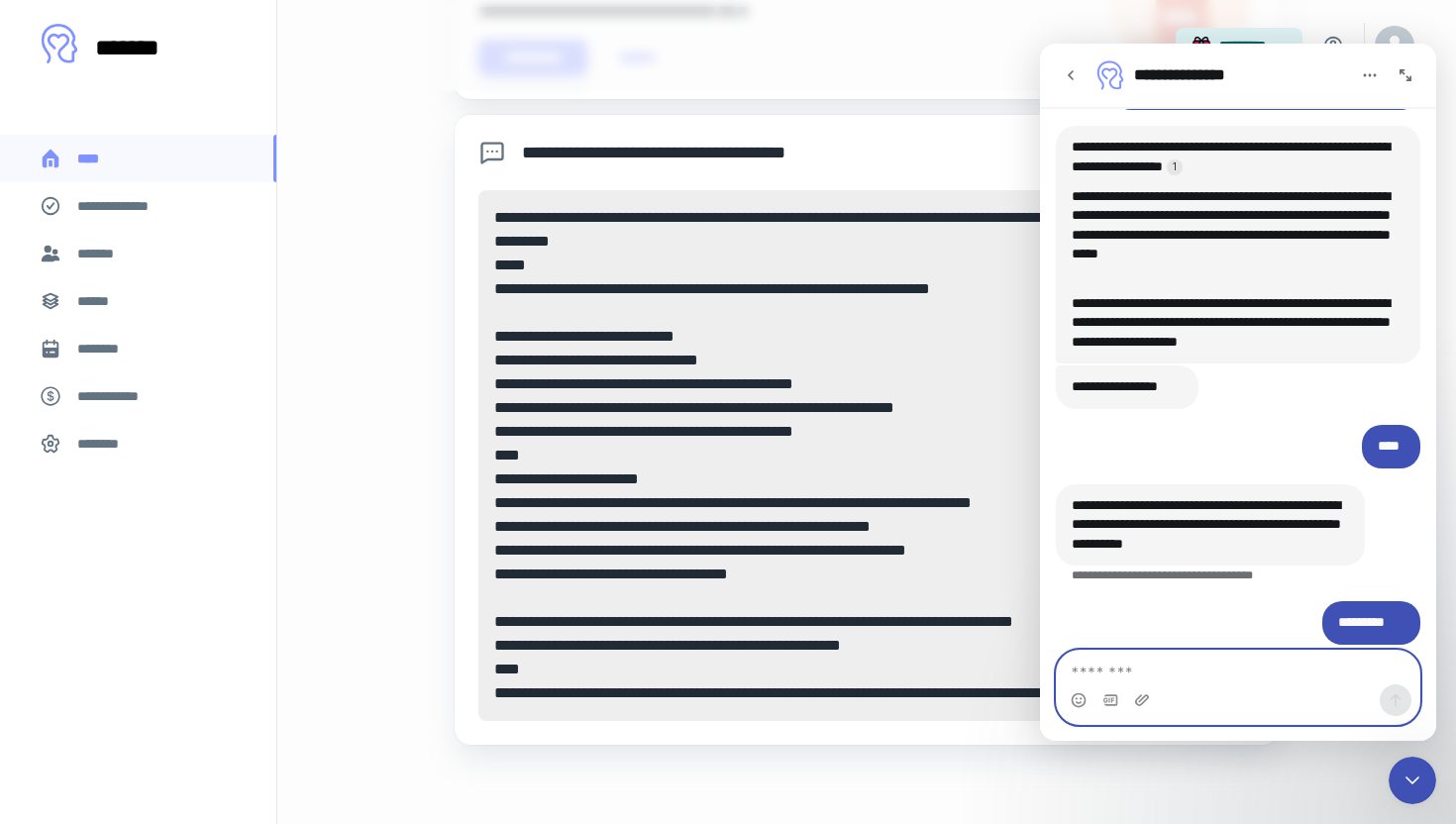 scroll, scrollTop: 852, scrollLeft: 0, axis: vertical 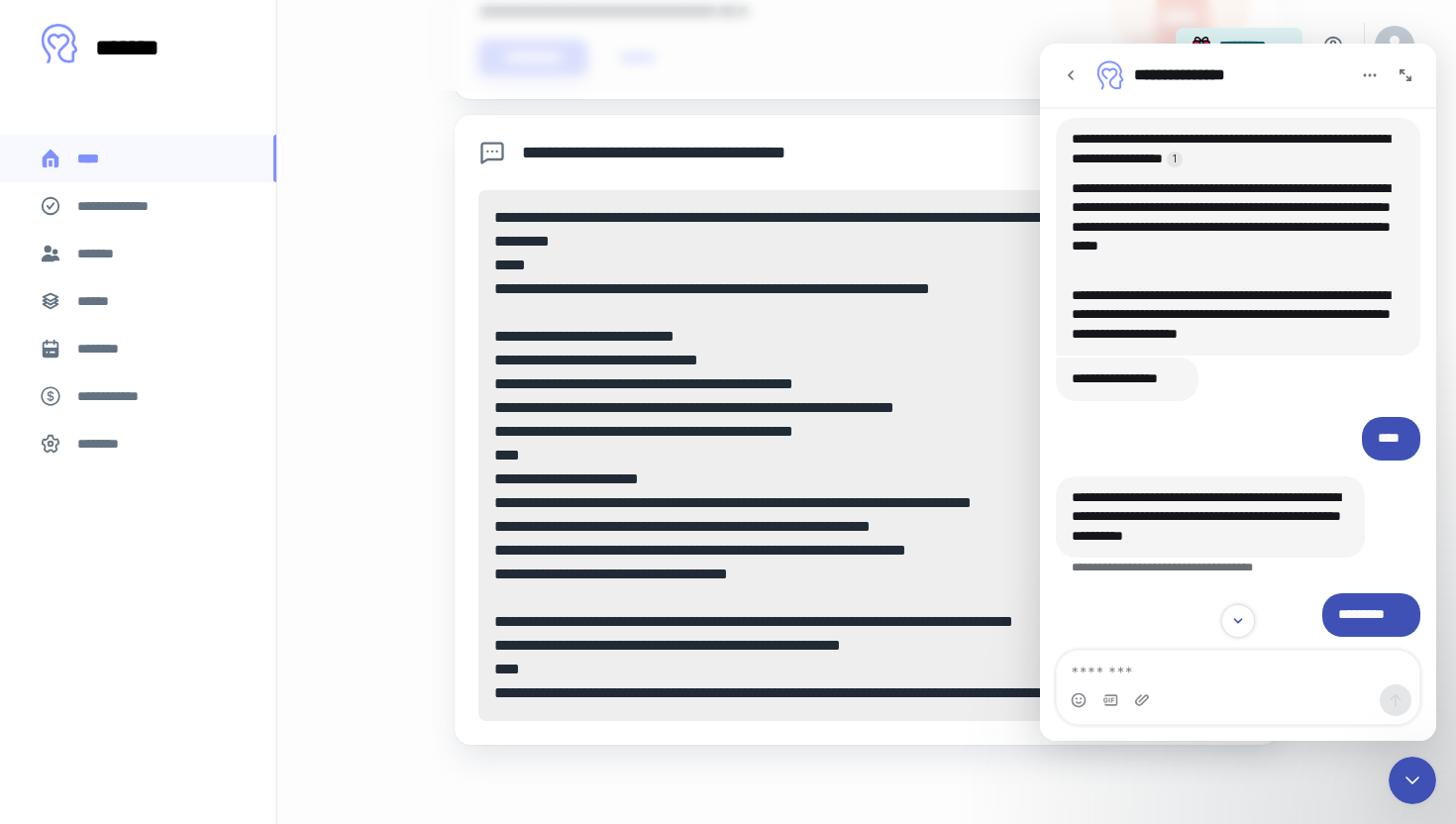 click 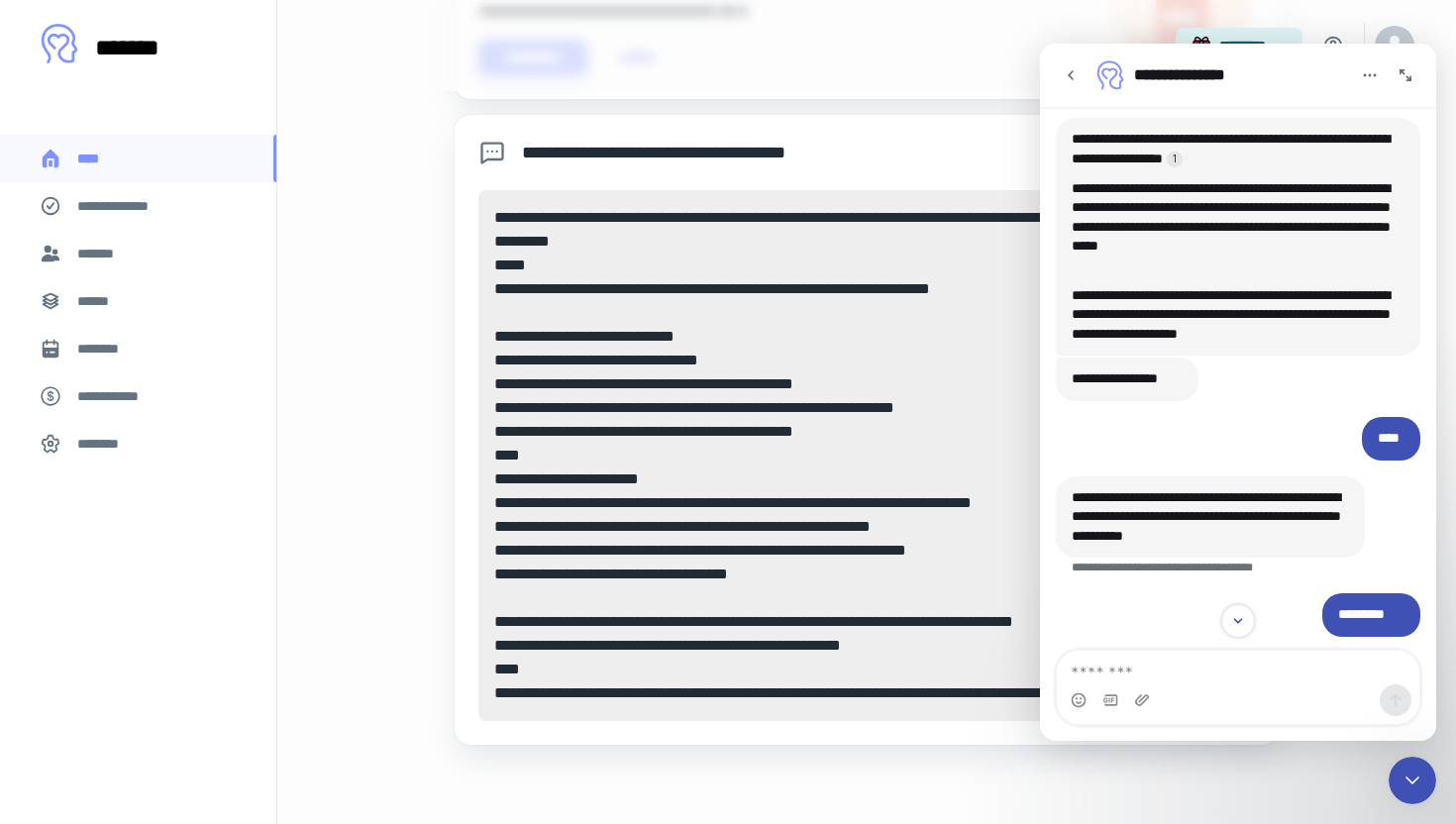scroll, scrollTop: 752, scrollLeft: 0, axis: vertical 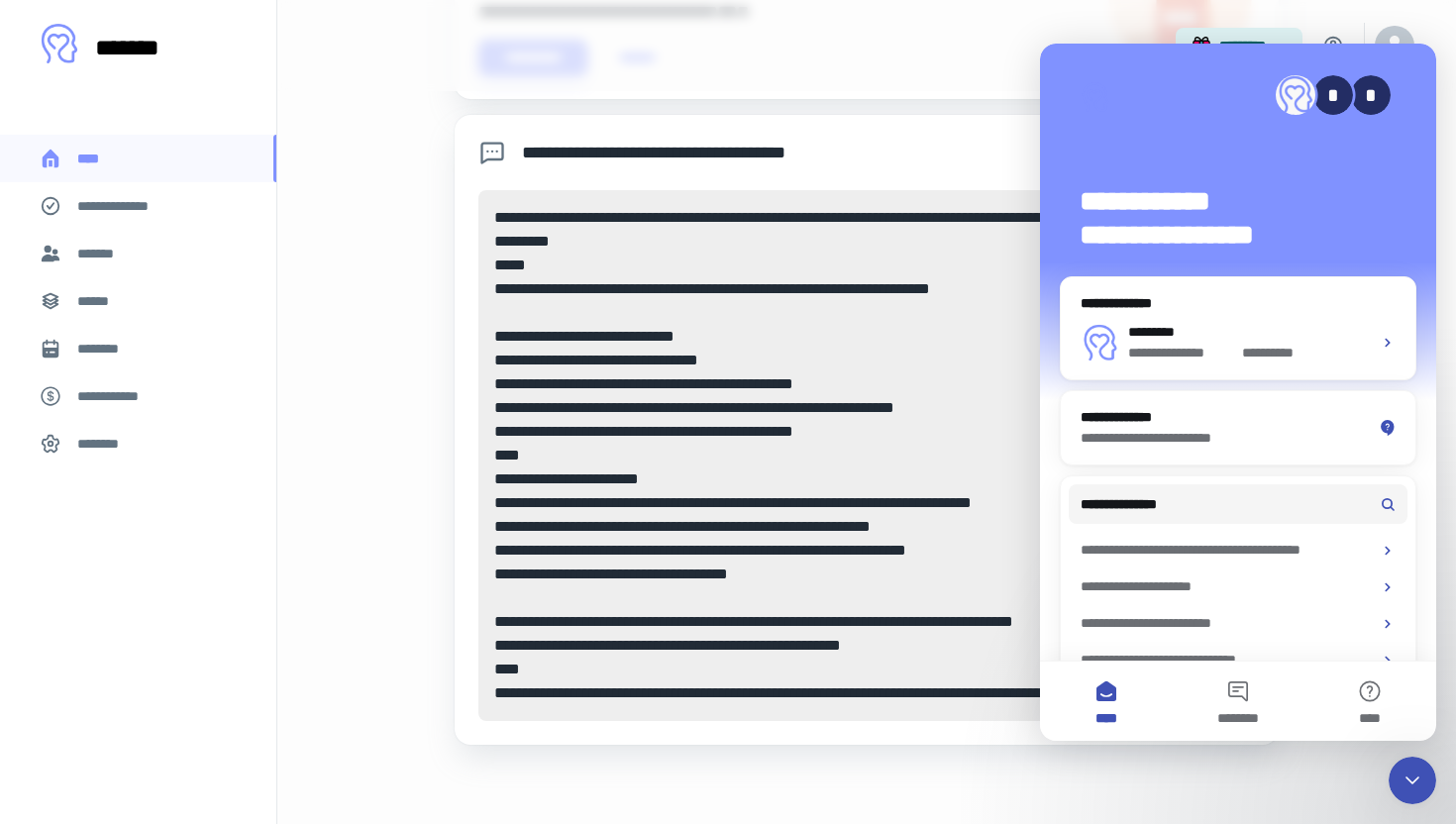 click on "**********" at bounding box center (867, 430) 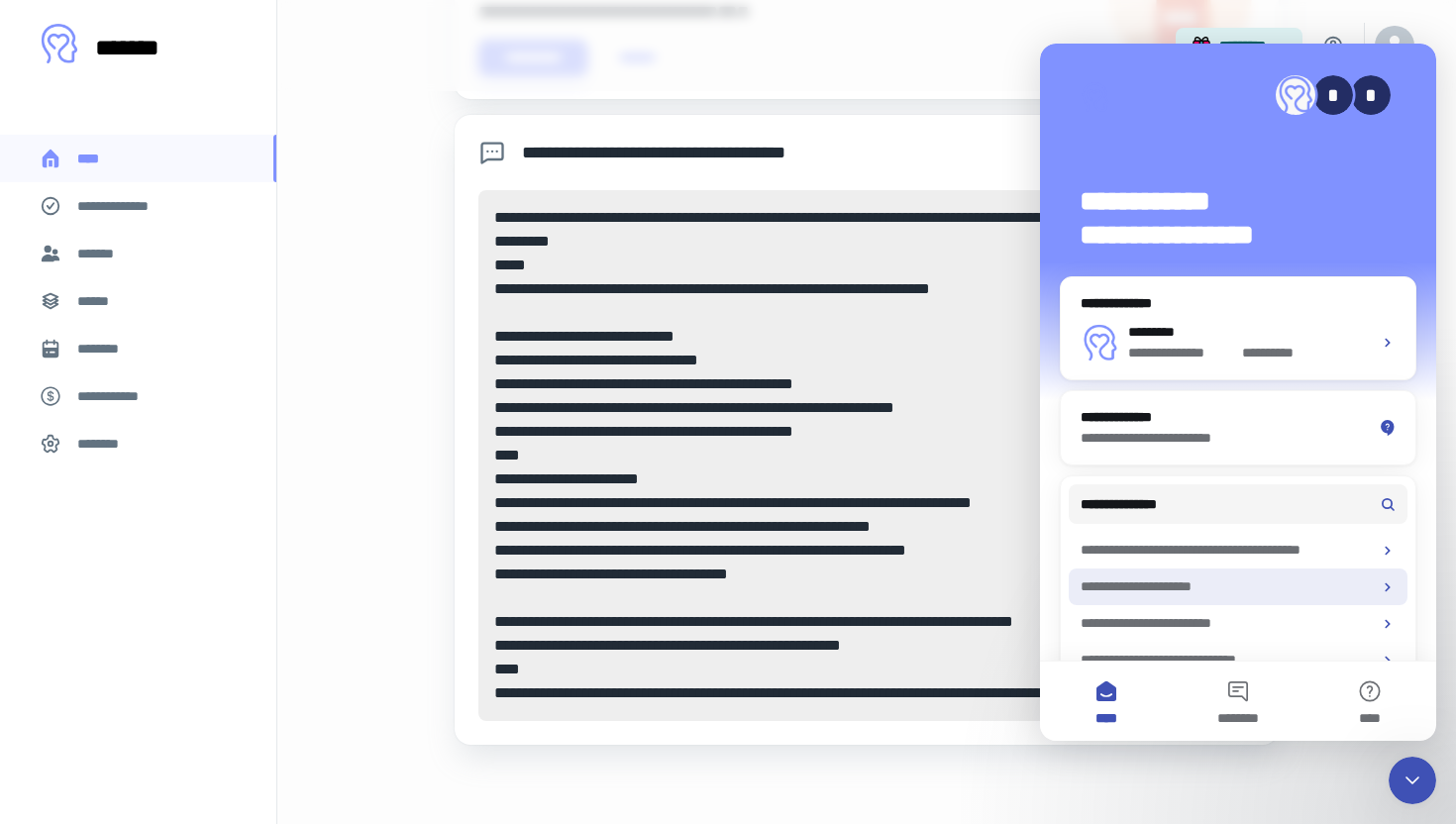 click on "**********" at bounding box center [1226, 586] 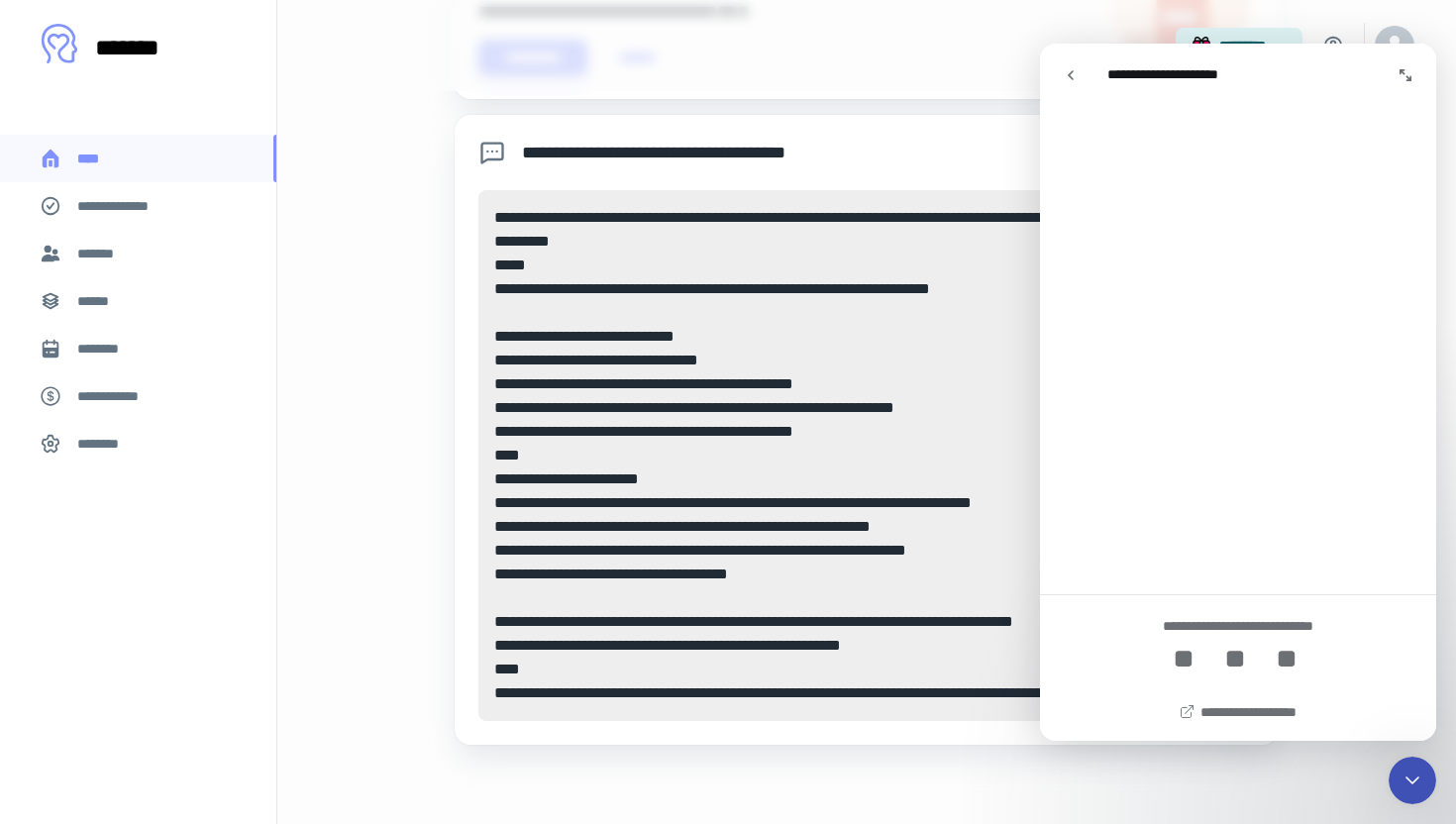 click on "******" at bounding box center [138, 301] 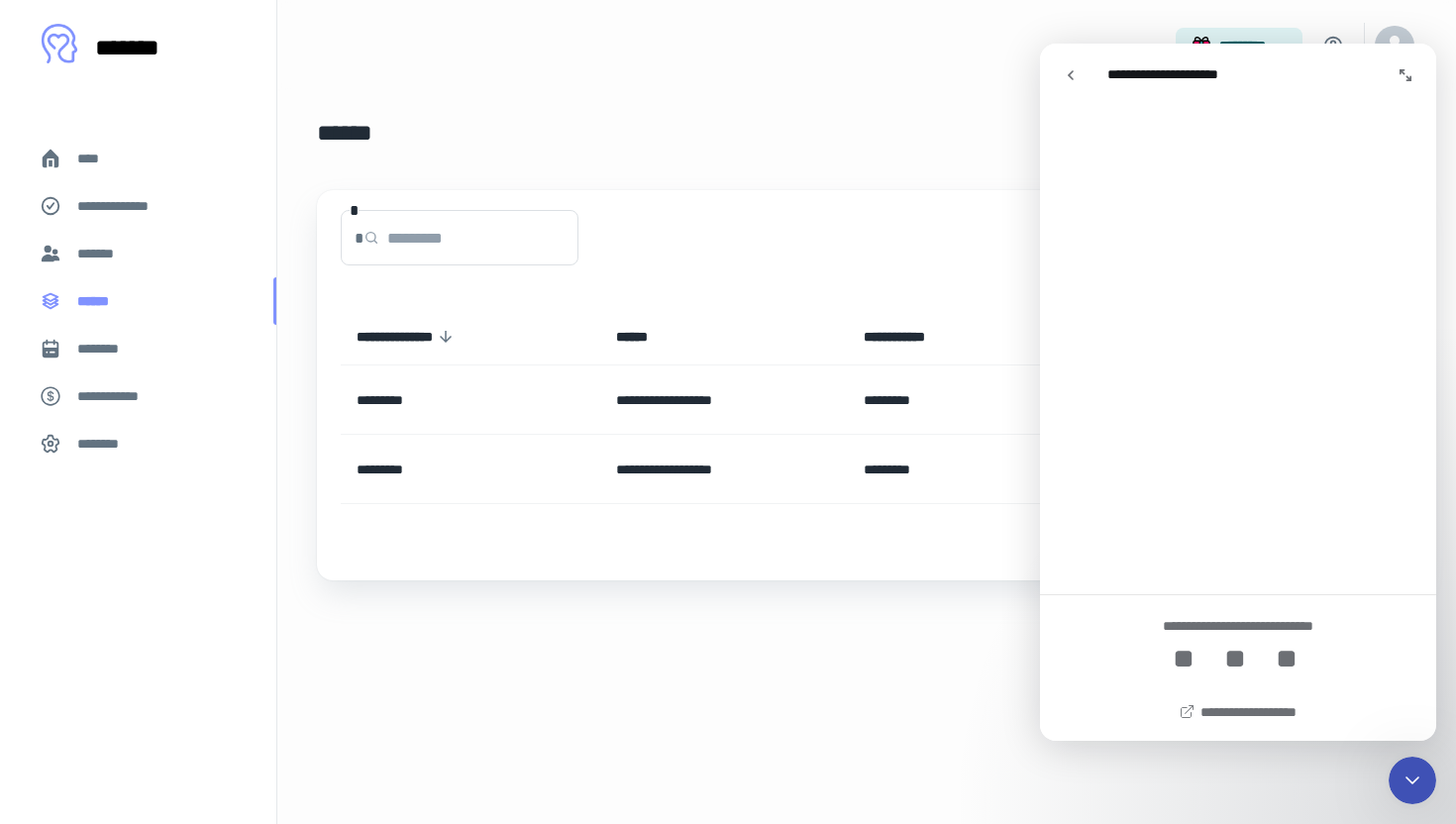 scroll, scrollTop: 0, scrollLeft: 0, axis: both 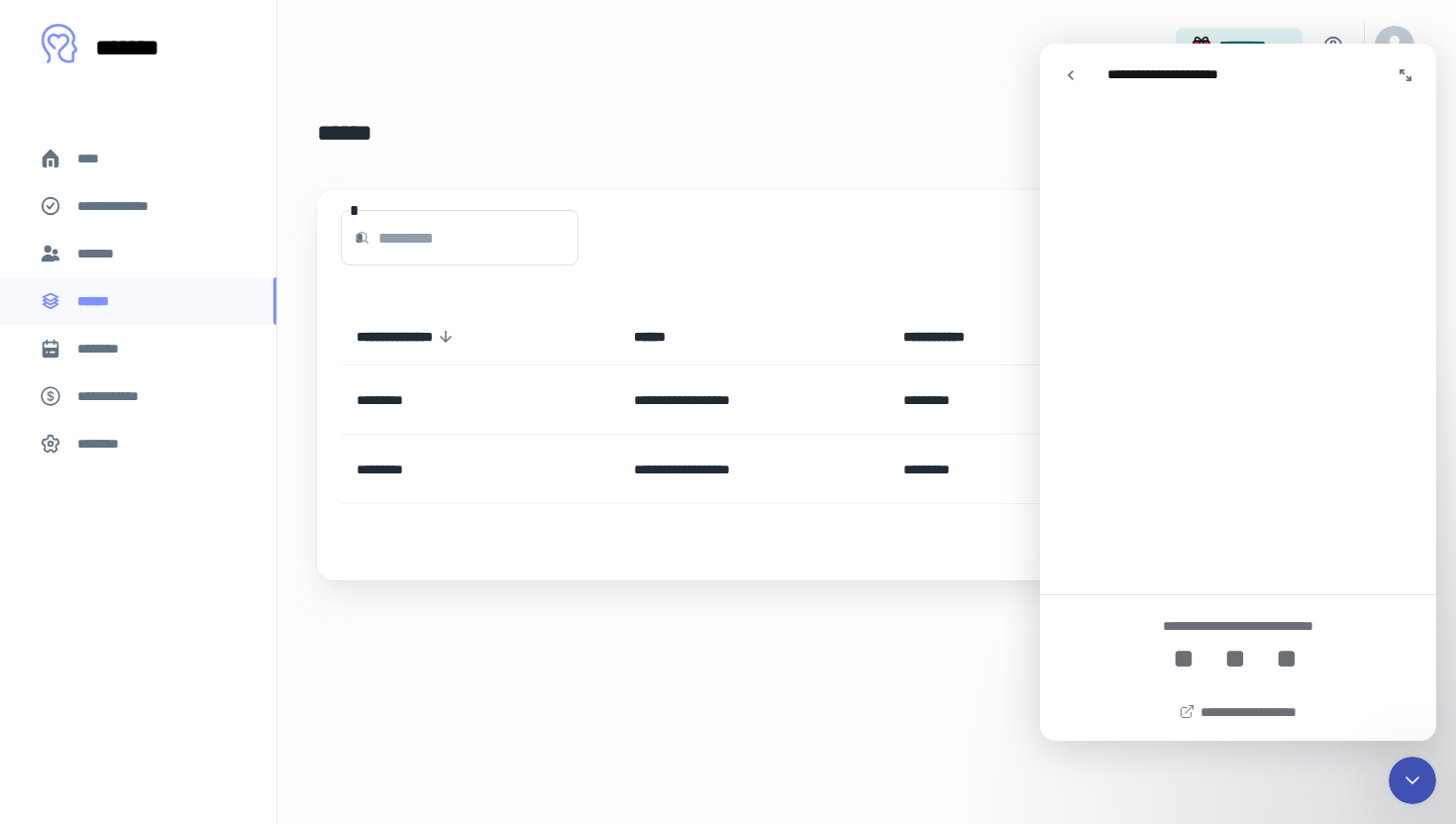click on "**********" at bounding box center [126, 206] 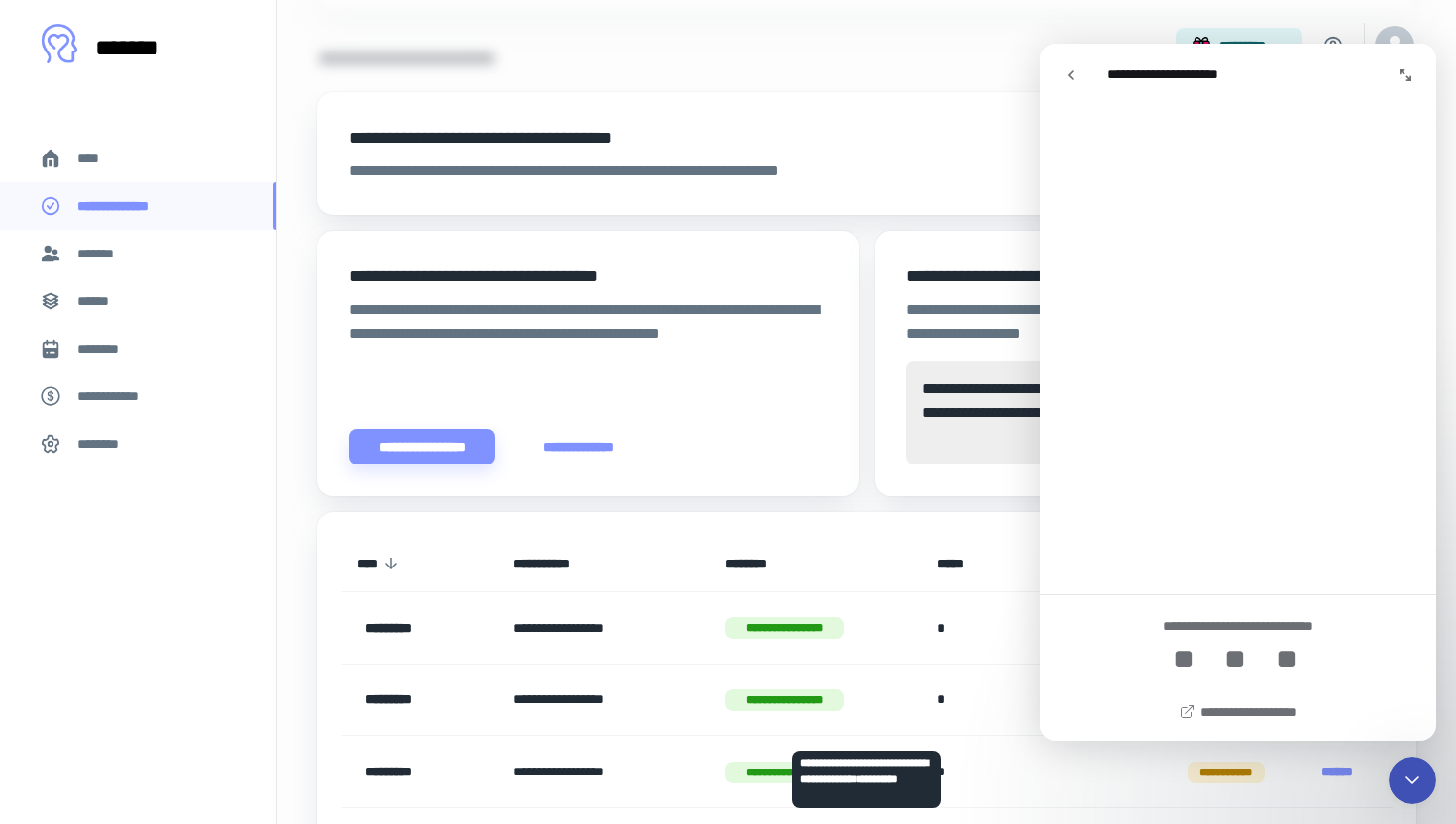 scroll, scrollTop: 503, scrollLeft: 0, axis: vertical 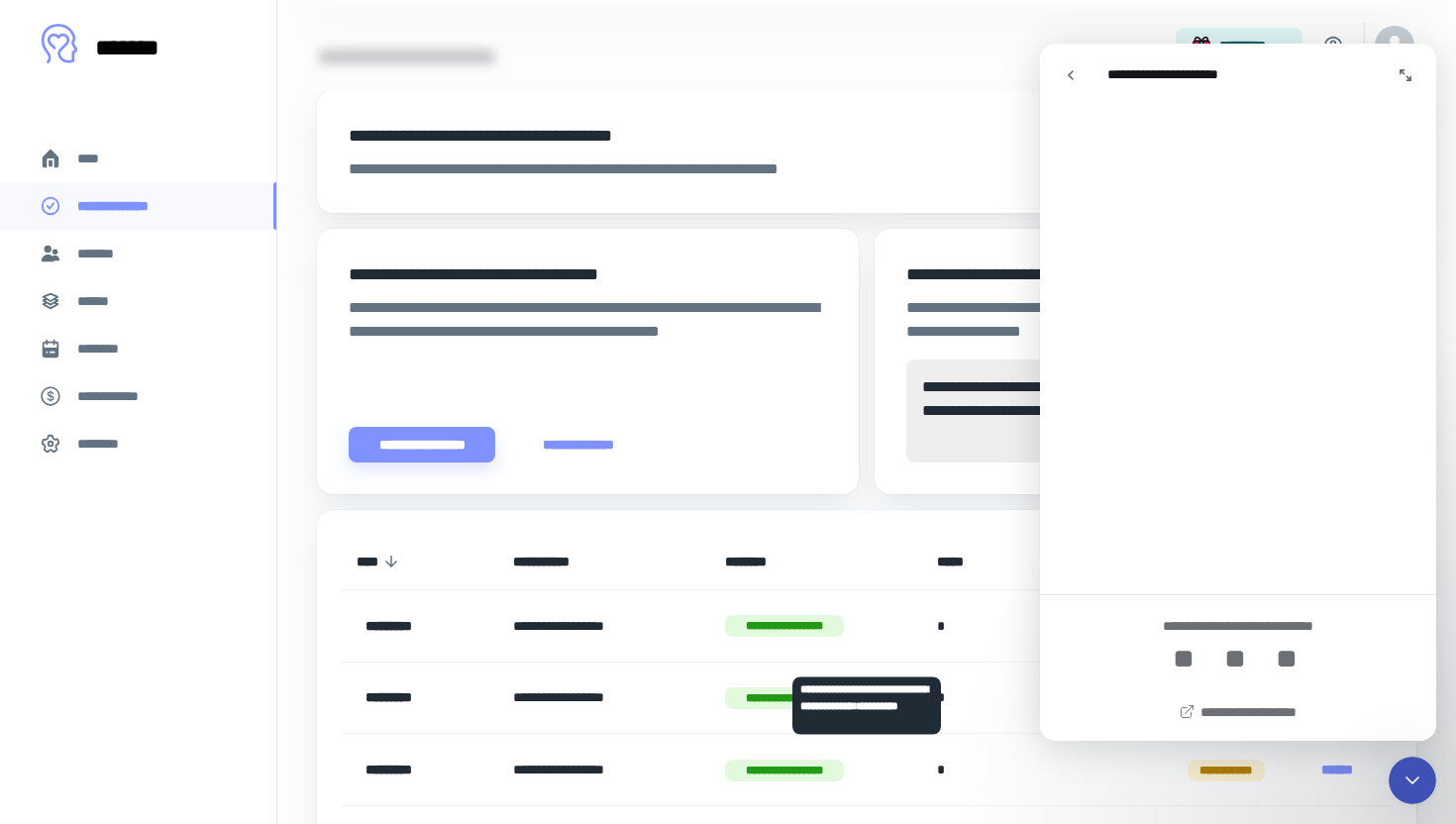 click on "**********" at bounding box center [783, 626] 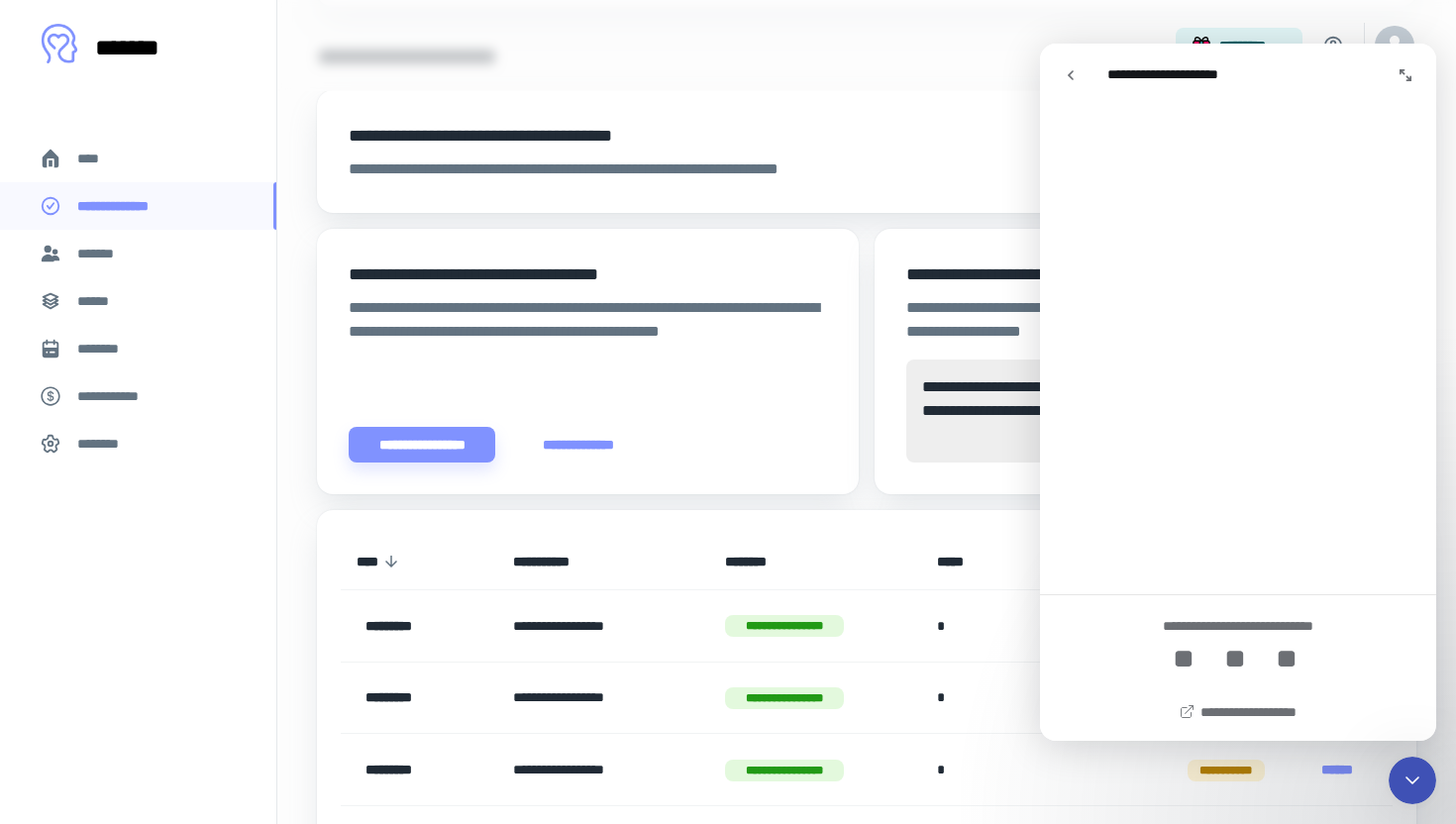 click 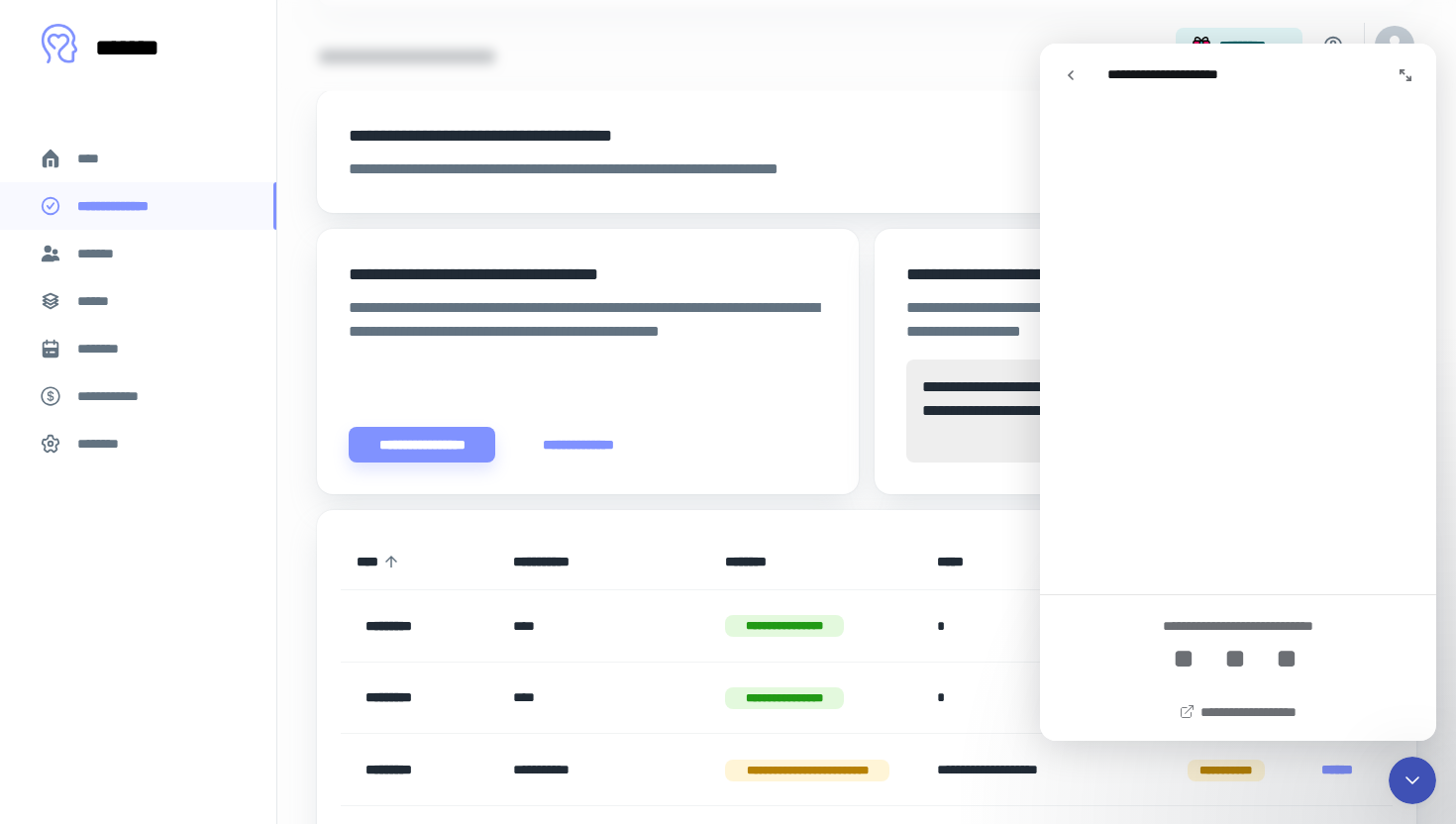 click 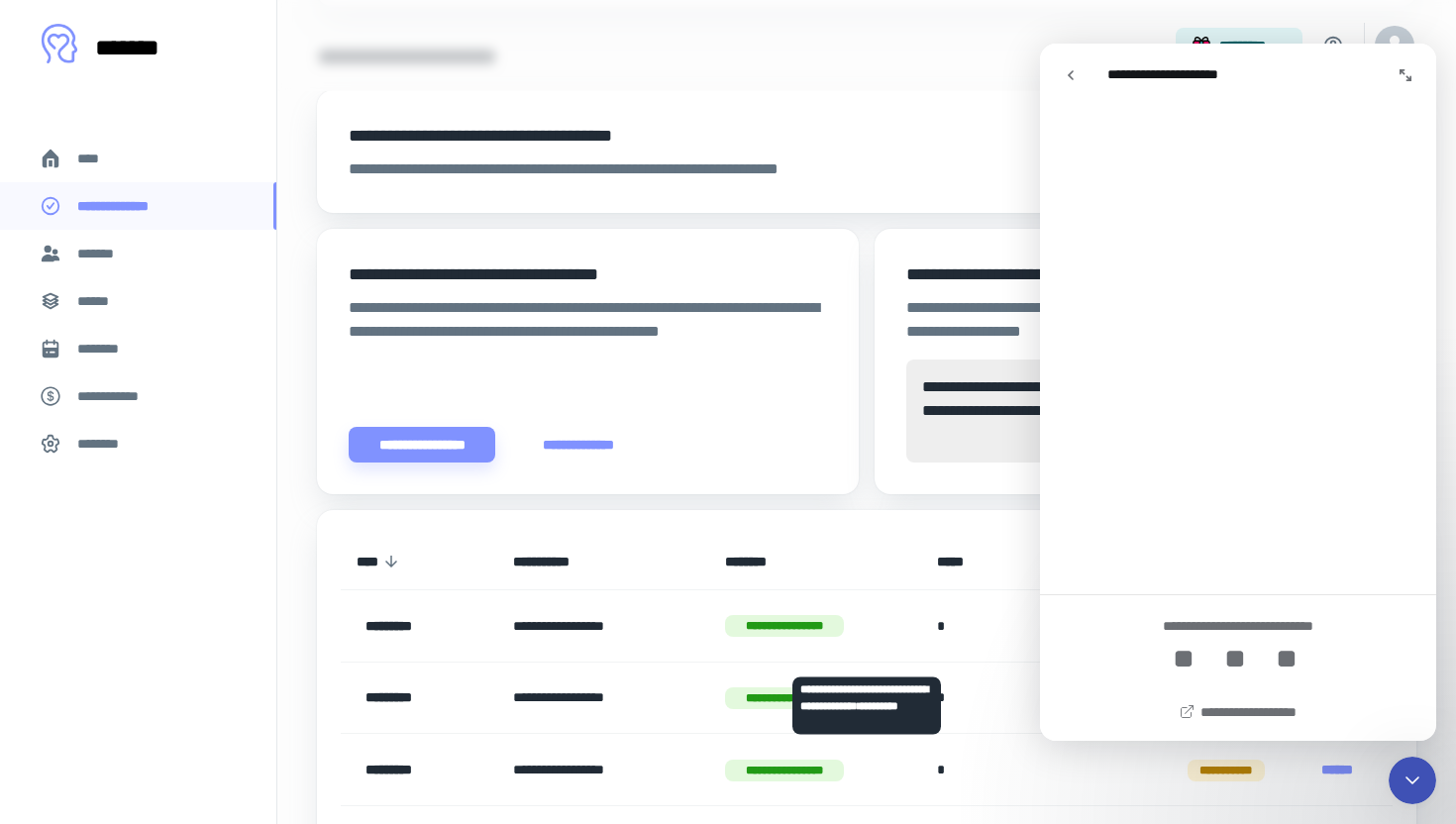 click on "**********" at bounding box center (603, 626) 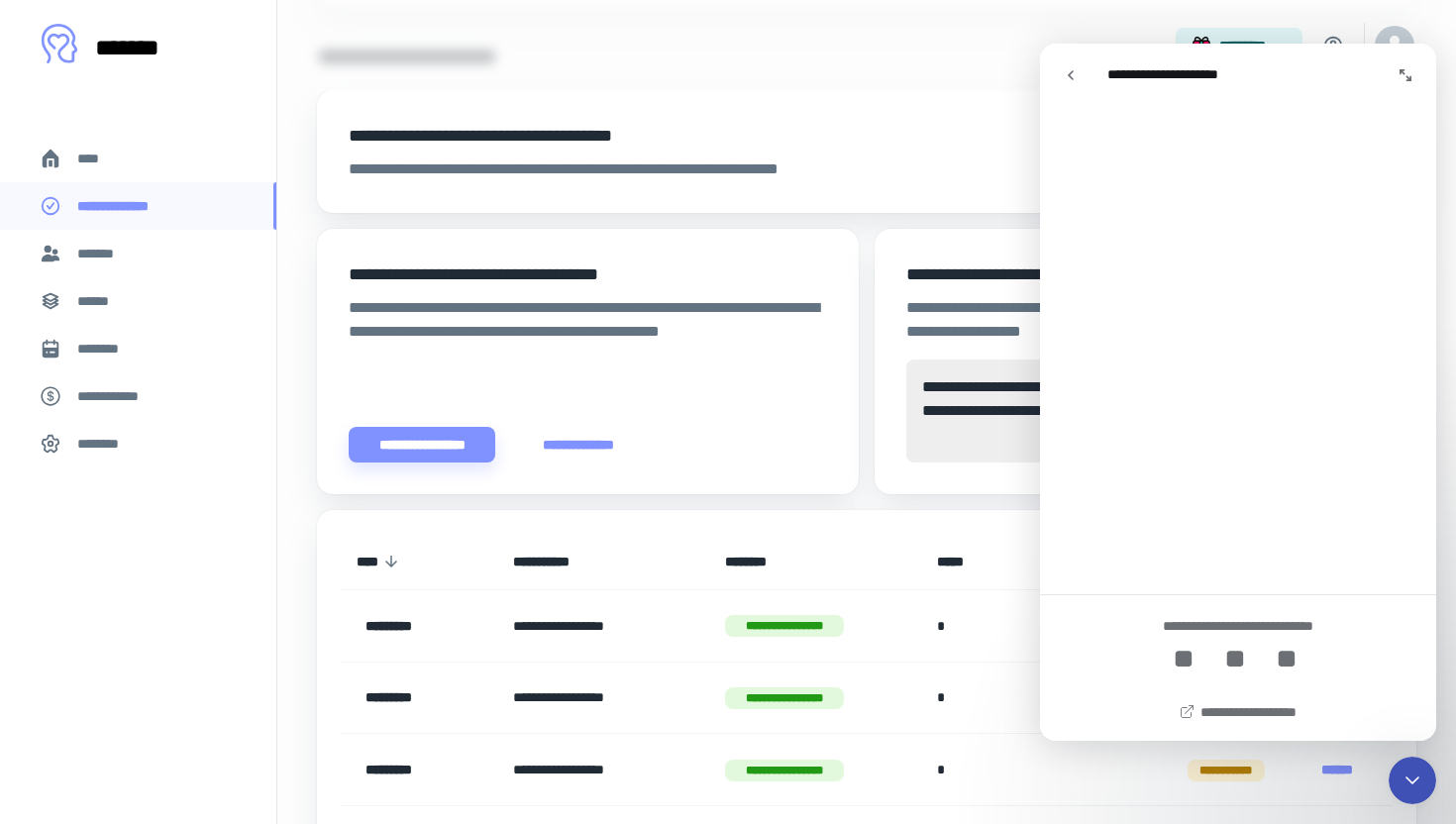 click 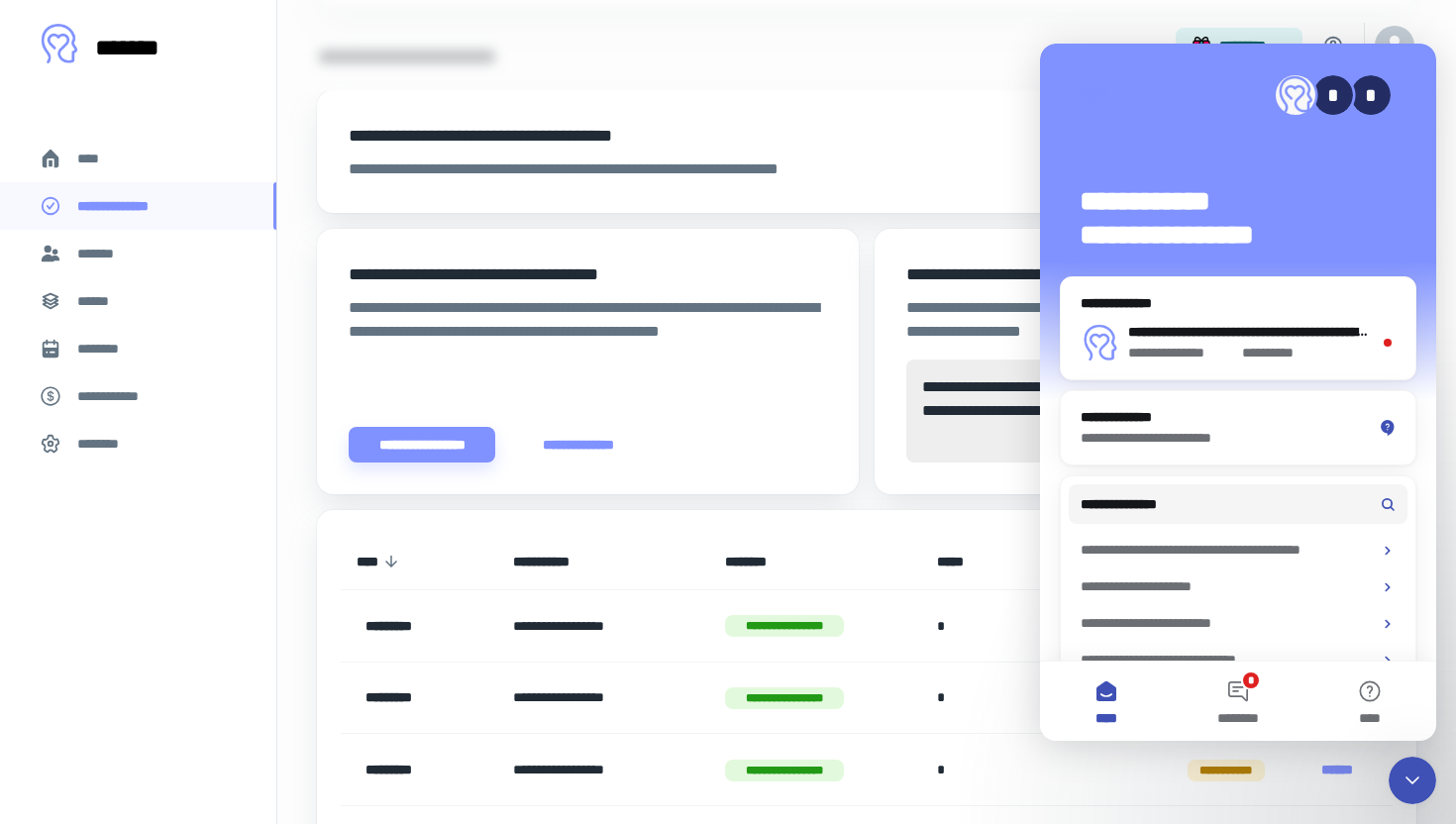 click on "**********" at bounding box center [1238, 222] 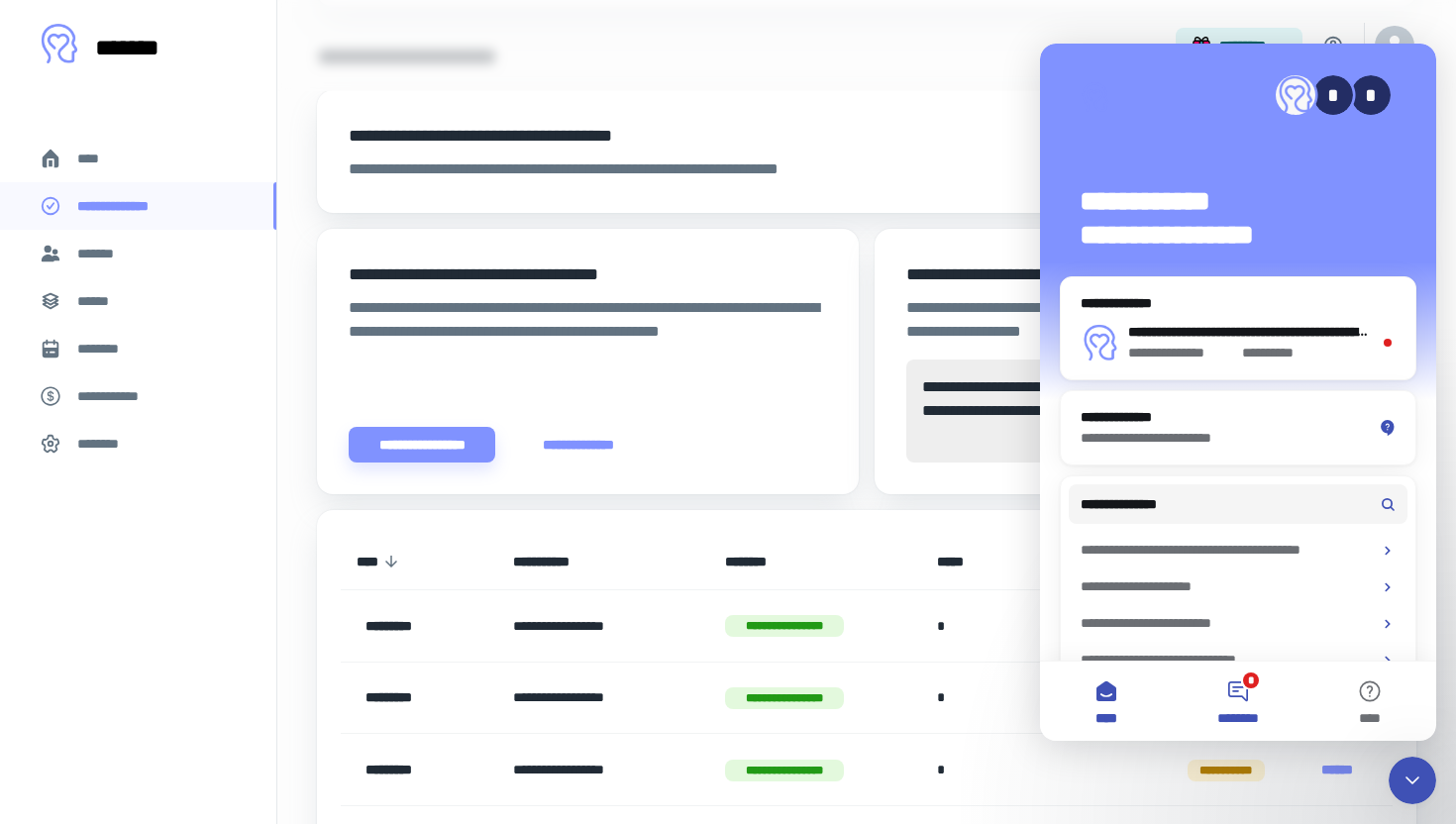 click on "* ********" at bounding box center (1237, 701) 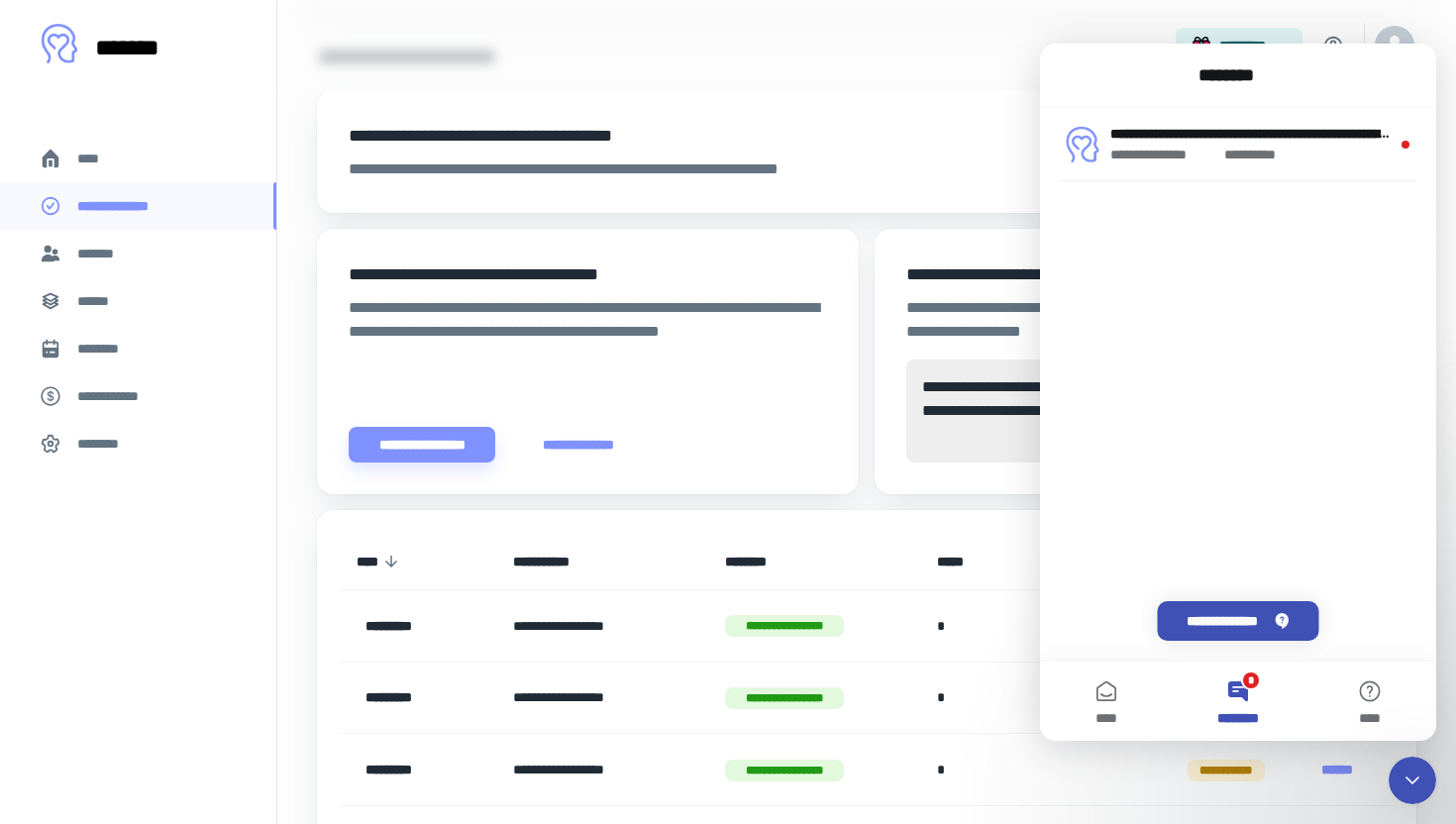 click on "* ********" at bounding box center [1237, 701] 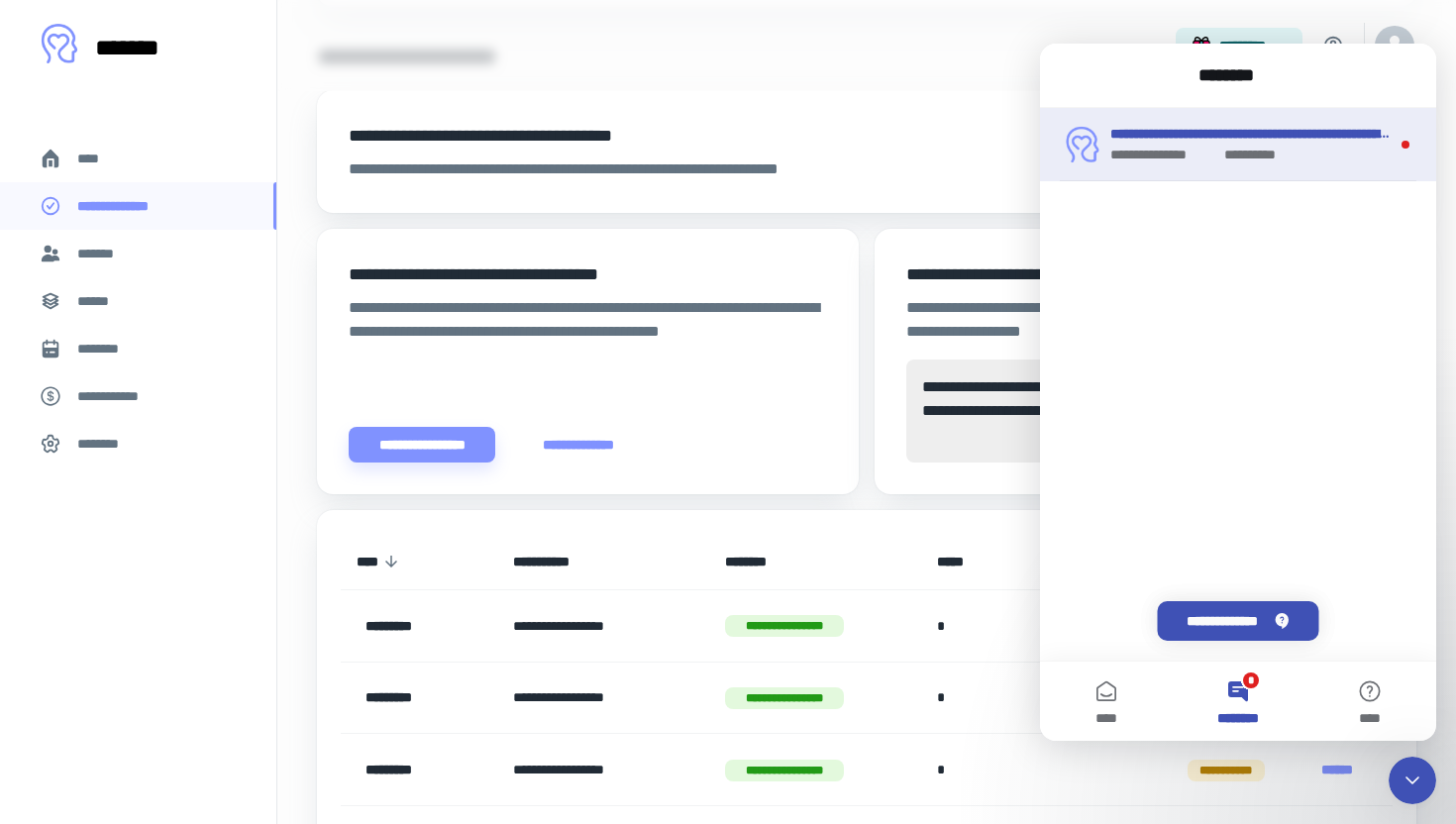 click on "**********" at bounding box center [1238, 145] 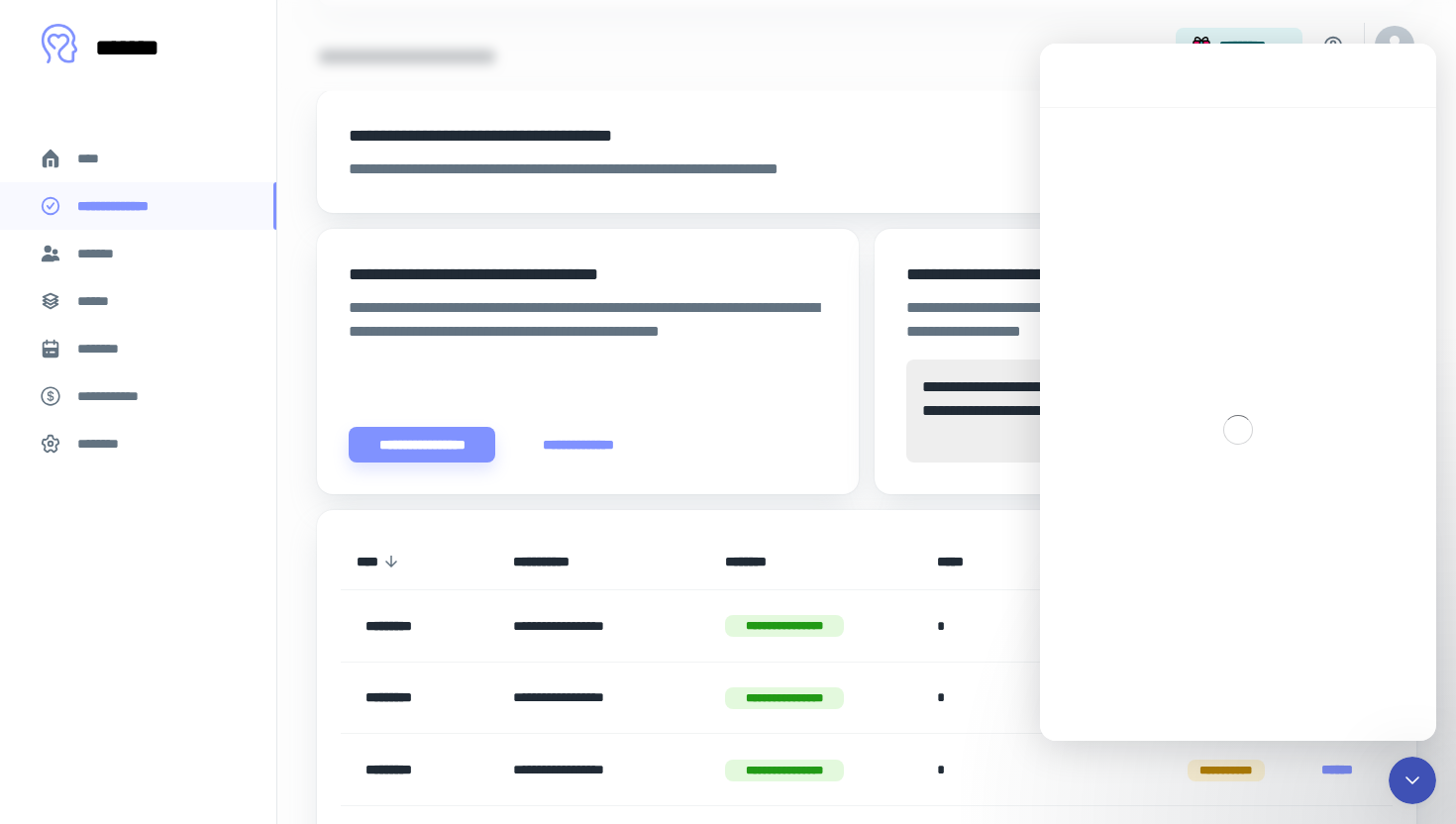 scroll, scrollTop: 3, scrollLeft: 0, axis: vertical 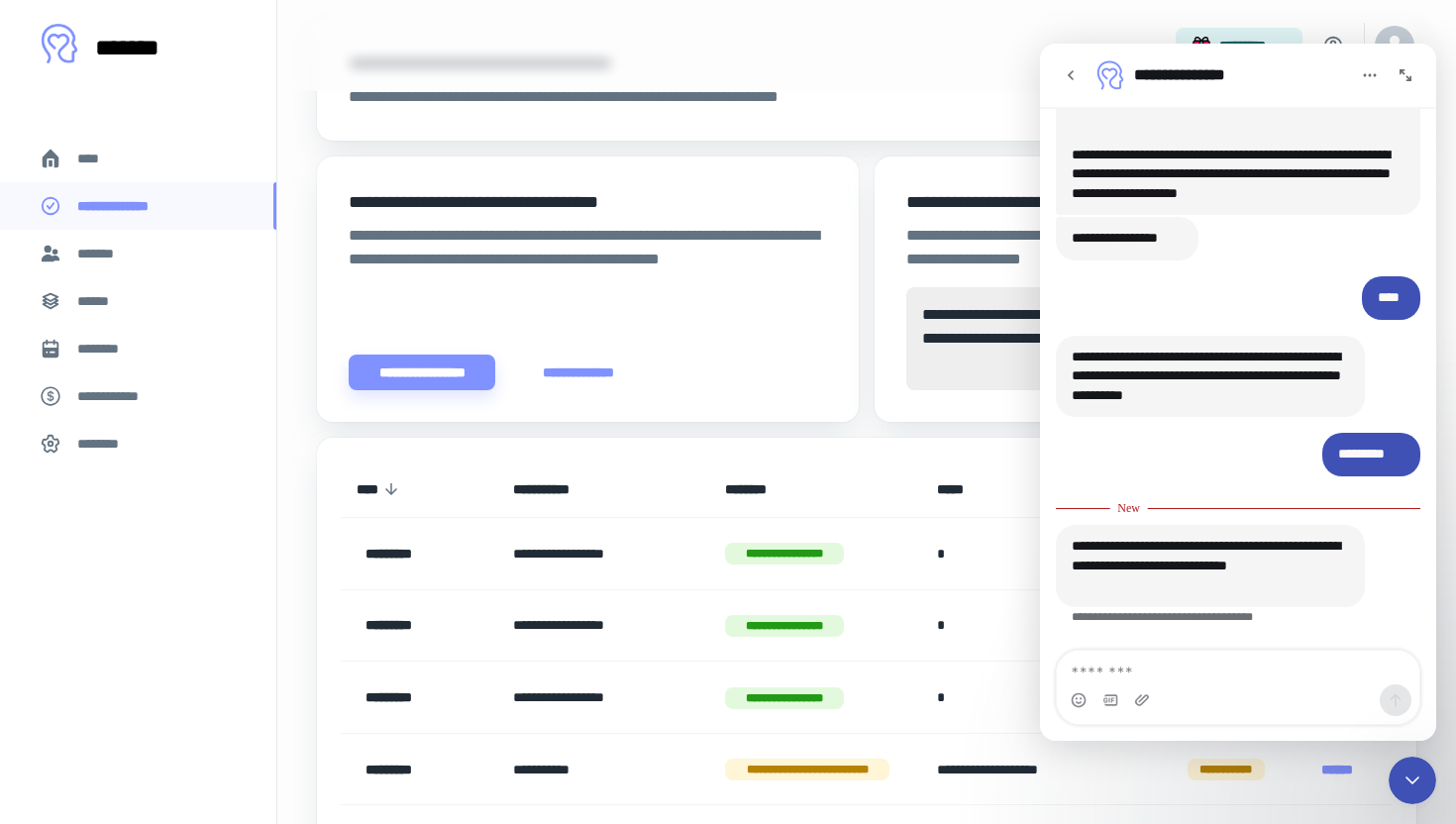 click on "**********" at bounding box center [1145, 289] 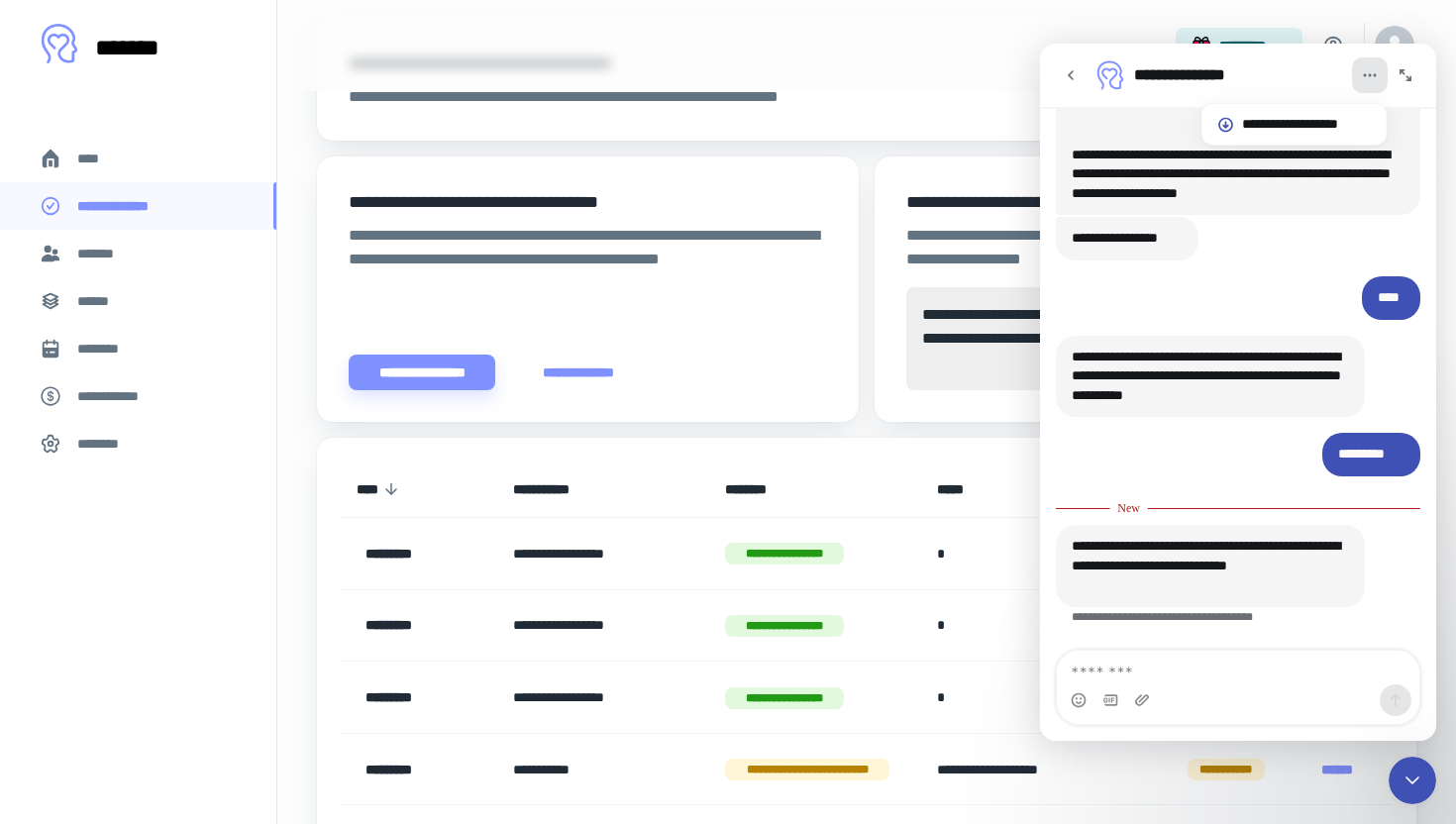 click on "**********" at bounding box center (1238, 587) 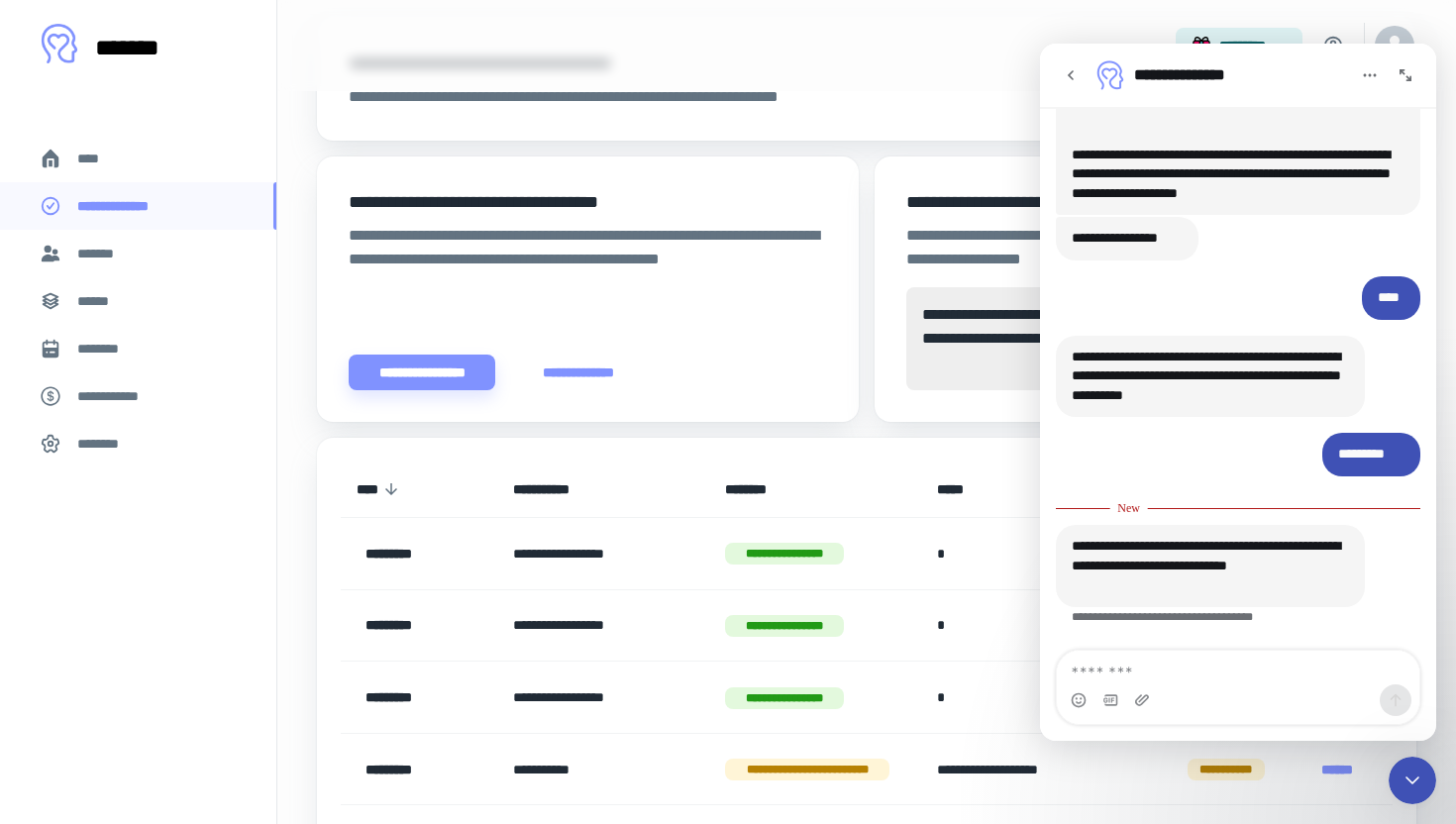 click on "**********" at bounding box center [1238, 587] 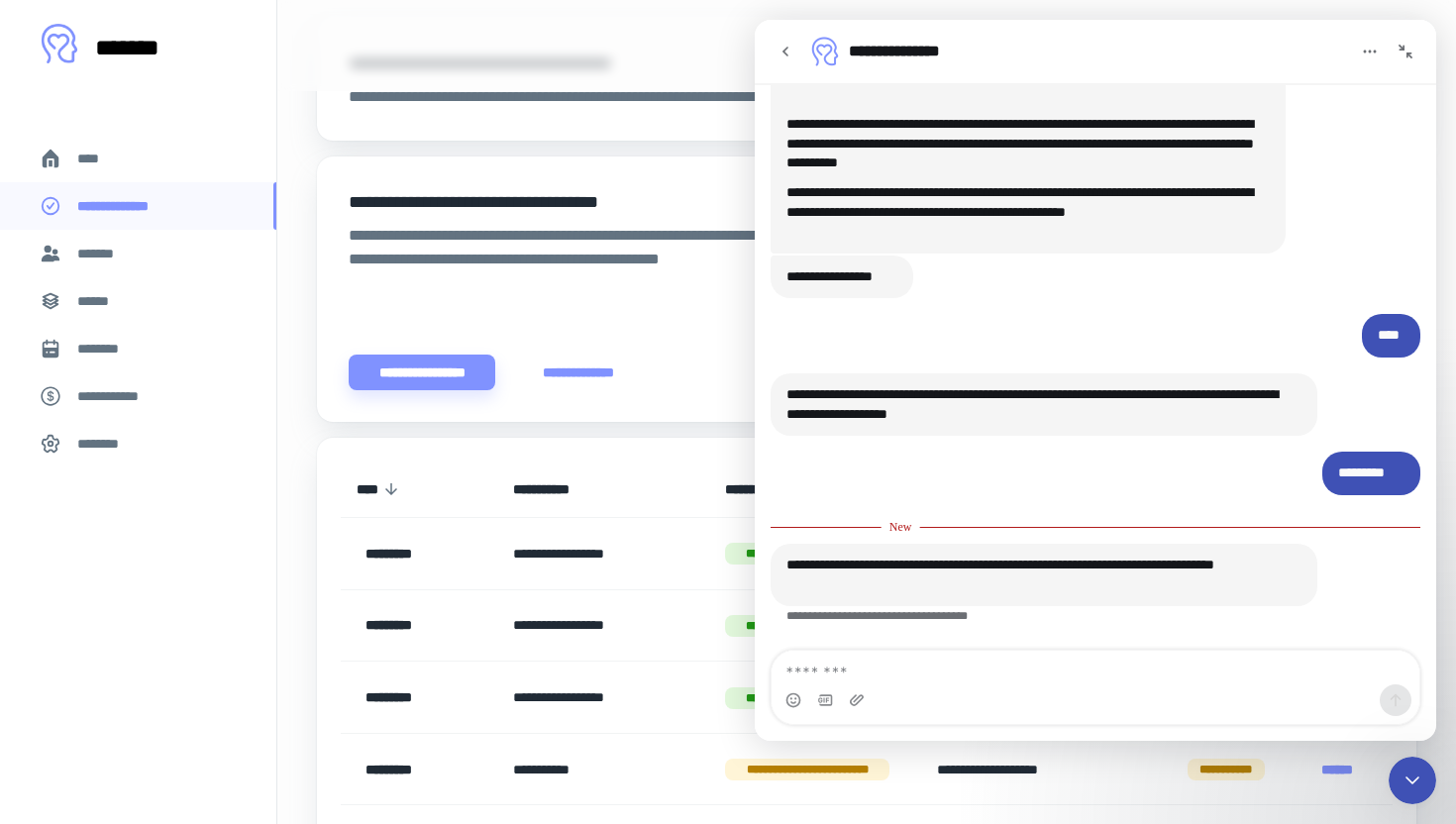 click at bounding box center (1405, 52) 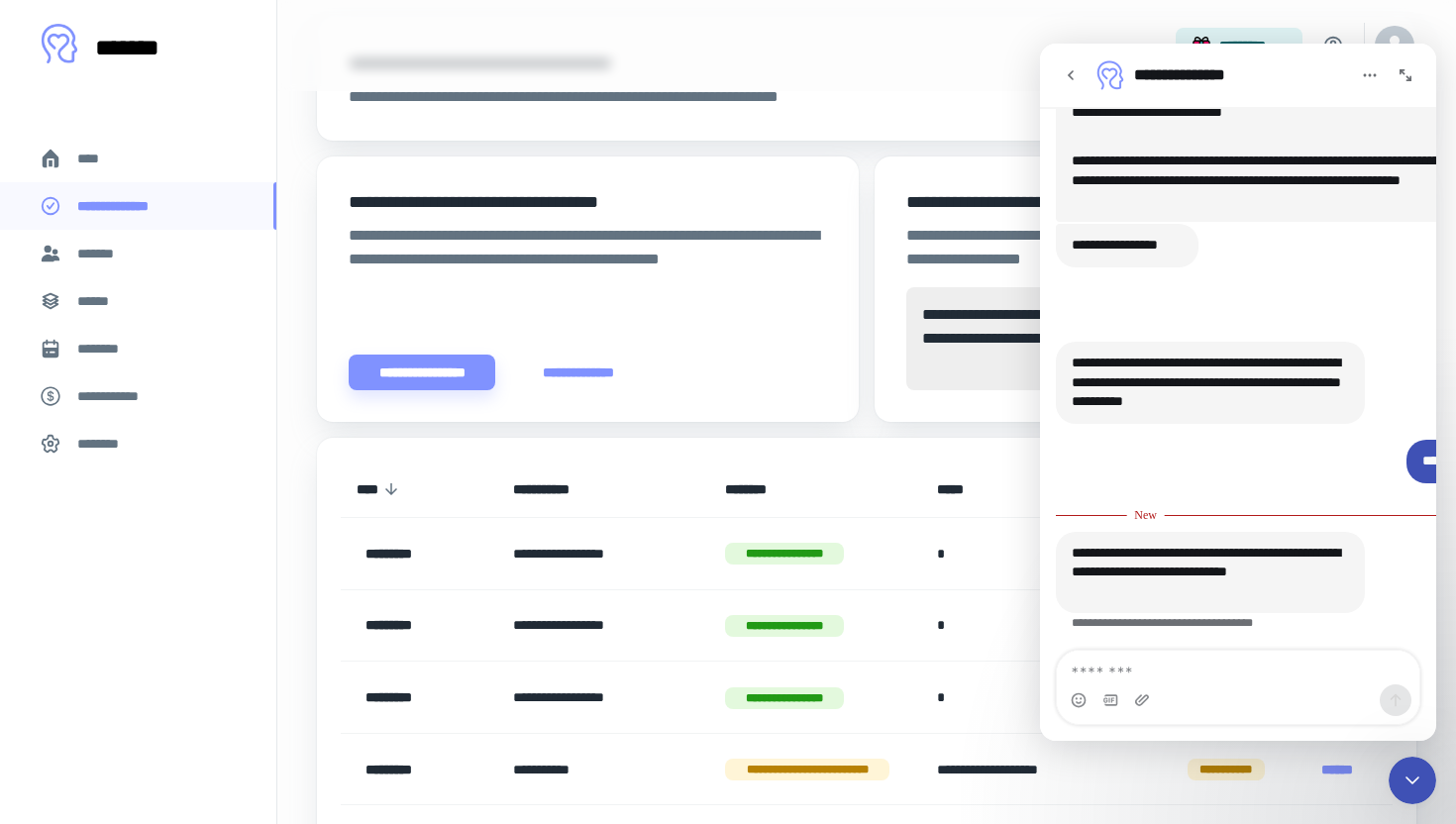 scroll, scrollTop: 992, scrollLeft: 0, axis: vertical 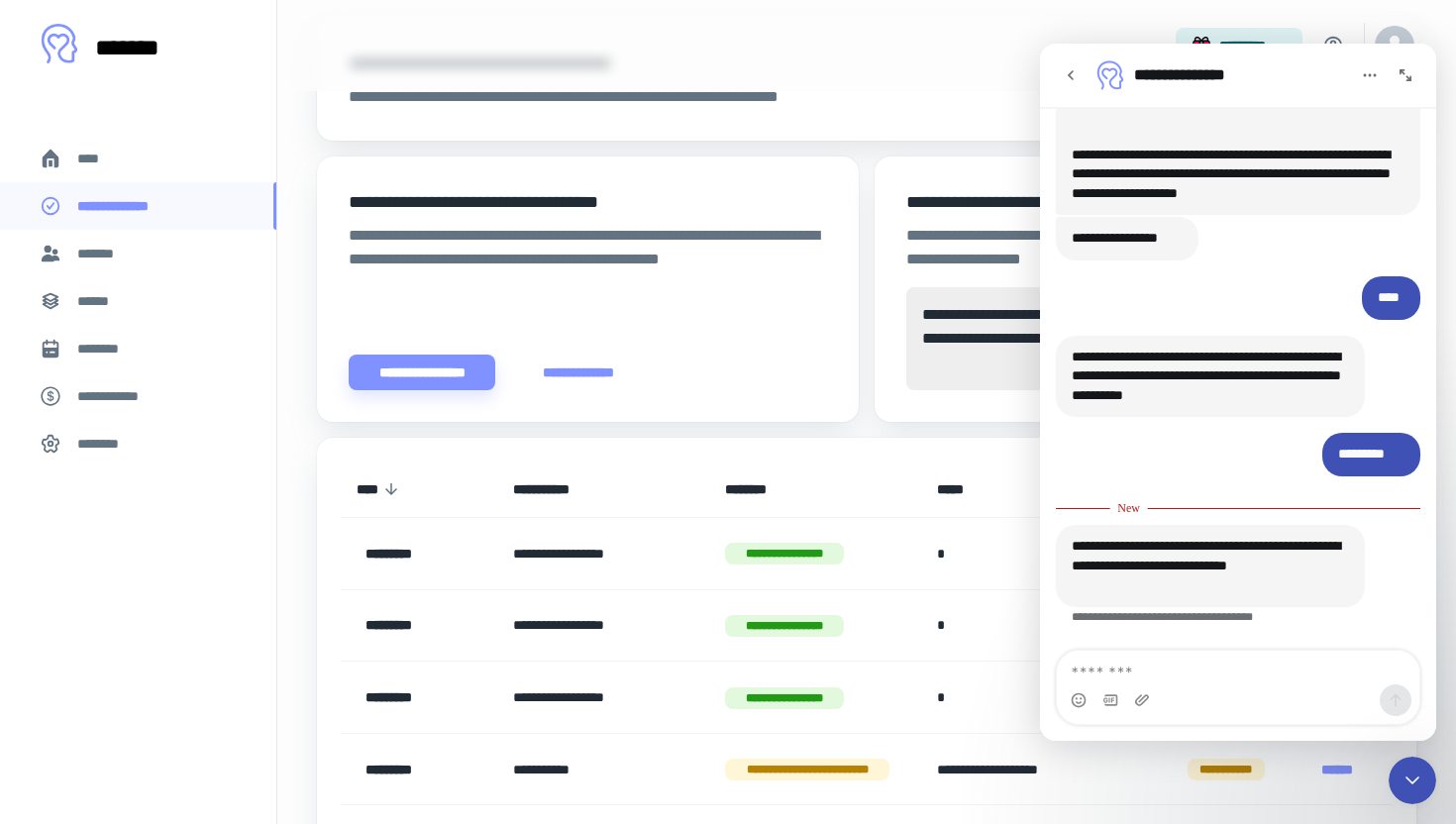 click 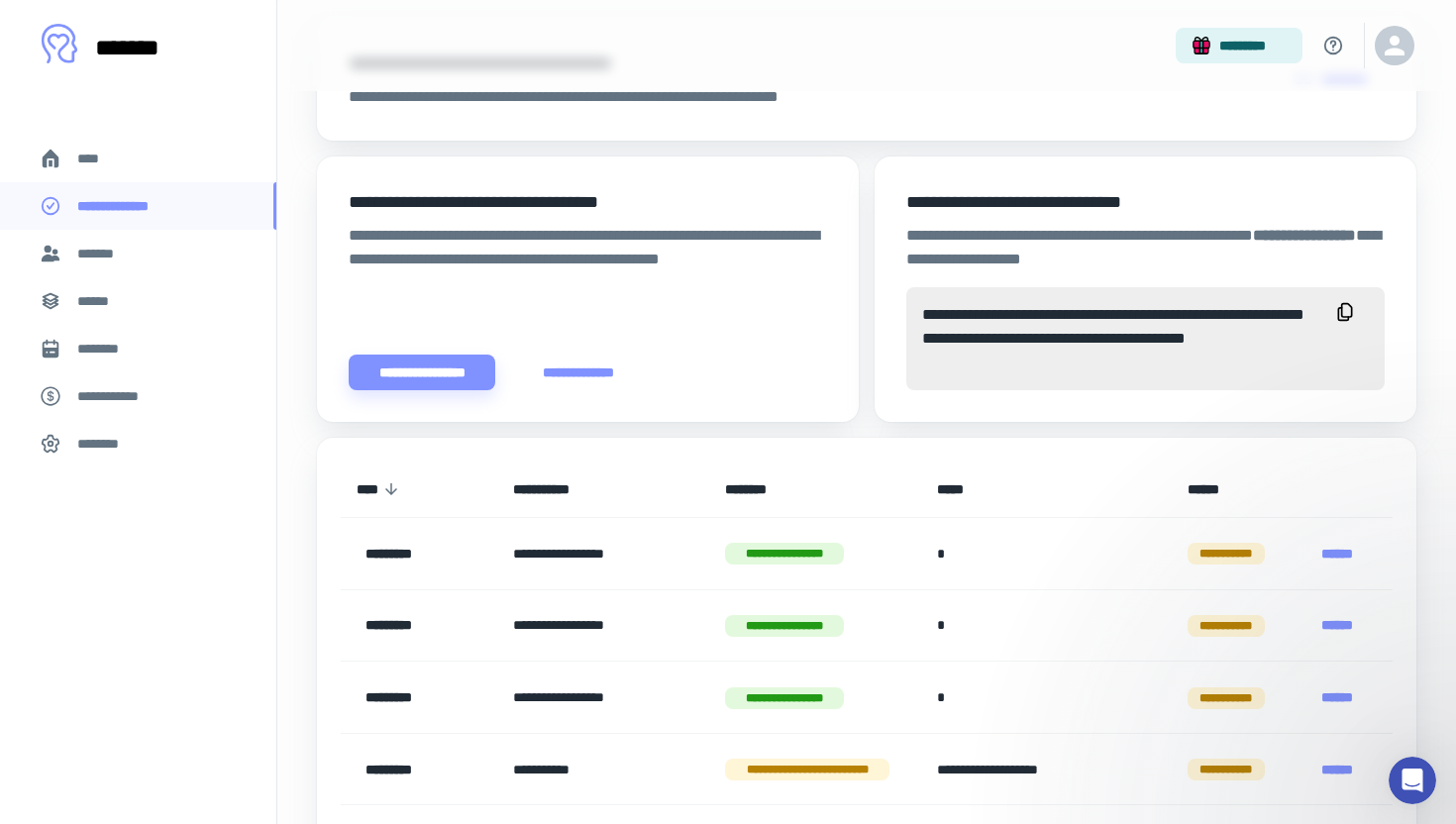 scroll, scrollTop: 0, scrollLeft: 0, axis: both 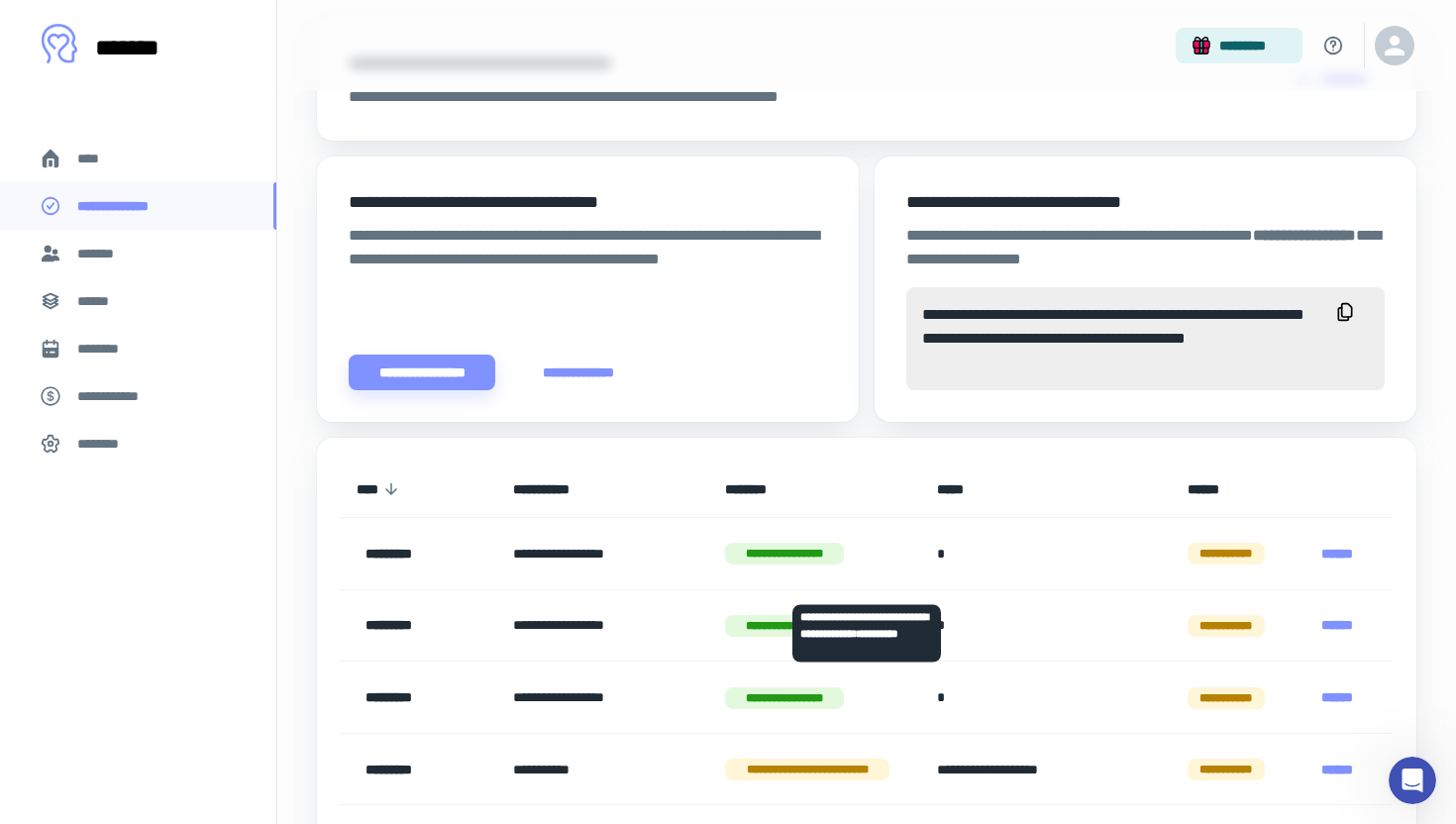 click on "**********" at bounding box center (783, 554) 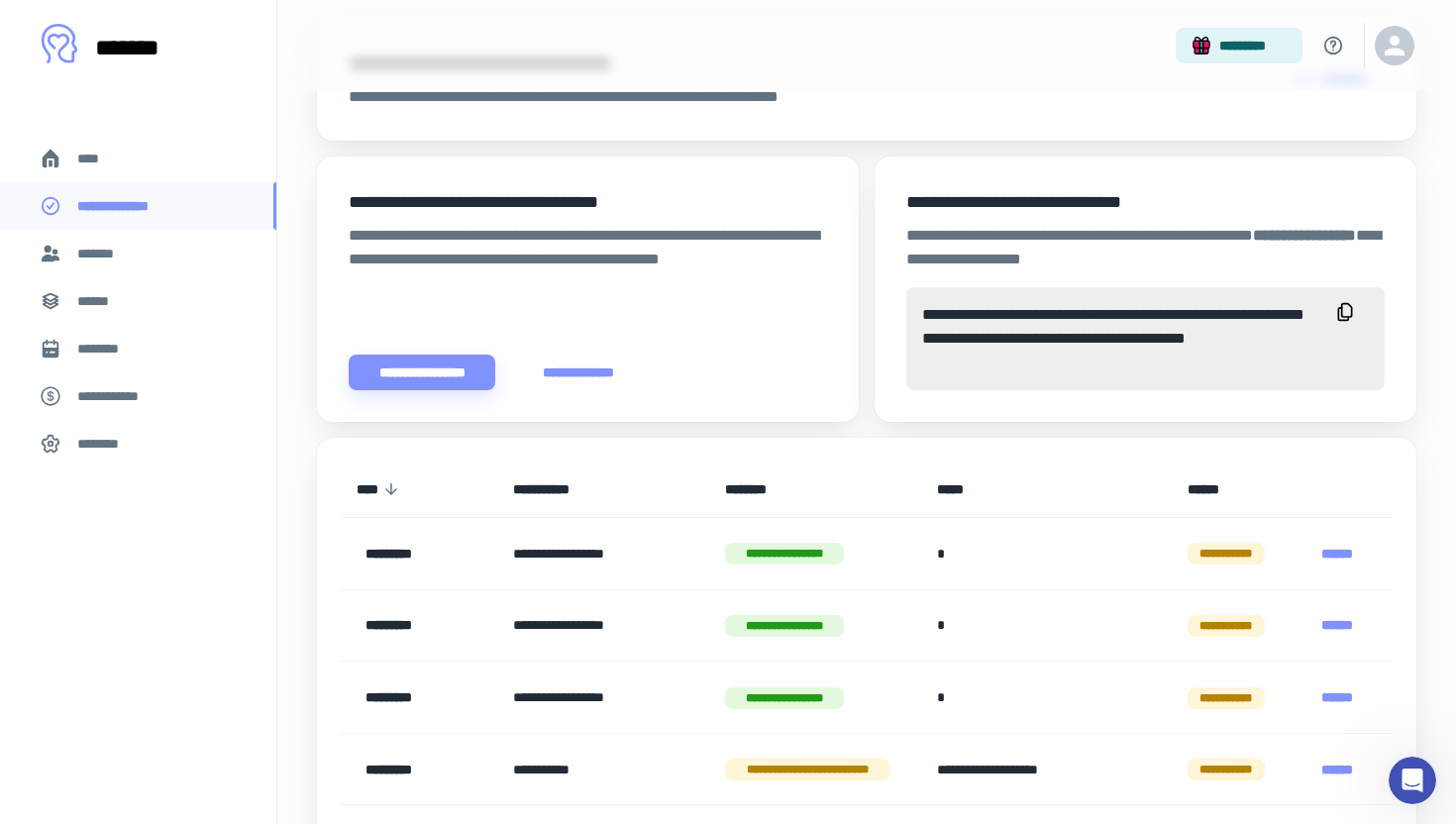 click on "*******" at bounding box center (138, 254) 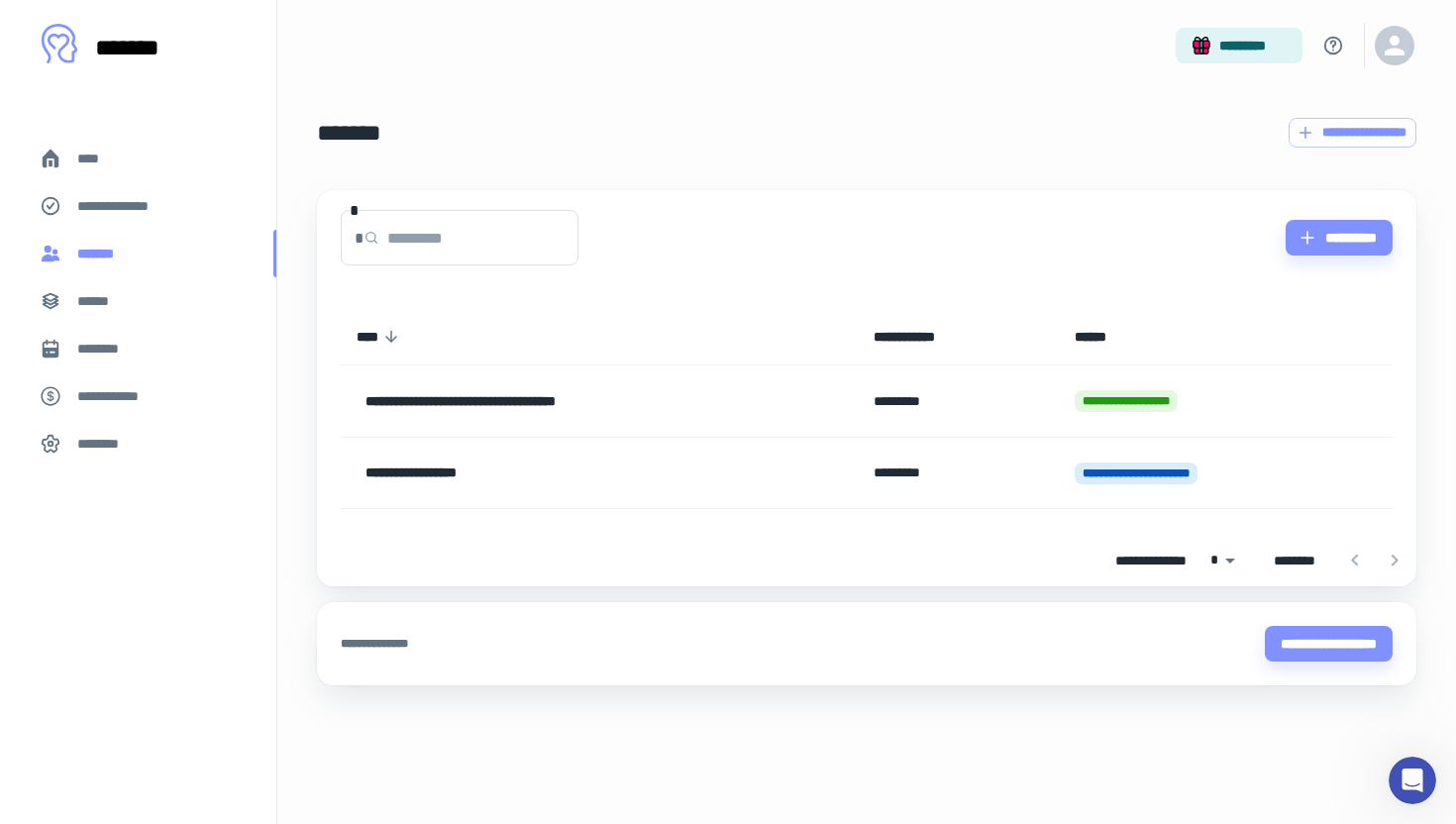 scroll, scrollTop: 0, scrollLeft: 0, axis: both 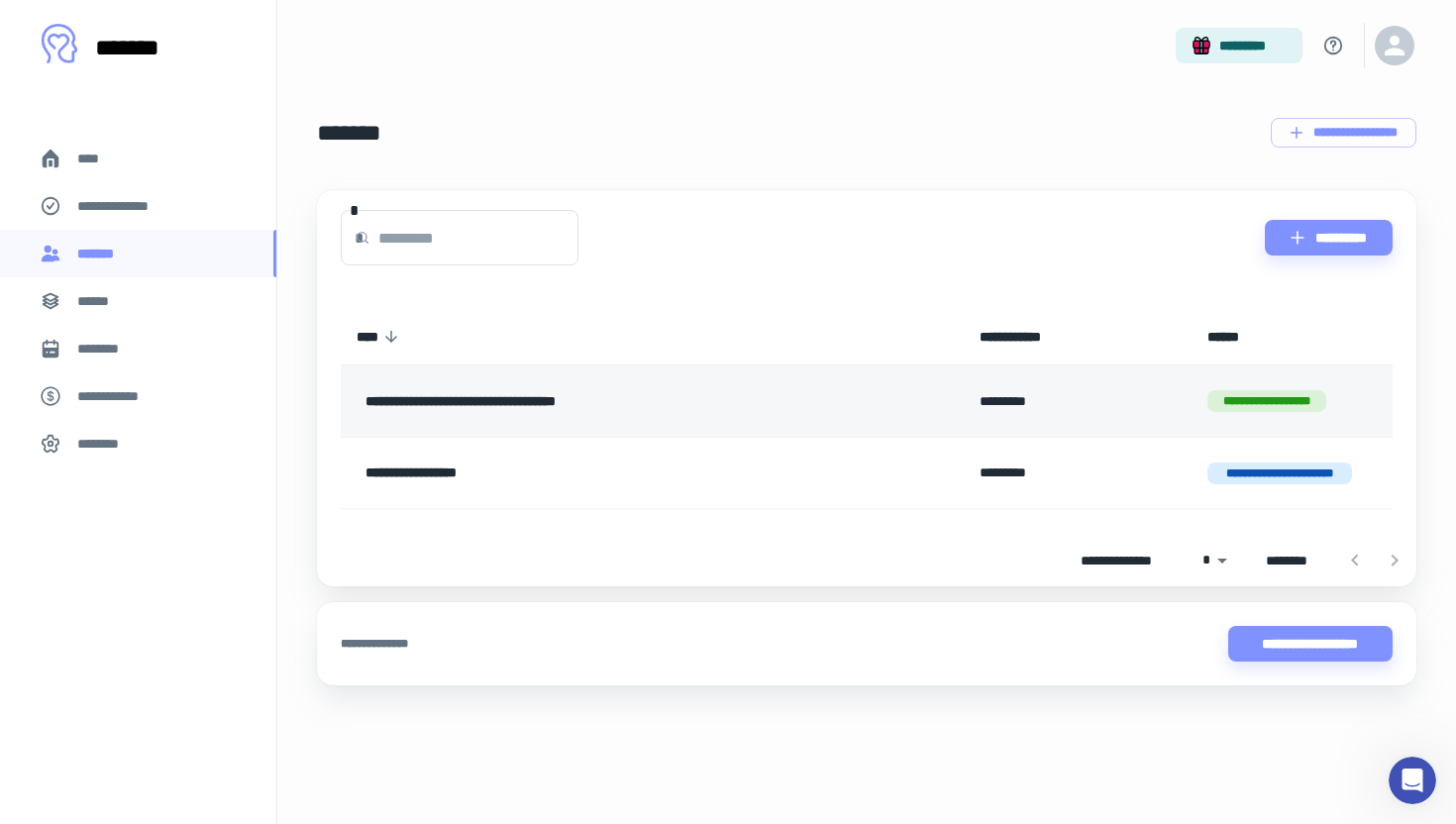 click on "**********" at bounding box center (613, 401) 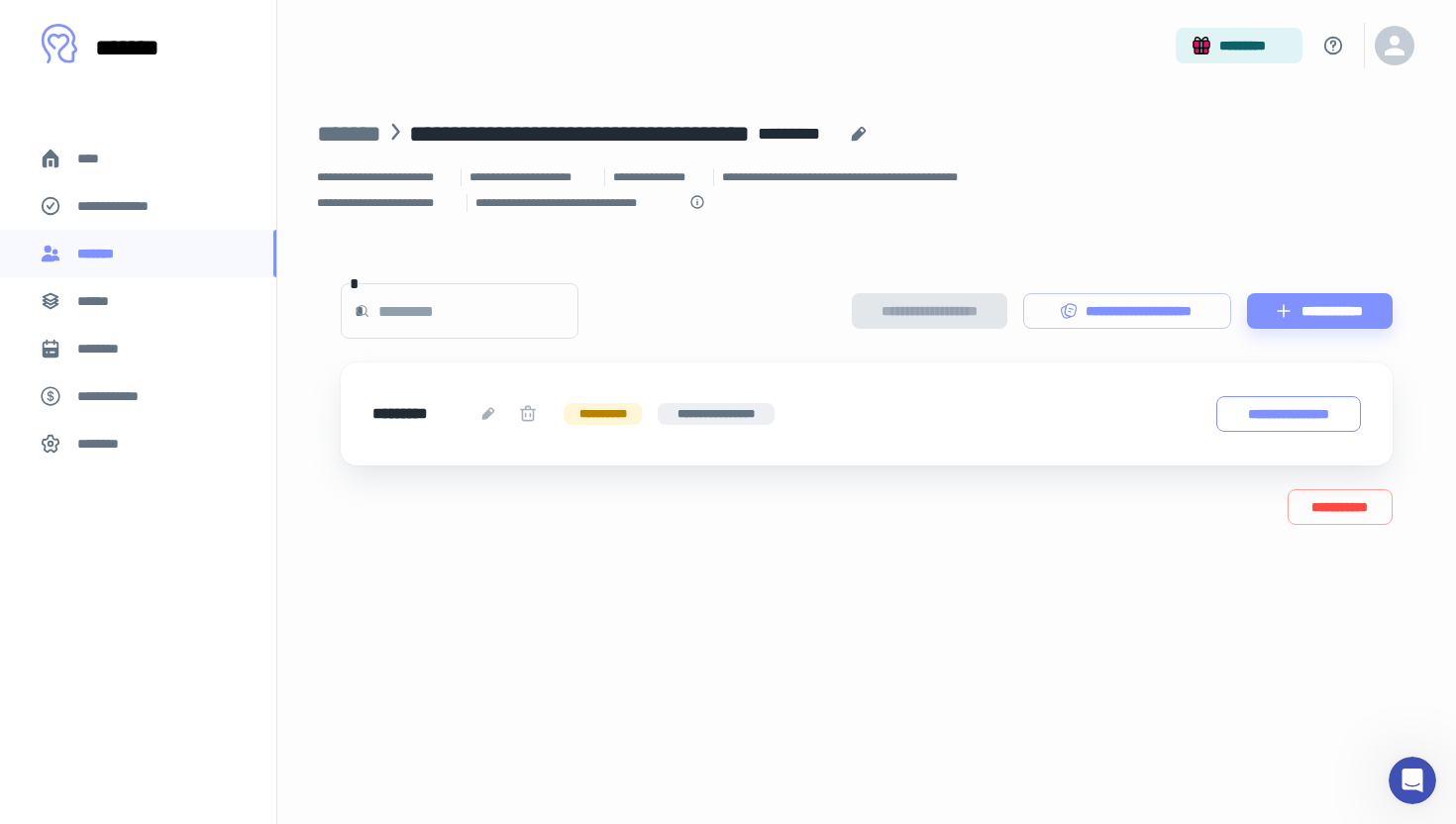 click on "**********" at bounding box center (1289, 414) 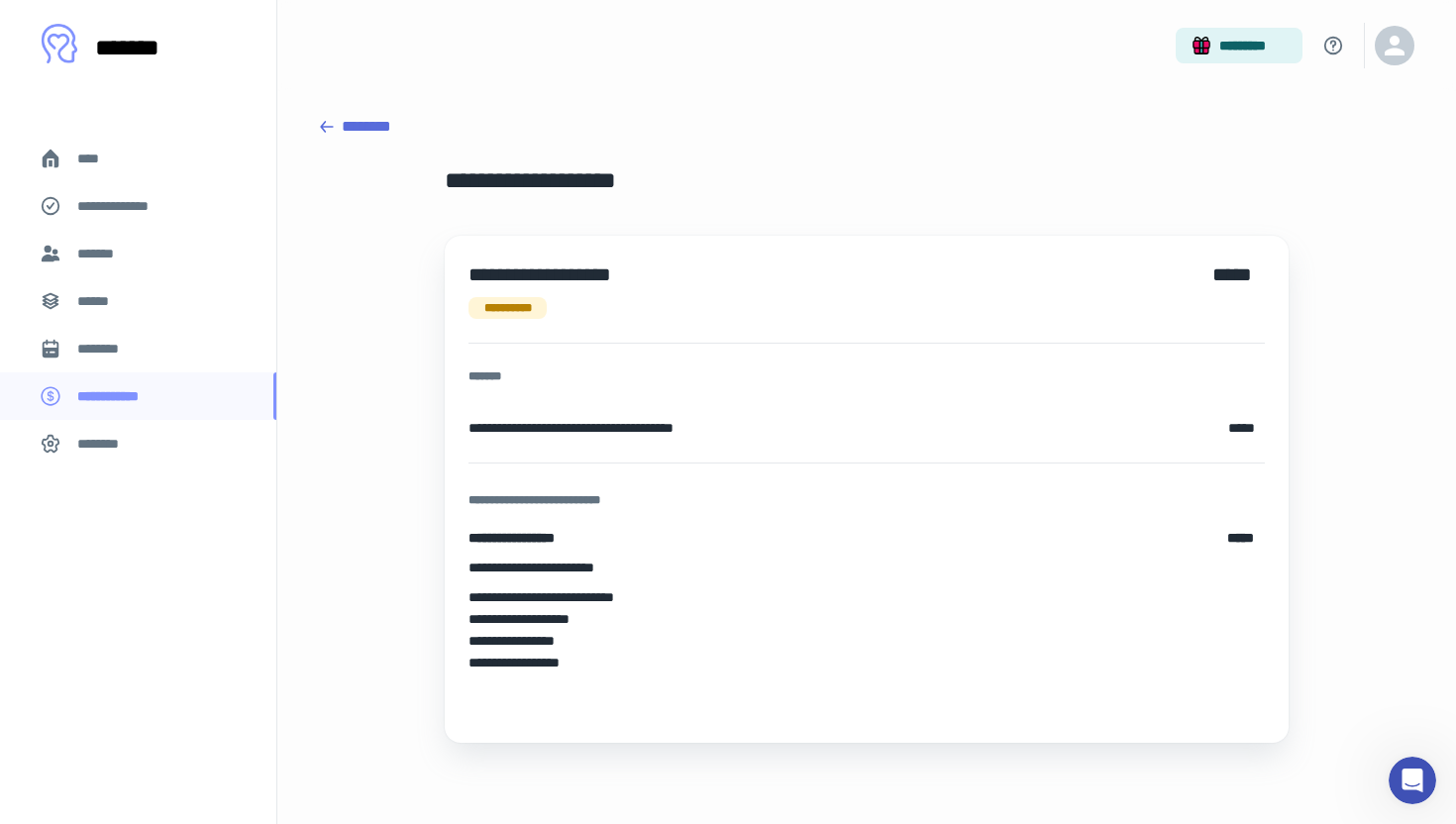 click on "********" at bounding box center [867, 127] 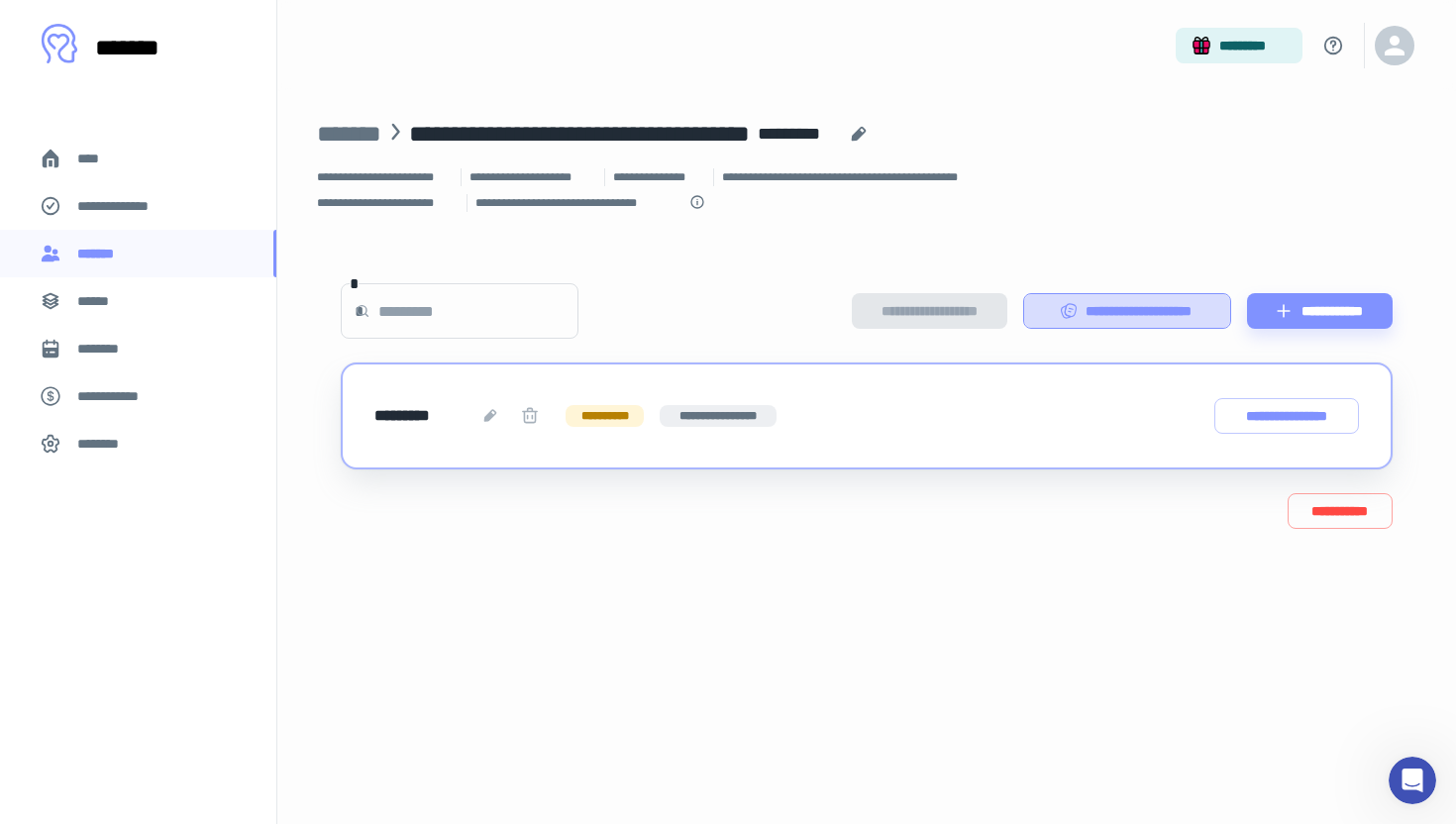 click on "**********" at bounding box center (1127, 311) 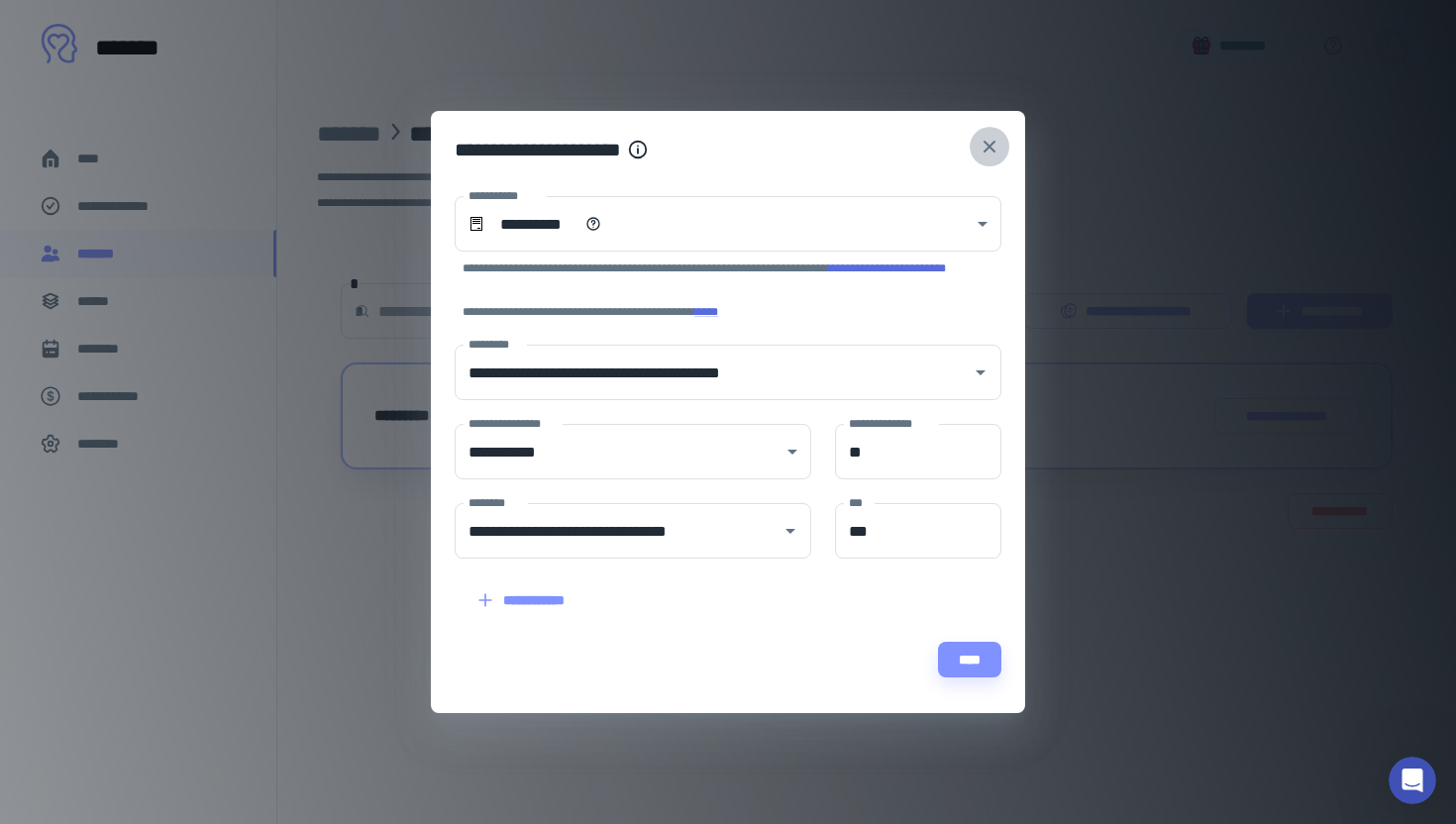 click 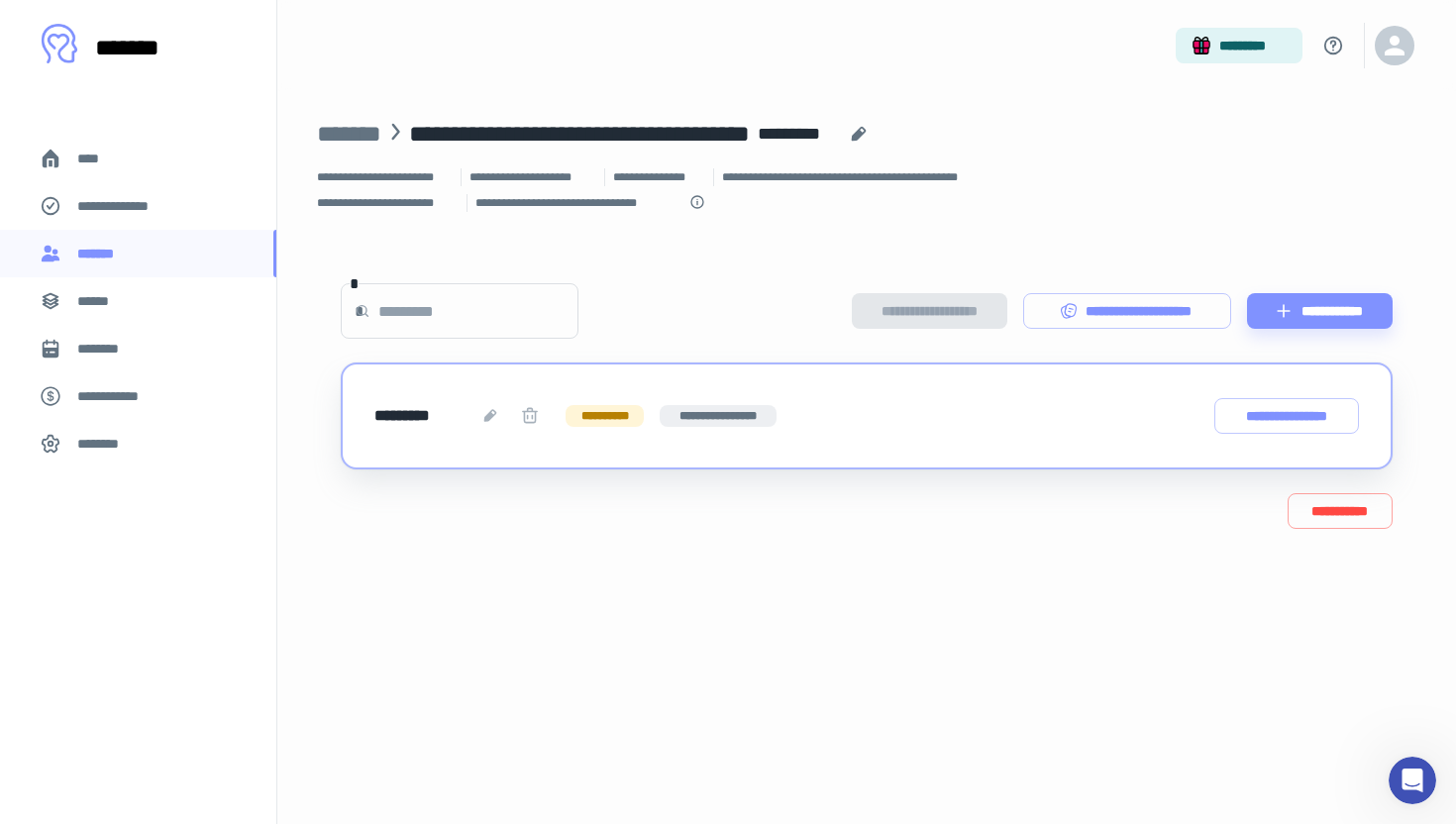click on "****" at bounding box center (138, 158) 